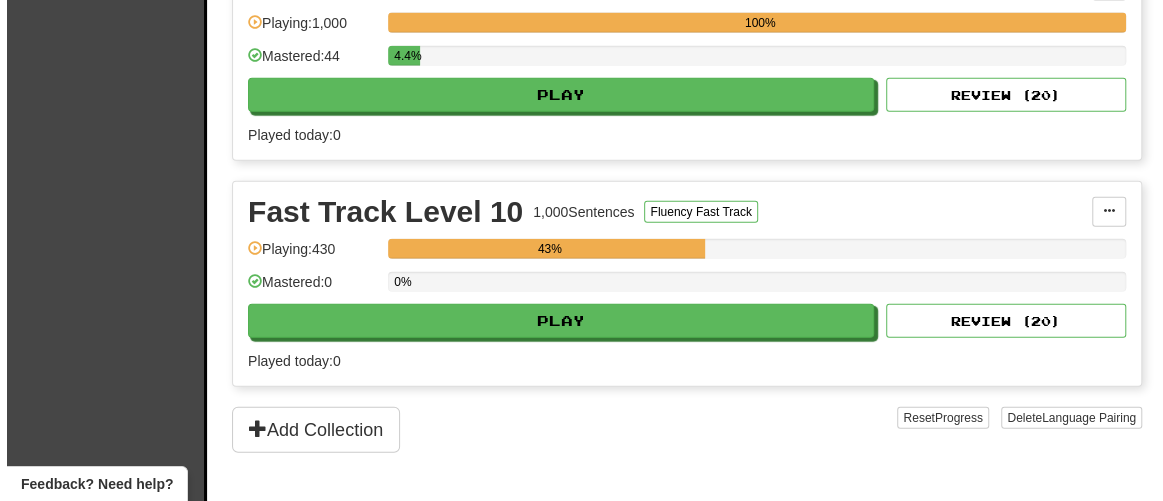 scroll, scrollTop: 2454, scrollLeft: 0, axis: vertical 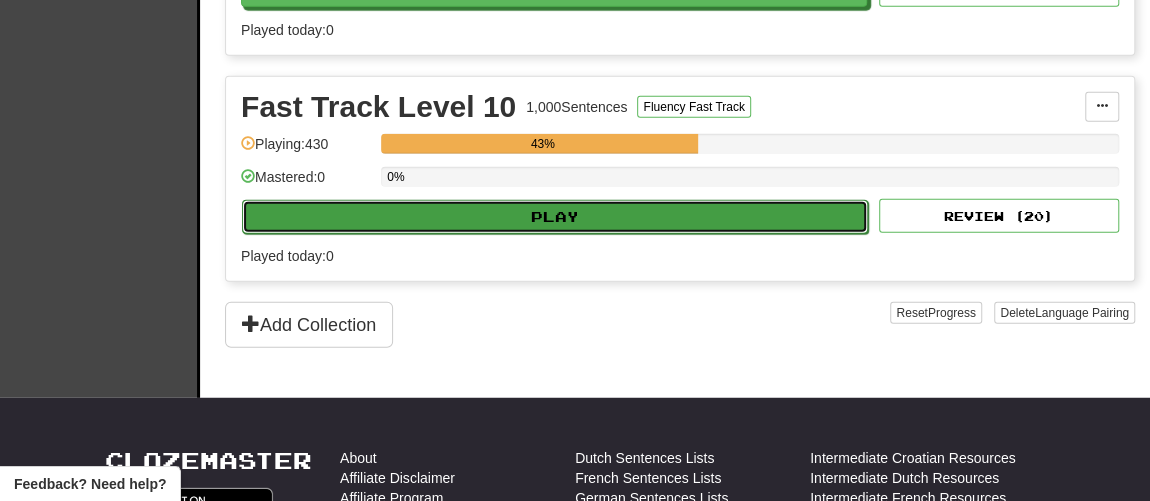 click on "Play" at bounding box center (555, 217) 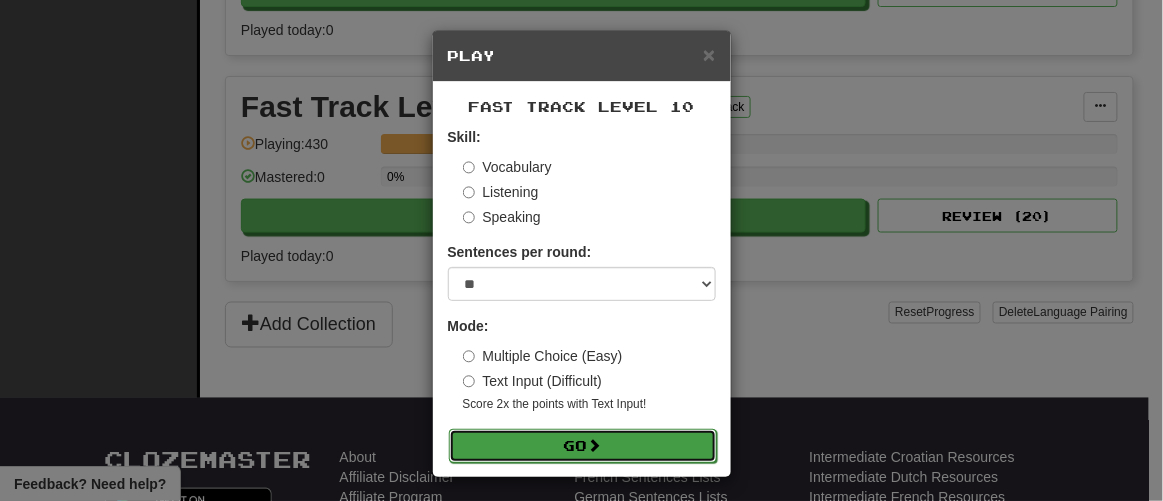 click on "Go" at bounding box center [583, 446] 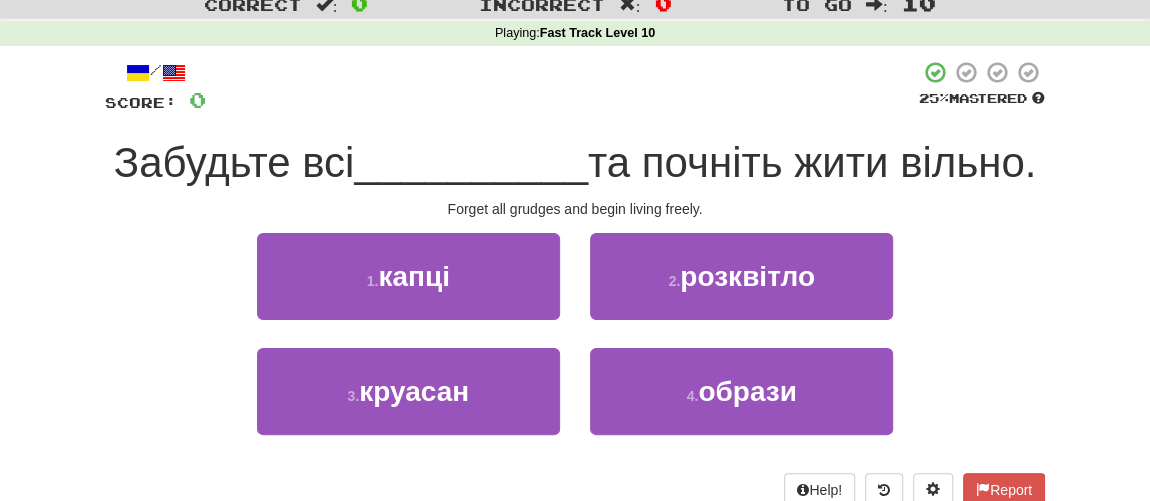 scroll, scrollTop: 90, scrollLeft: 0, axis: vertical 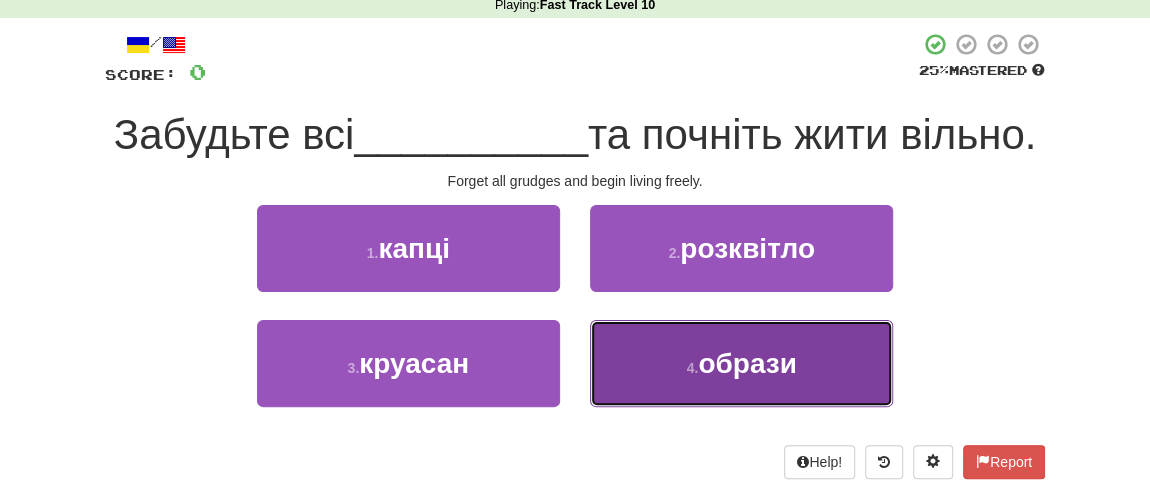 click on "4 ." at bounding box center (693, 368) 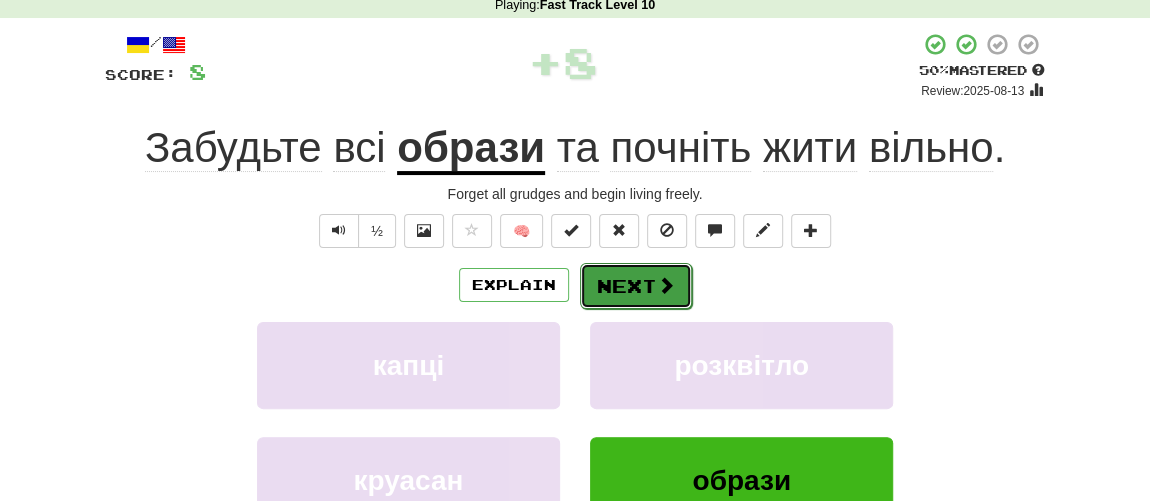 click on "Next" at bounding box center [636, 286] 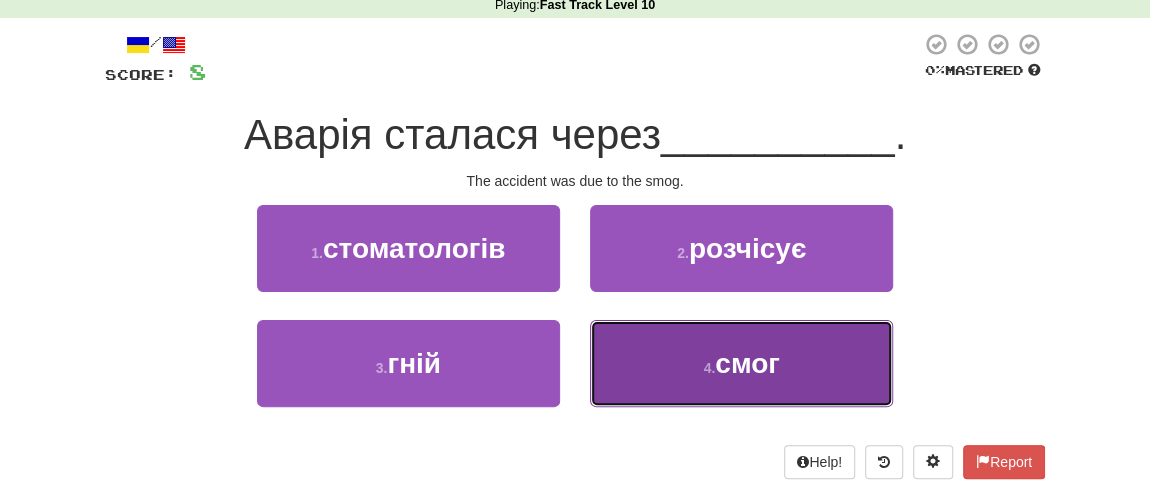 click on "смог" at bounding box center [747, 363] 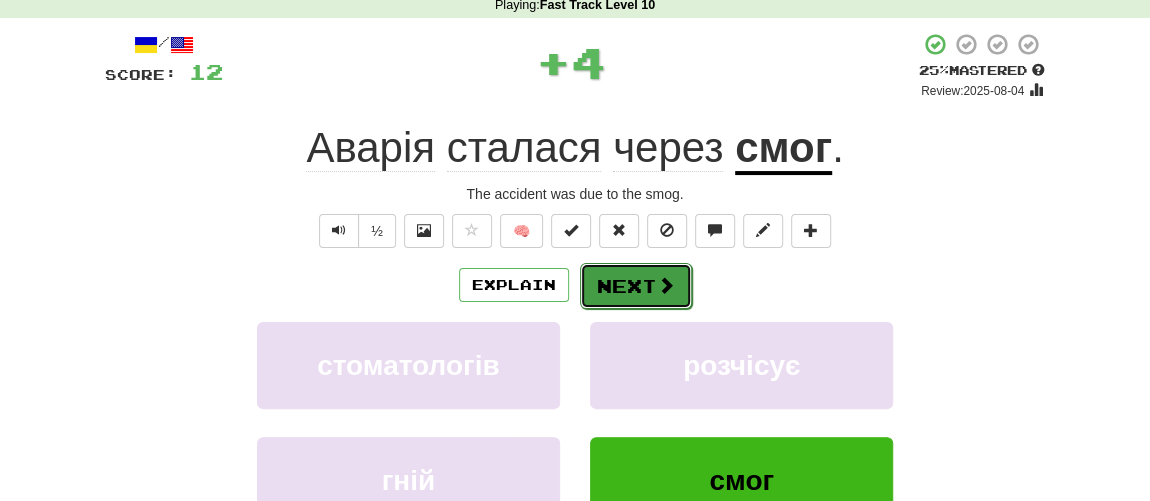click on "Next" at bounding box center (636, 286) 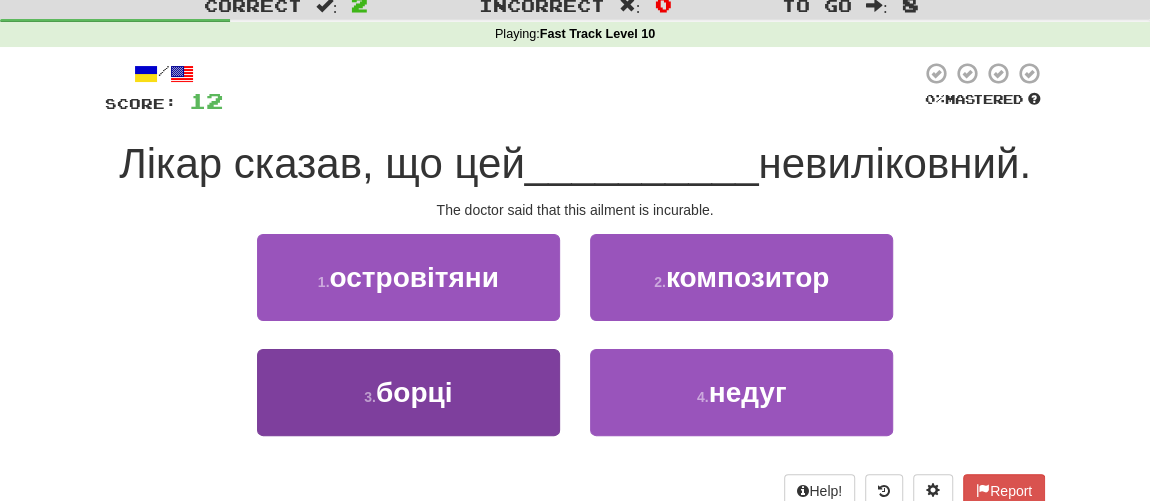 scroll, scrollTop: 90, scrollLeft: 0, axis: vertical 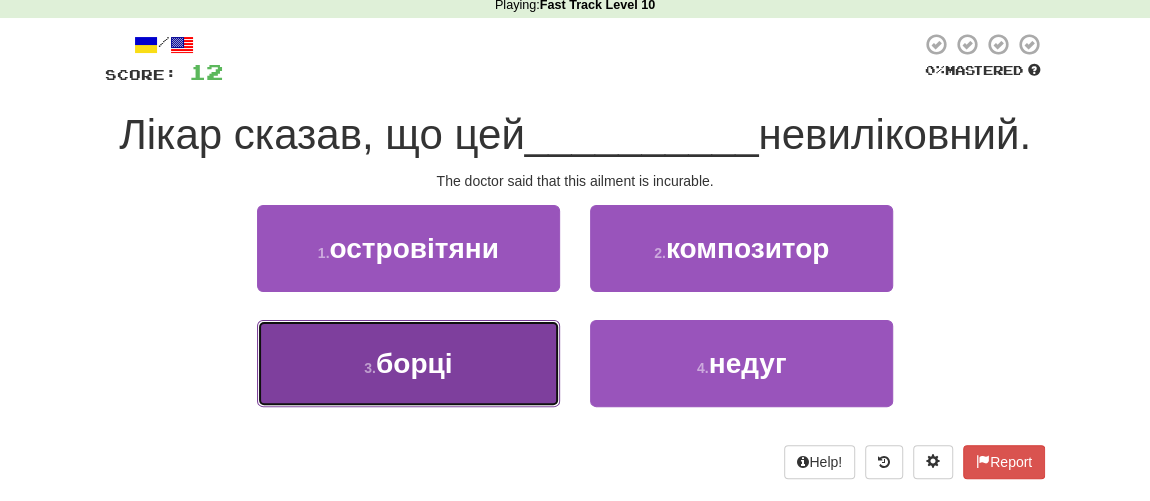 click on "борці" at bounding box center [414, 363] 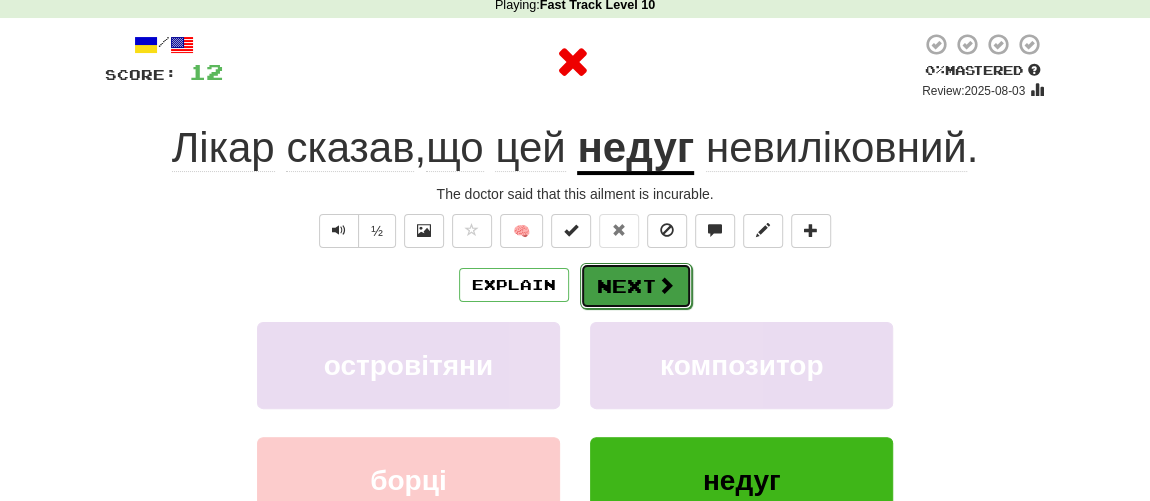 click on "Next" at bounding box center (636, 286) 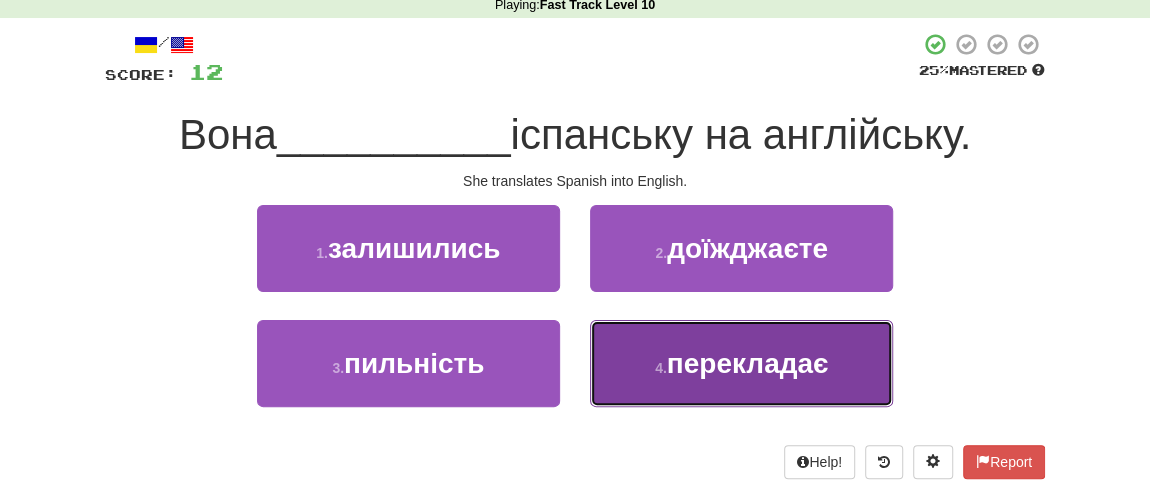 click on "перекладає" at bounding box center (748, 363) 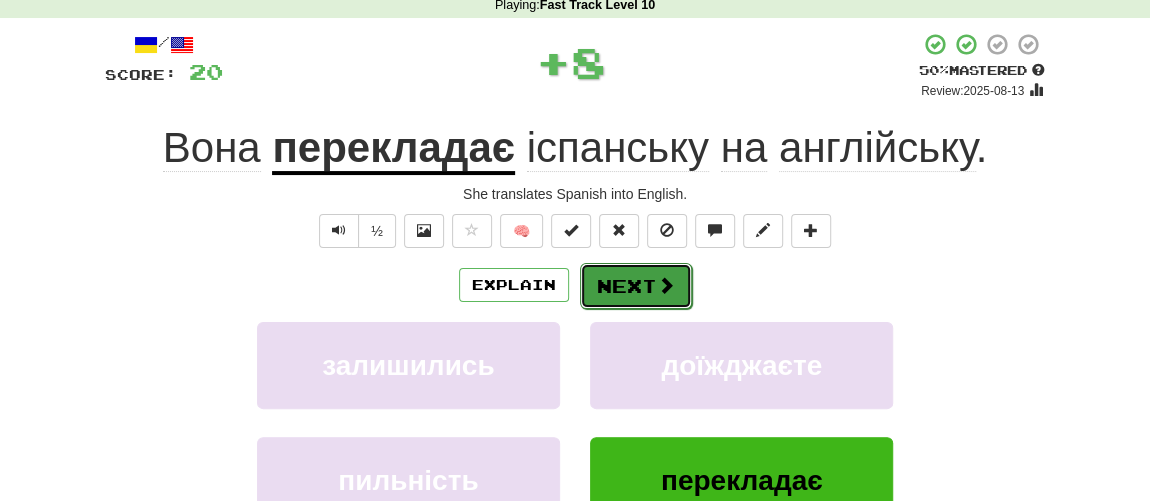 click on "Next" at bounding box center (636, 286) 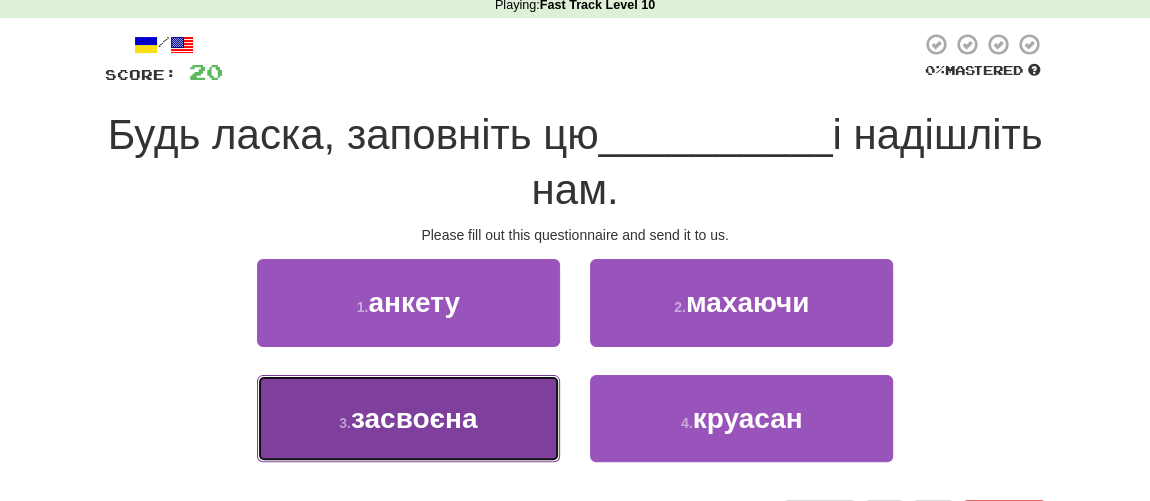 click on "засвоєна" at bounding box center [414, 418] 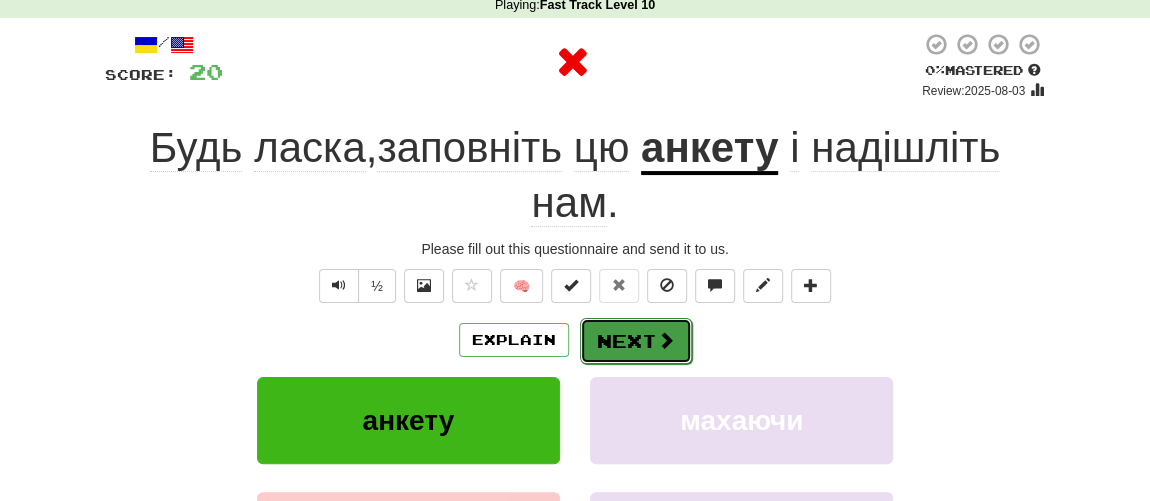 click on "Next" at bounding box center (636, 341) 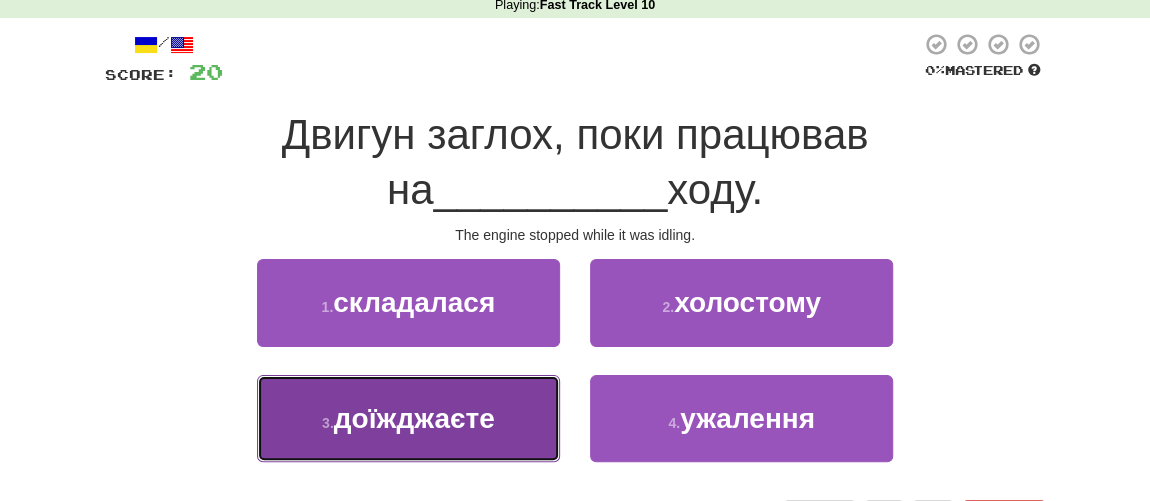 click on "3 .  доїжджаєте" at bounding box center (408, 418) 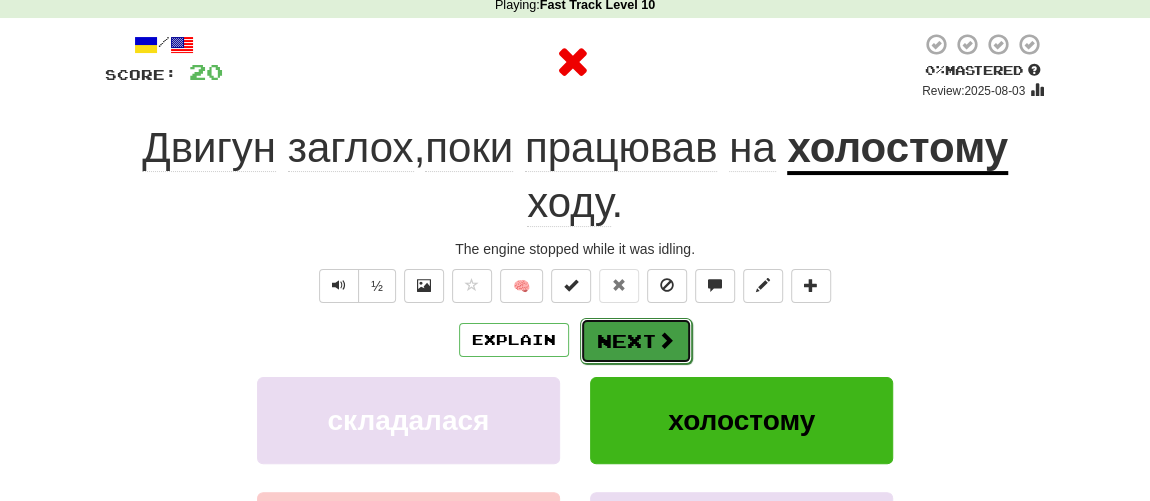 click on "Next" at bounding box center [636, 341] 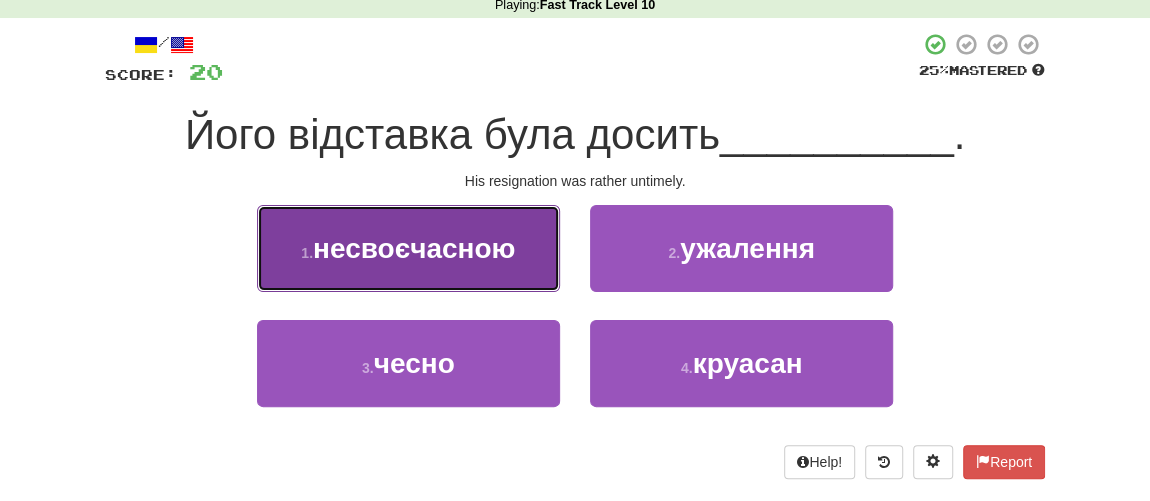 click on "1 .  несвоєчасною" at bounding box center [408, 248] 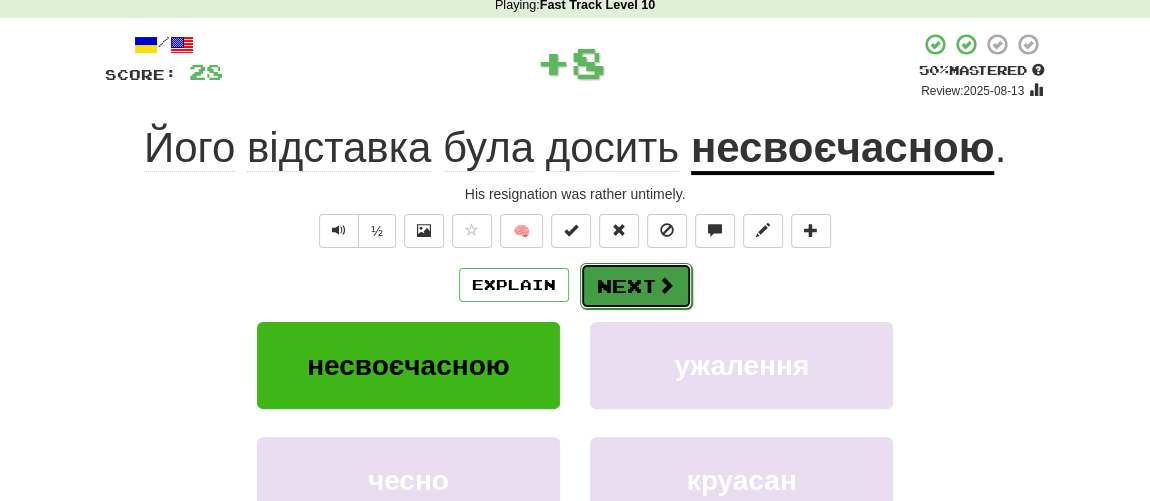 click on "Next" at bounding box center (636, 286) 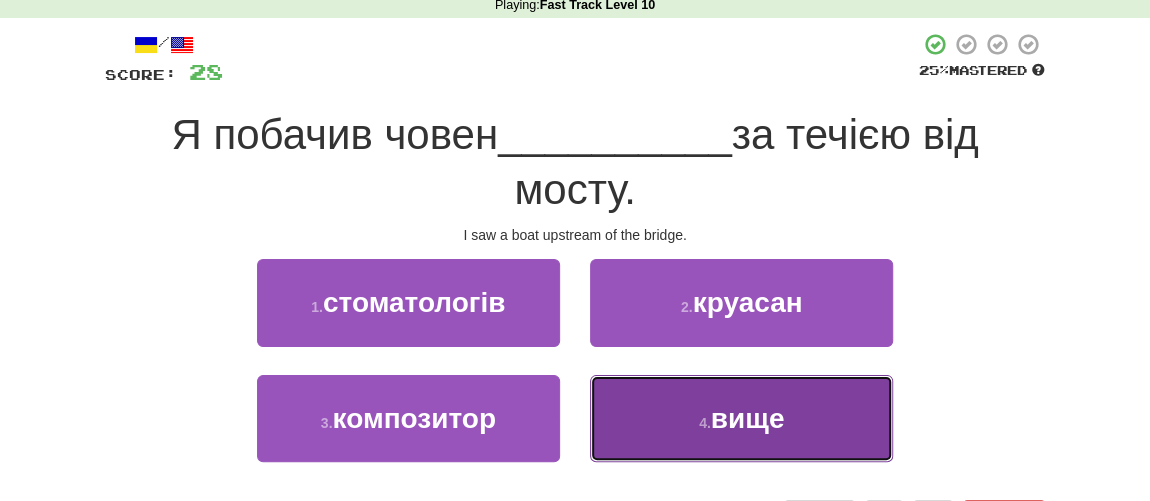 click on "вище" at bounding box center (748, 418) 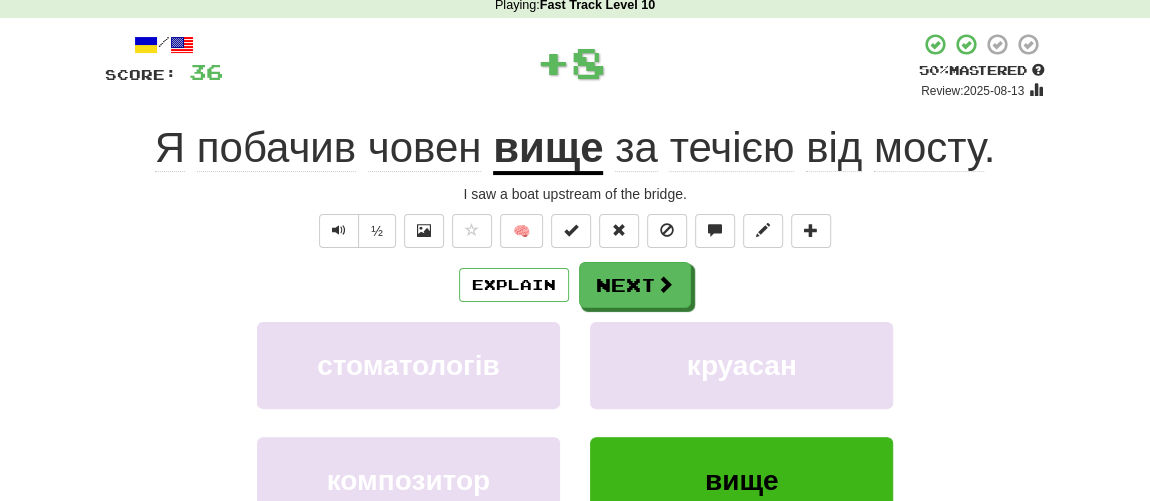 click on "Explain Next стоматологів круасан композитор вище Learn more: стоматологів круасан композитор вище" at bounding box center (575, 422) 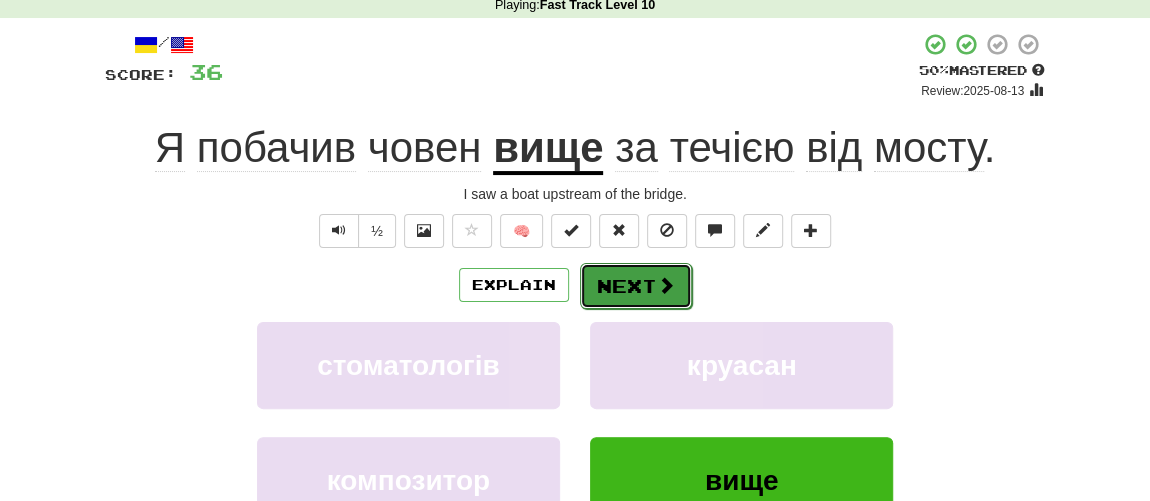 click on "Next" at bounding box center (636, 286) 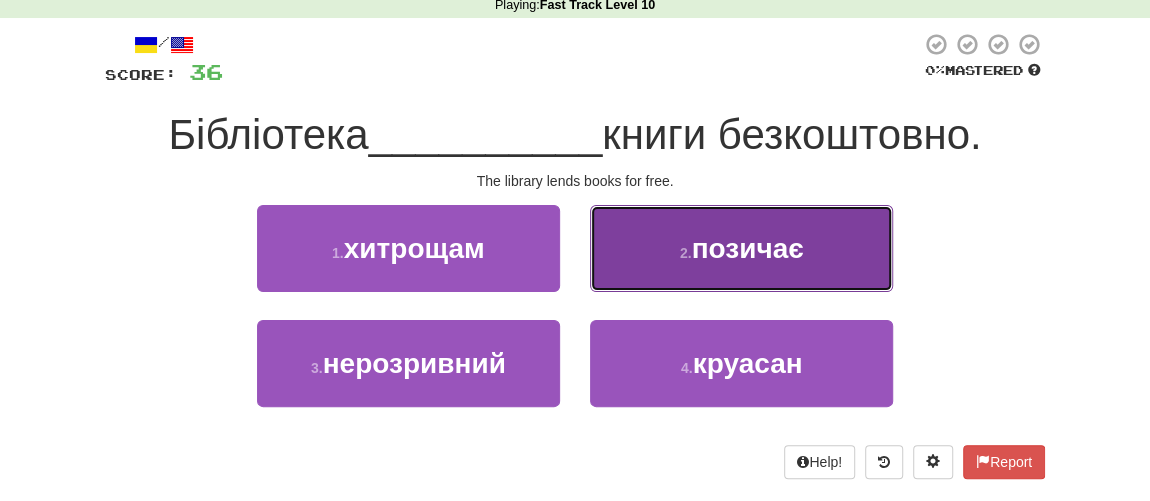 click on "позичає" at bounding box center [747, 248] 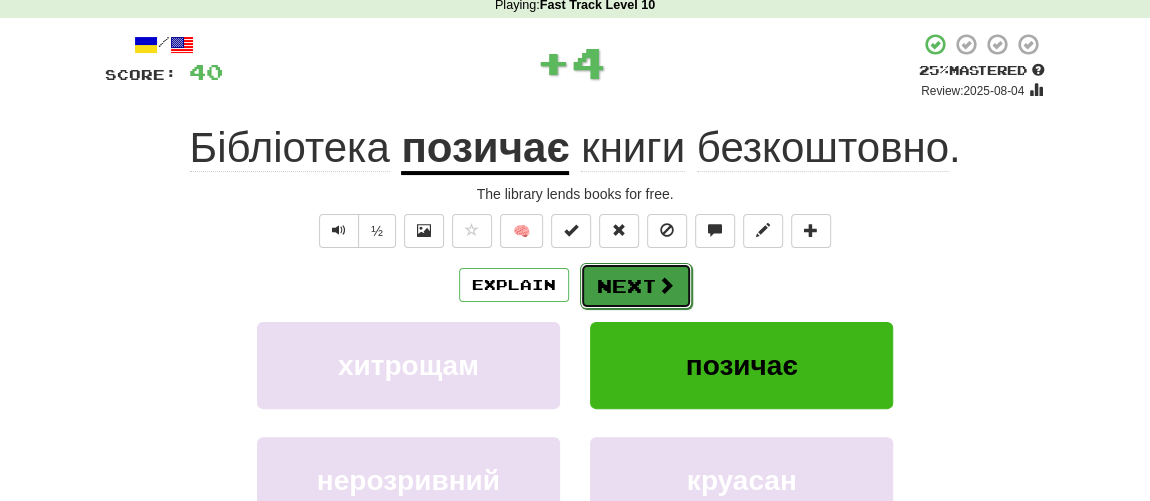 click on "Next" at bounding box center (636, 286) 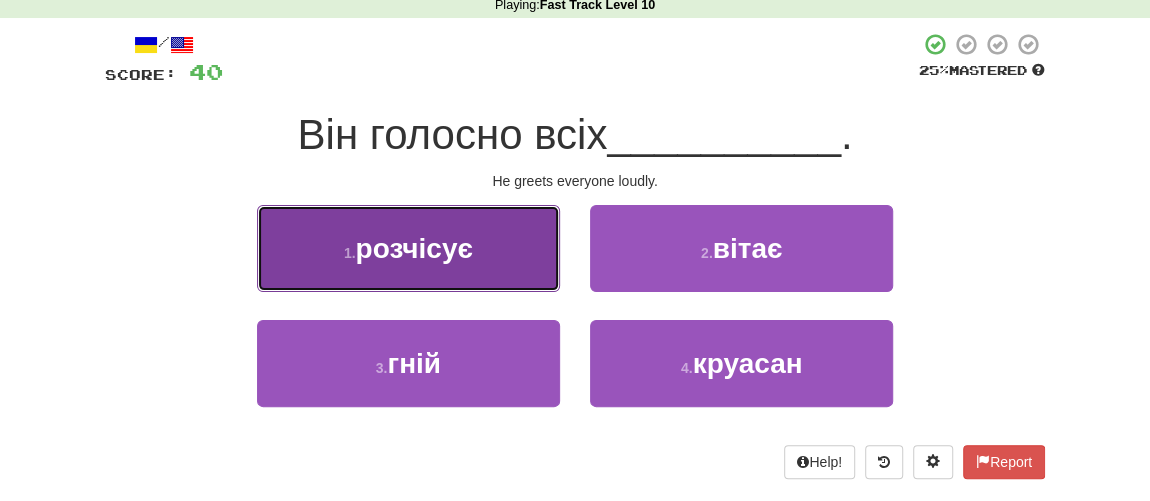 click on "1 .  розчісує" at bounding box center (408, 248) 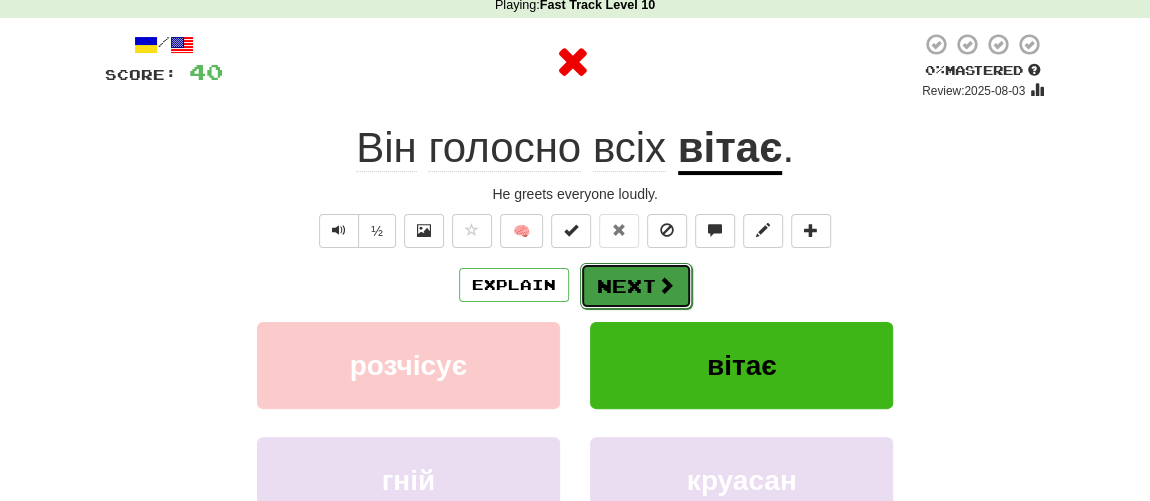 click on "Next" at bounding box center [636, 286] 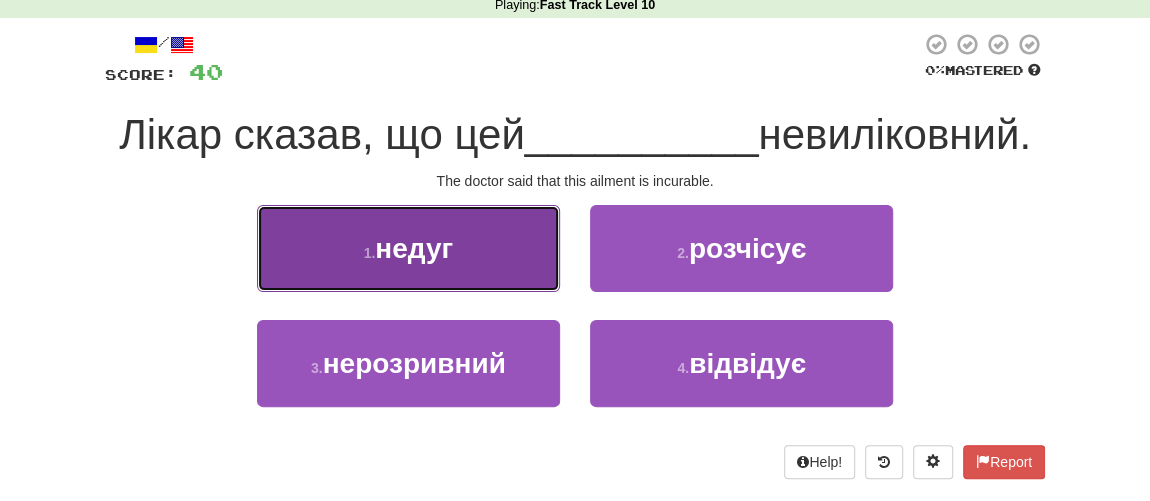 click on "1 .  недуг" at bounding box center [408, 248] 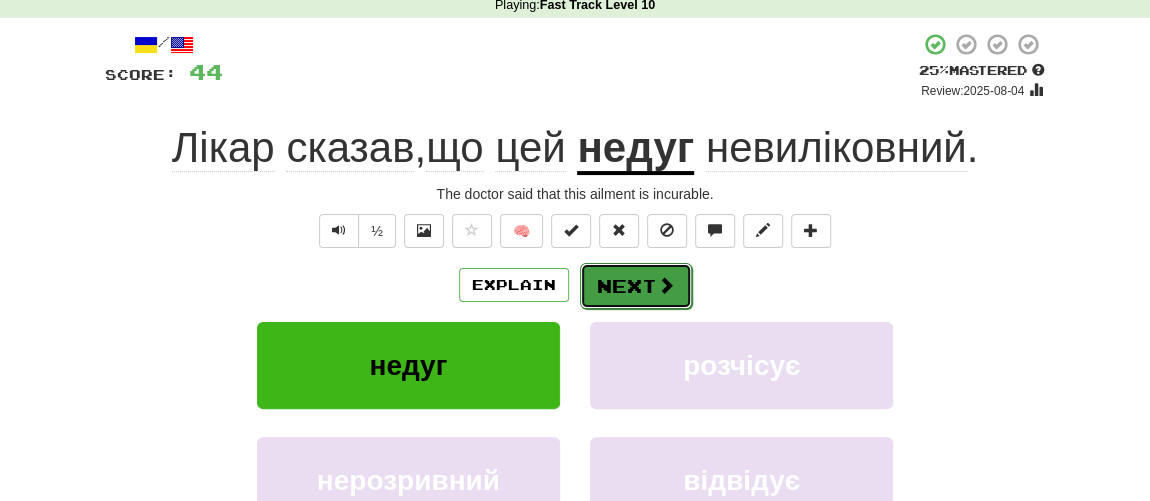 click on "Next" at bounding box center (636, 286) 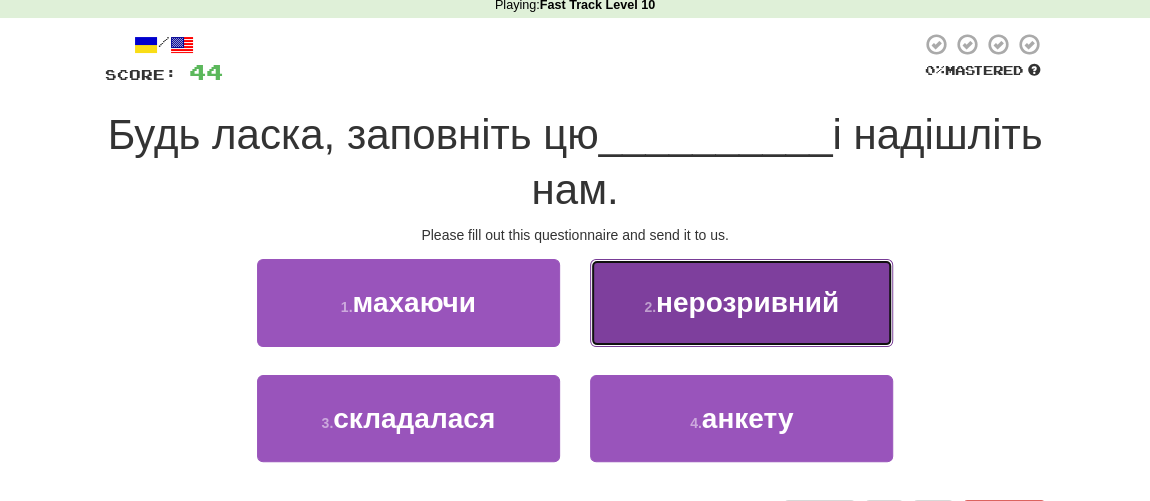 click on "2 .  нерозривний" at bounding box center (741, 302) 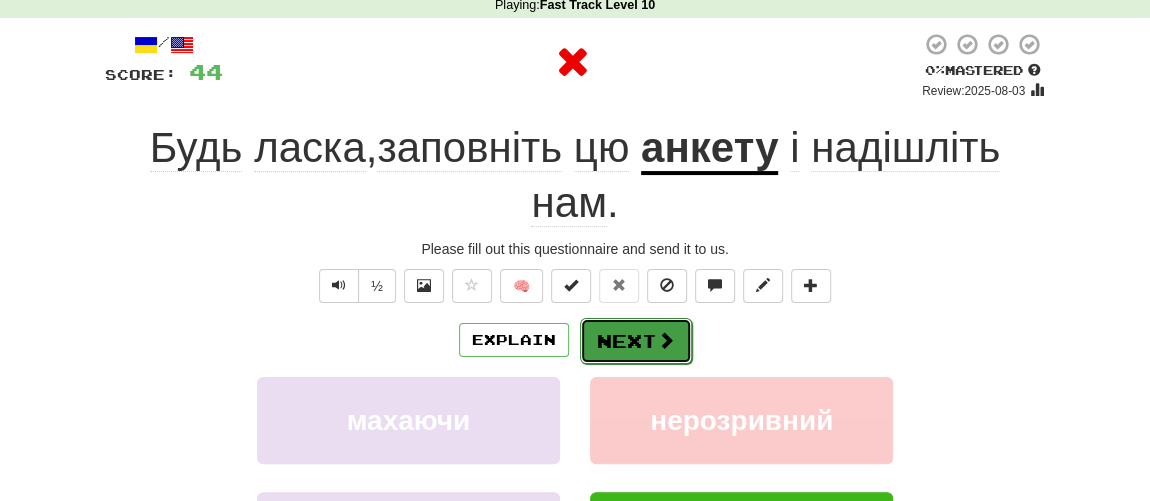 click on "Next" at bounding box center [636, 341] 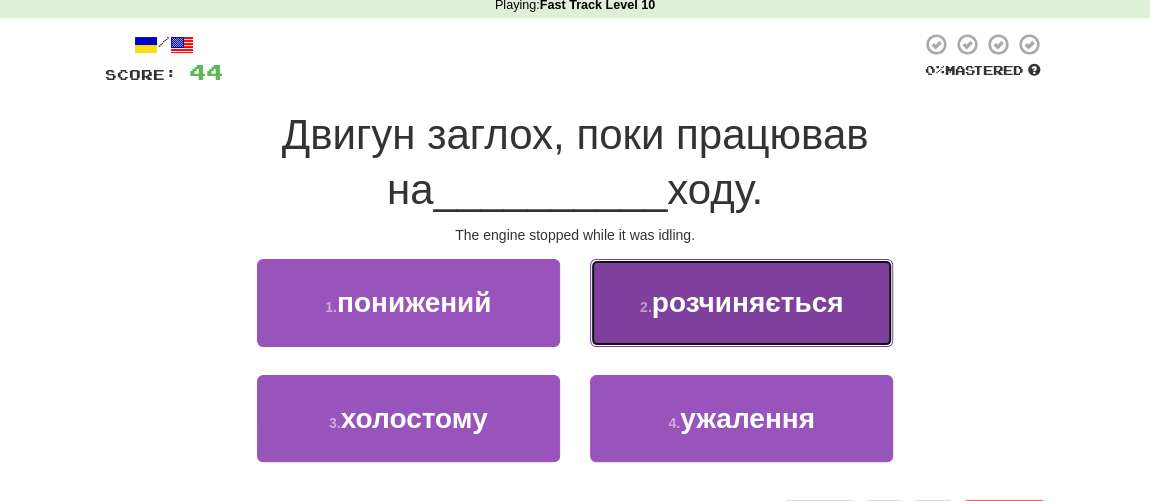 click on "розчиняється" at bounding box center (748, 302) 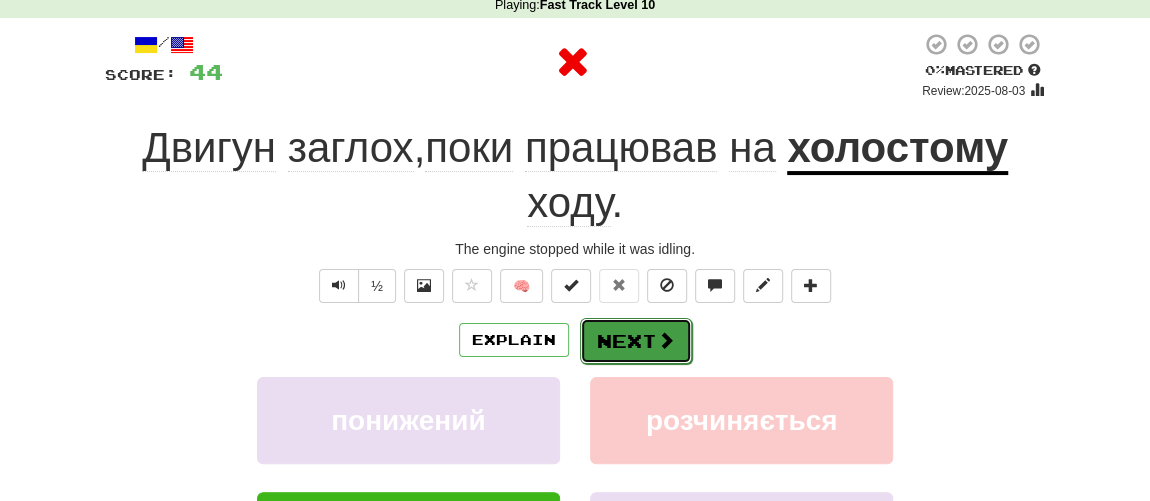 click on "Next" at bounding box center (636, 341) 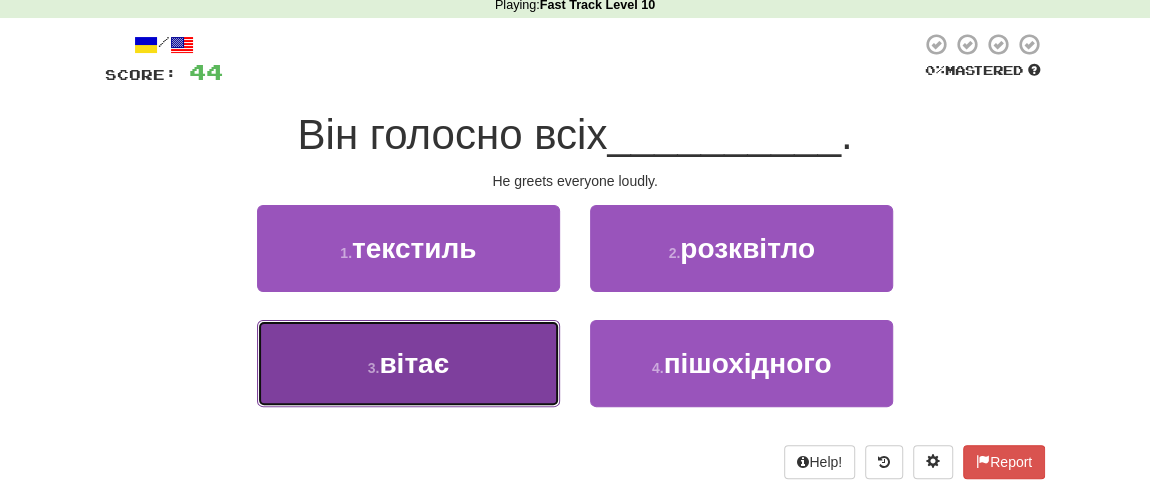 click on "3 .  вітає" at bounding box center (408, 363) 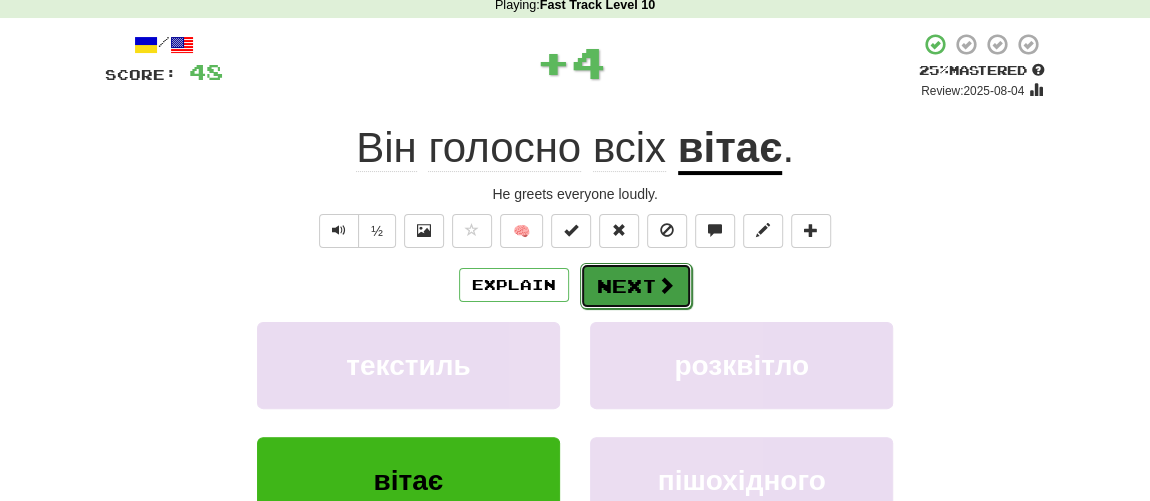 click on "Next" at bounding box center [636, 286] 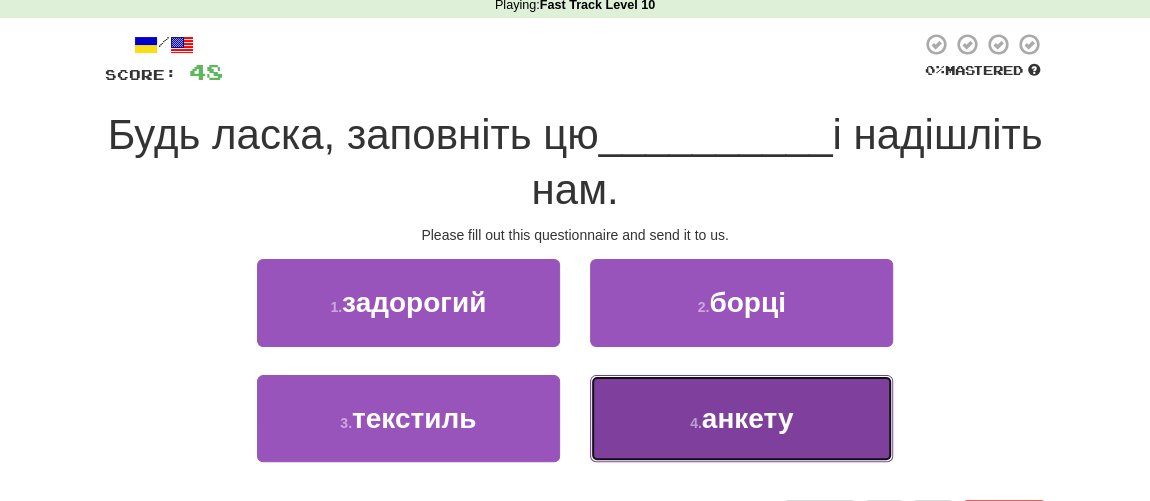 click on "4 .  анкету" at bounding box center [741, 418] 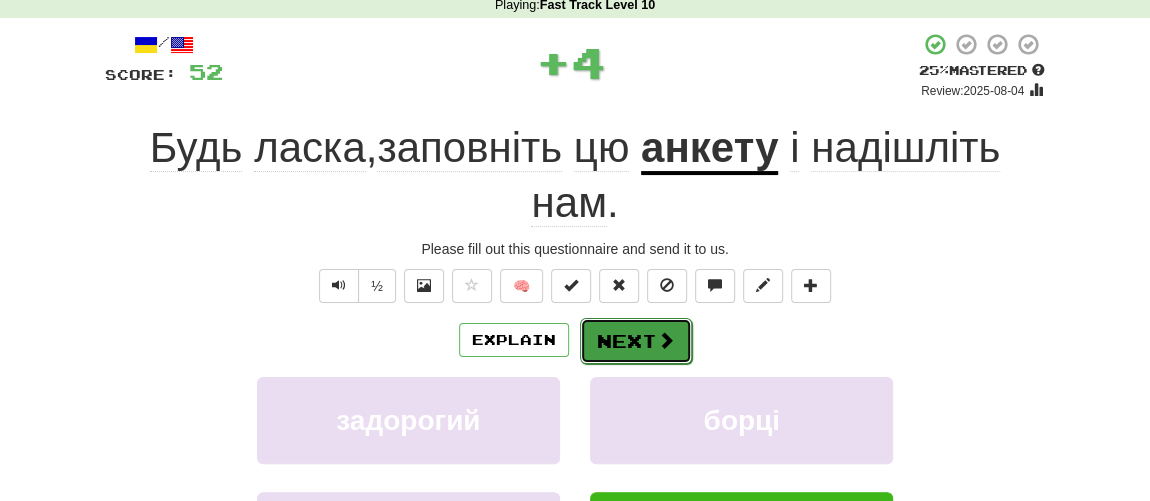 click on "Next" at bounding box center [636, 341] 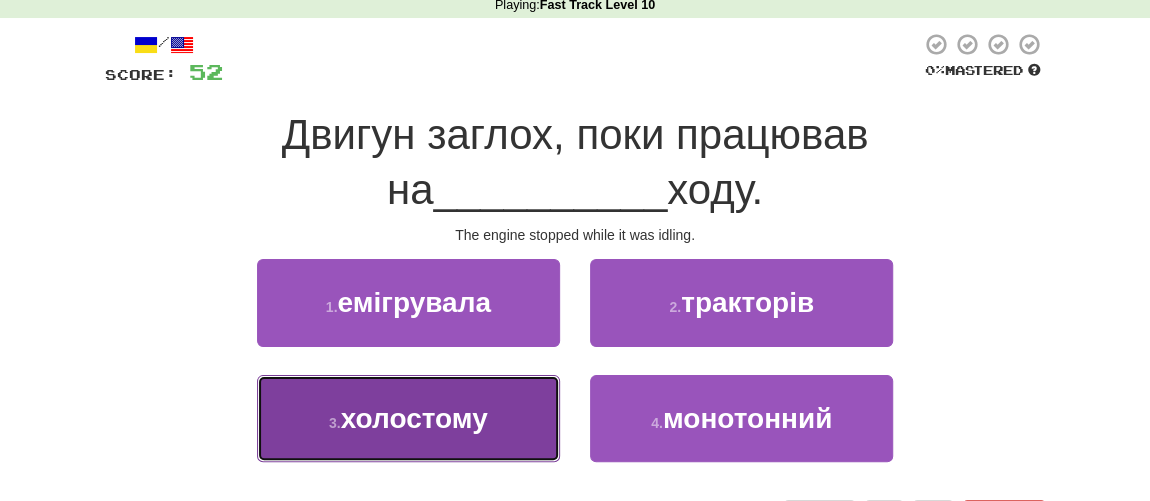 click on "холостому" at bounding box center [414, 418] 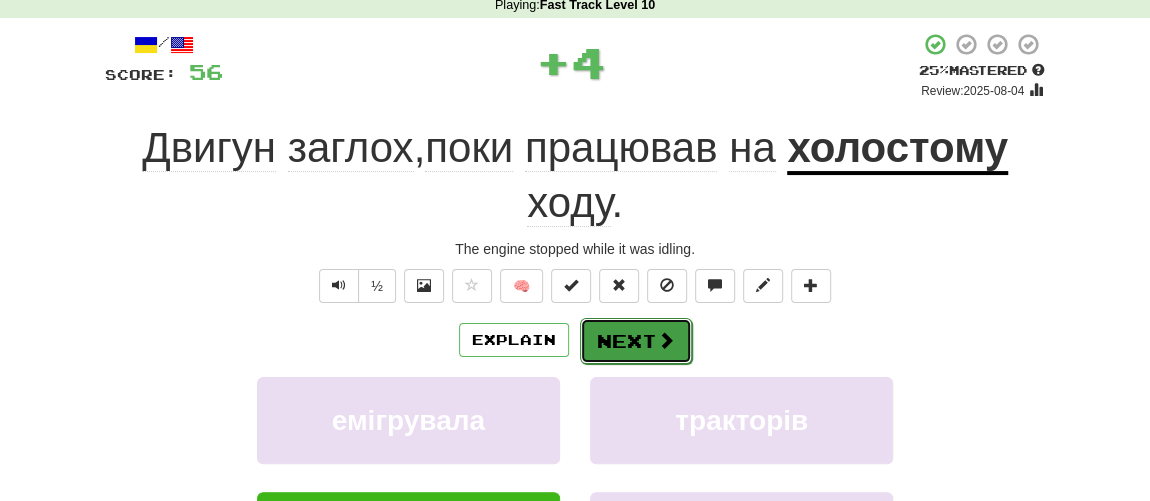 click on "Next" at bounding box center [636, 341] 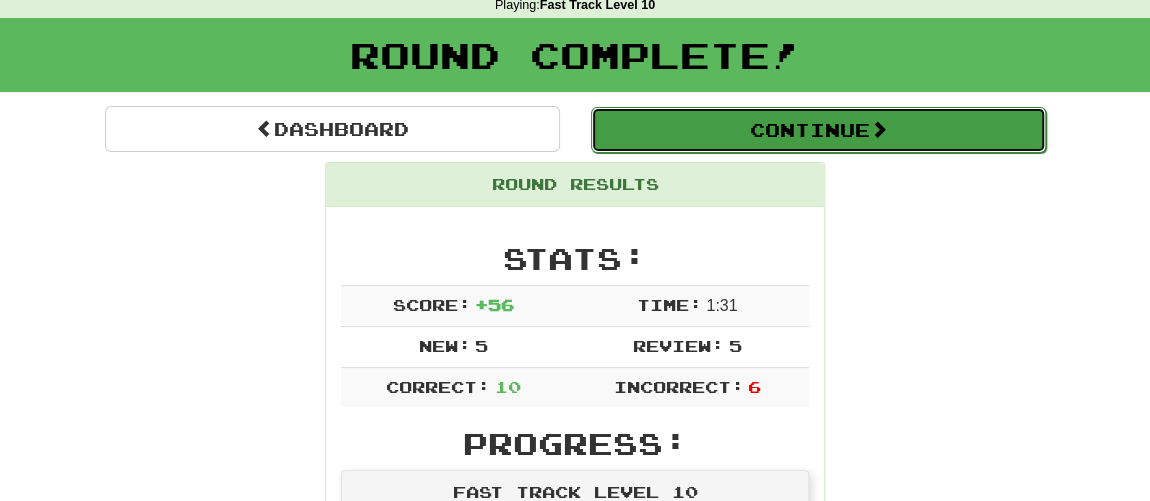 click on "Continue" at bounding box center (818, 130) 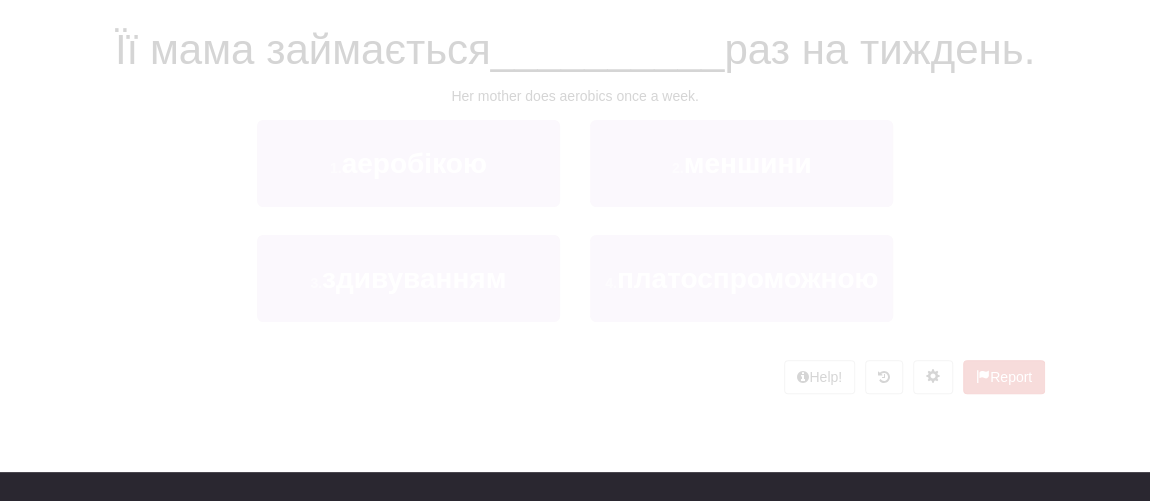 scroll, scrollTop: 90, scrollLeft: 0, axis: vertical 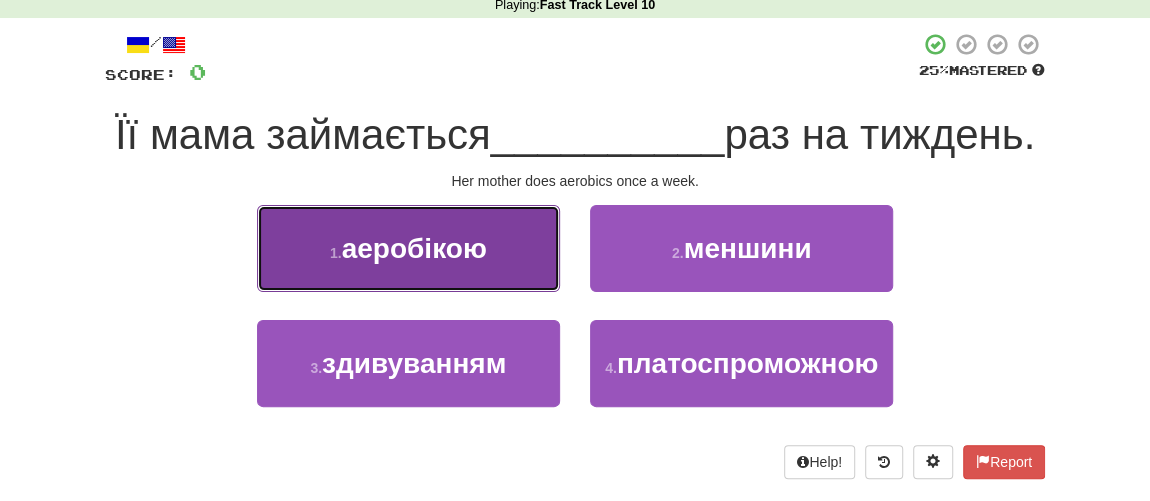 click on "аеробікою" at bounding box center (414, 248) 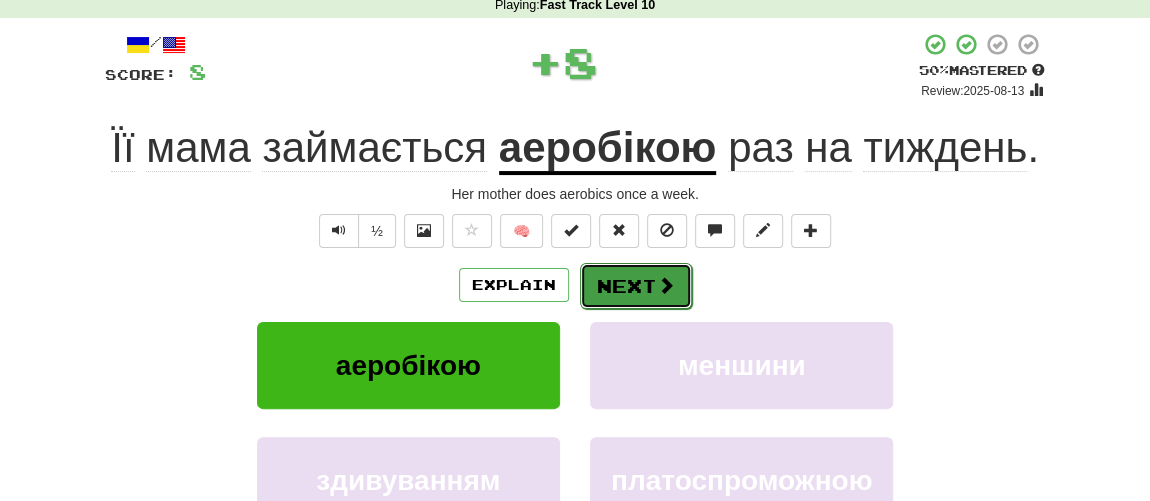 click on "Next" at bounding box center (636, 286) 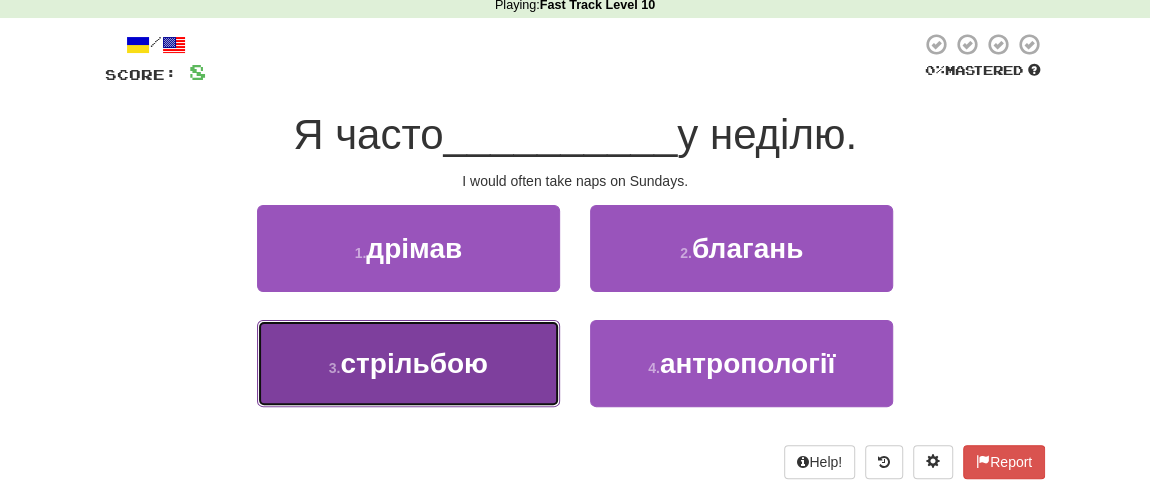 click on "стрільбою" at bounding box center [413, 363] 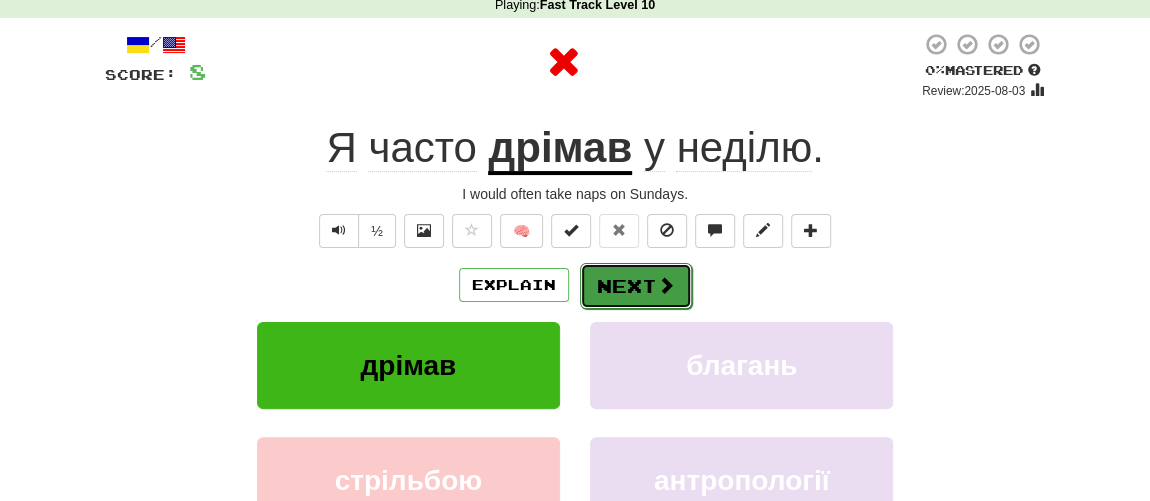 click on "Next" at bounding box center (636, 286) 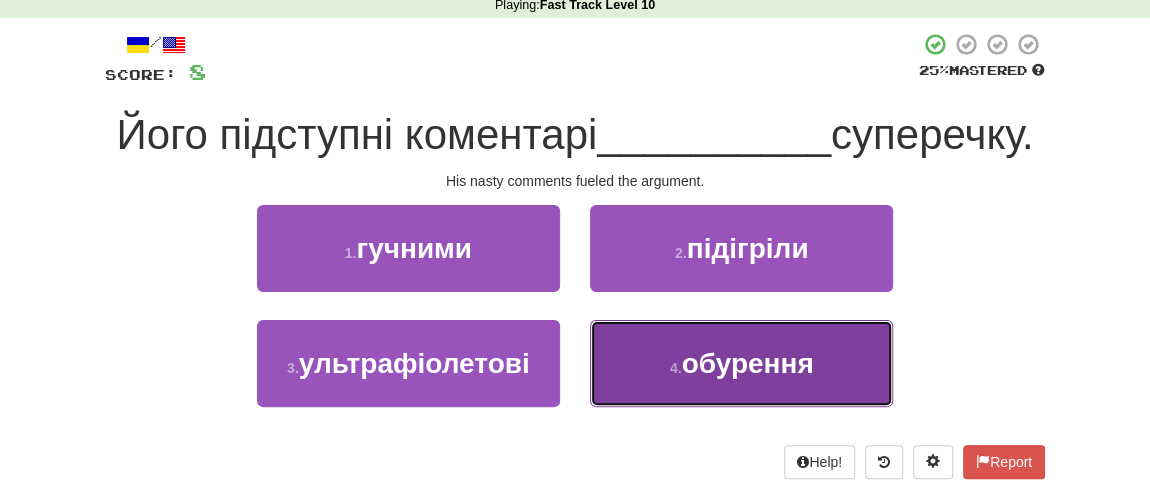 click on "обурення" at bounding box center [747, 363] 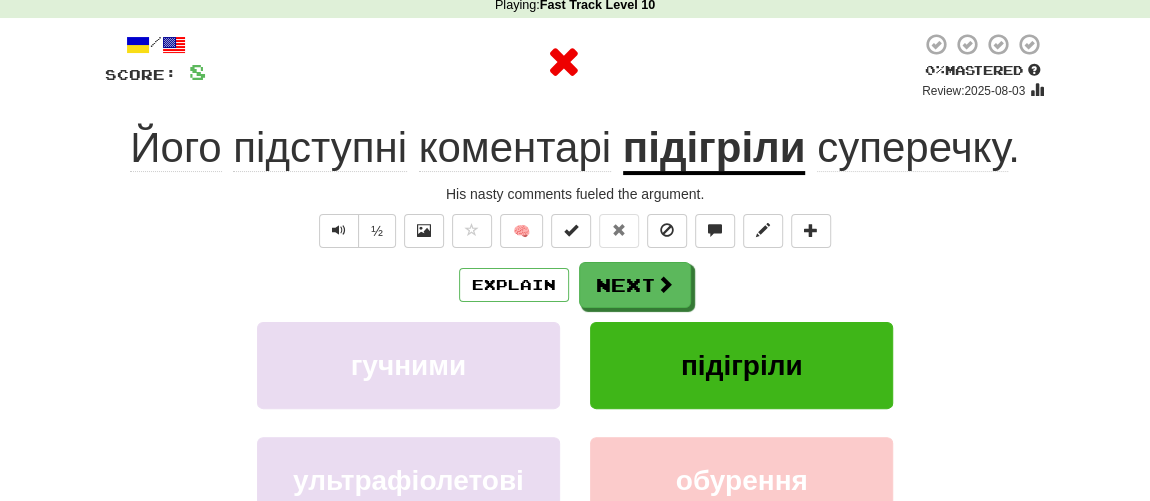 click on "Explain Next гучними підігріли ультрафіолетові обурення Learn more: гучними підігріли ультрафіолетові обурення" at bounding box center (575, 422) 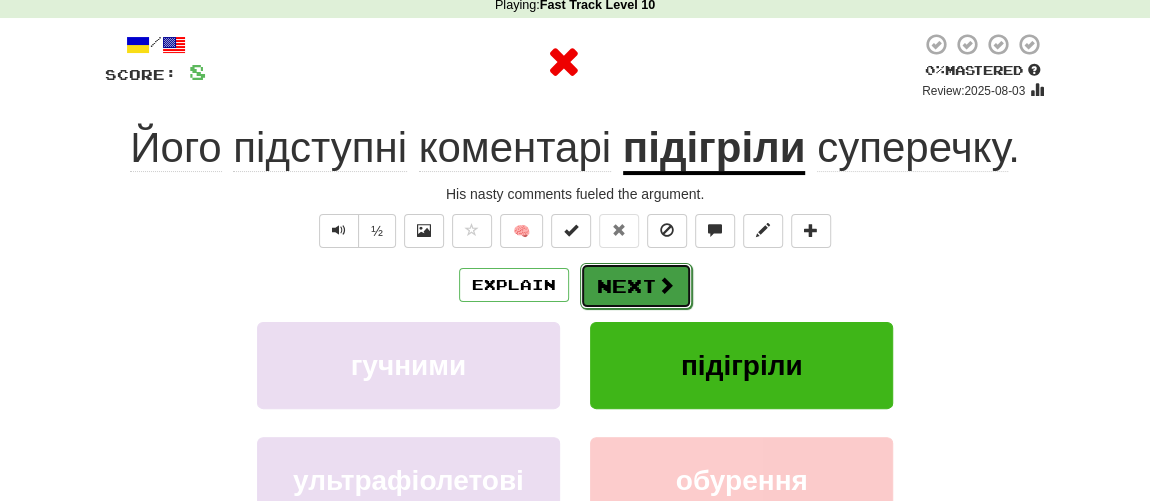 click on "Next" at bounding box center [636, 286] 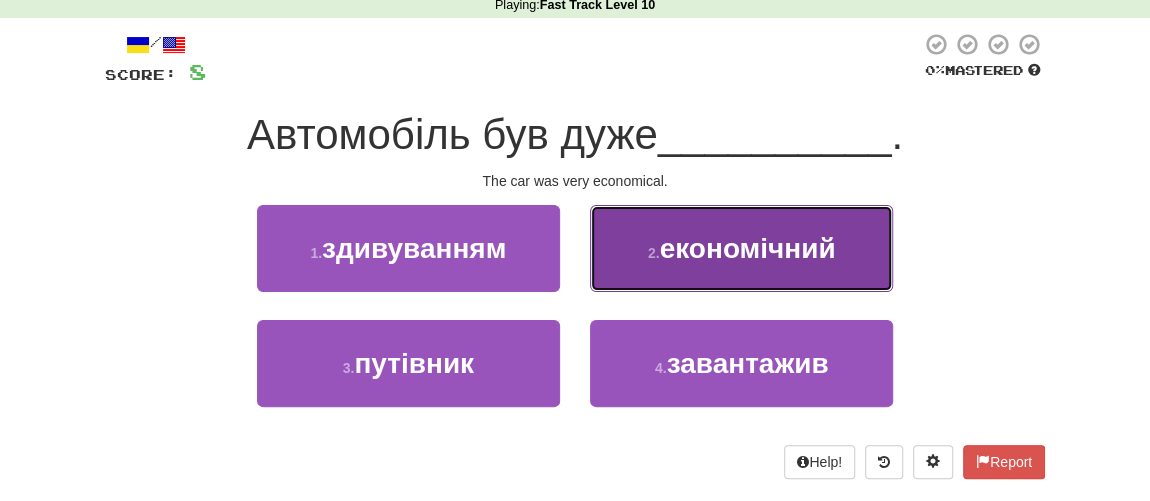 click on "2 .  економічний" at bounding box center (741, 248) 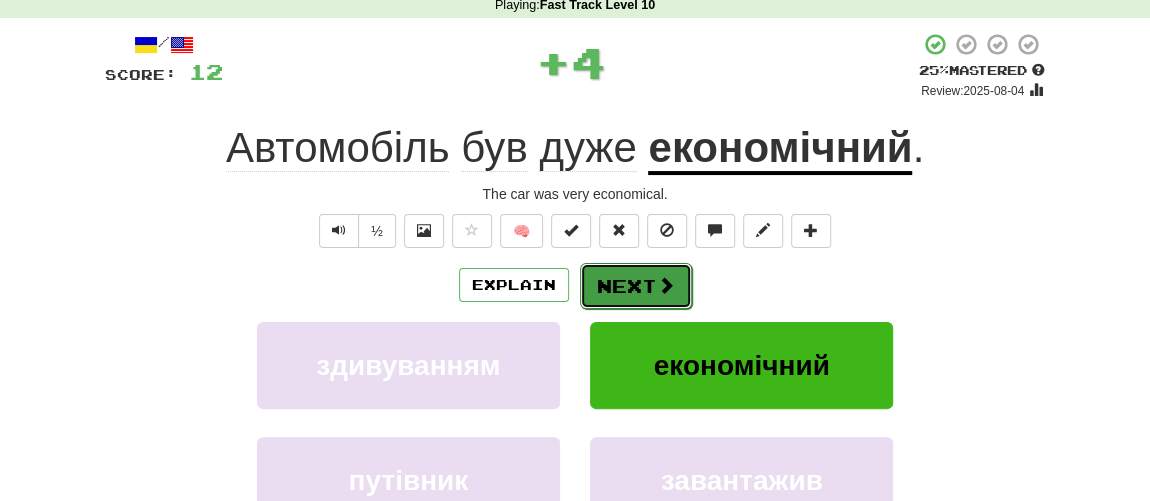 click at bounding box center [666, 285] 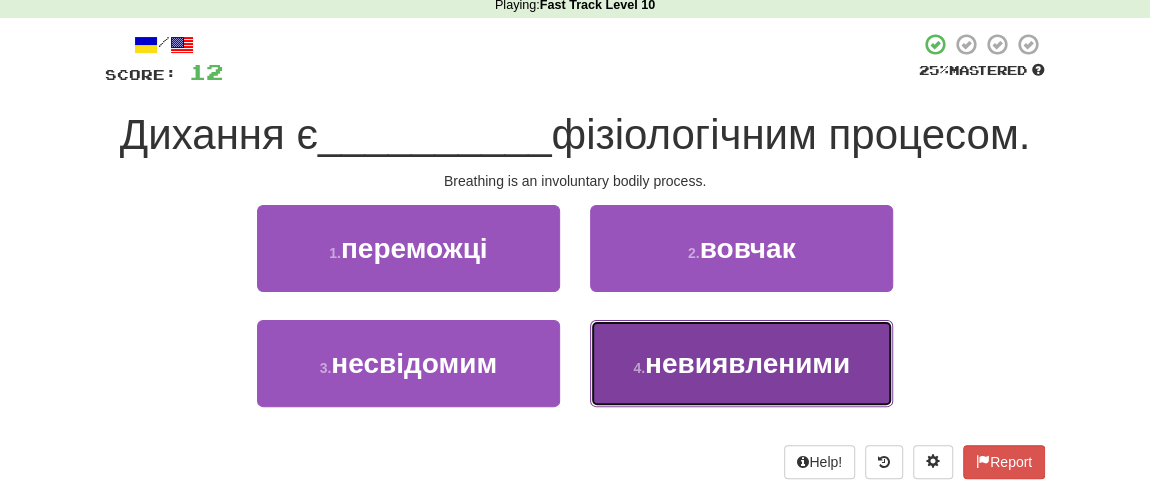 click on "невиявленими" at bounding box center (747, 363) 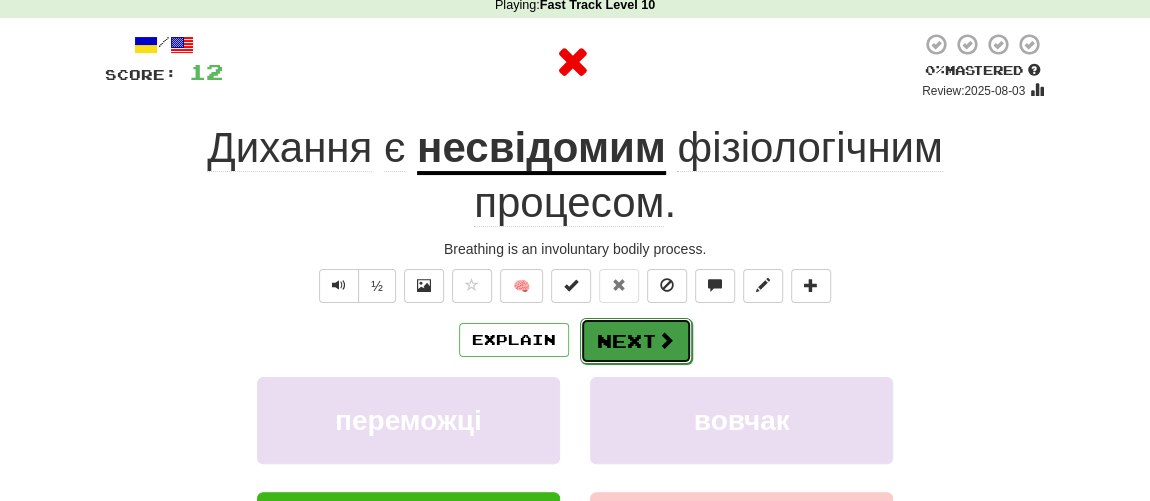 click on "Next" at bounding box center [636, 341] 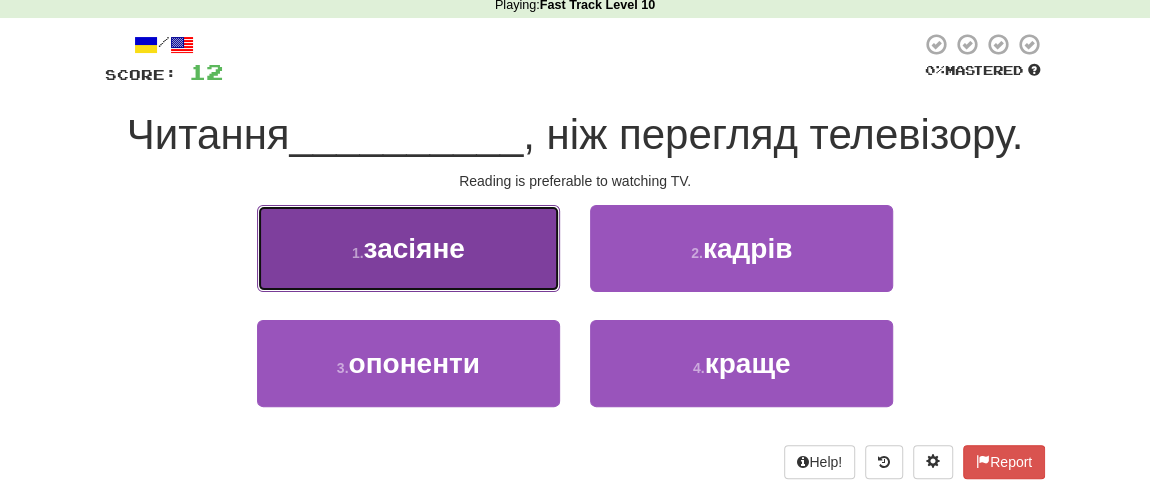 click on "1 .  засіяне" at bounding box center [408, 248] 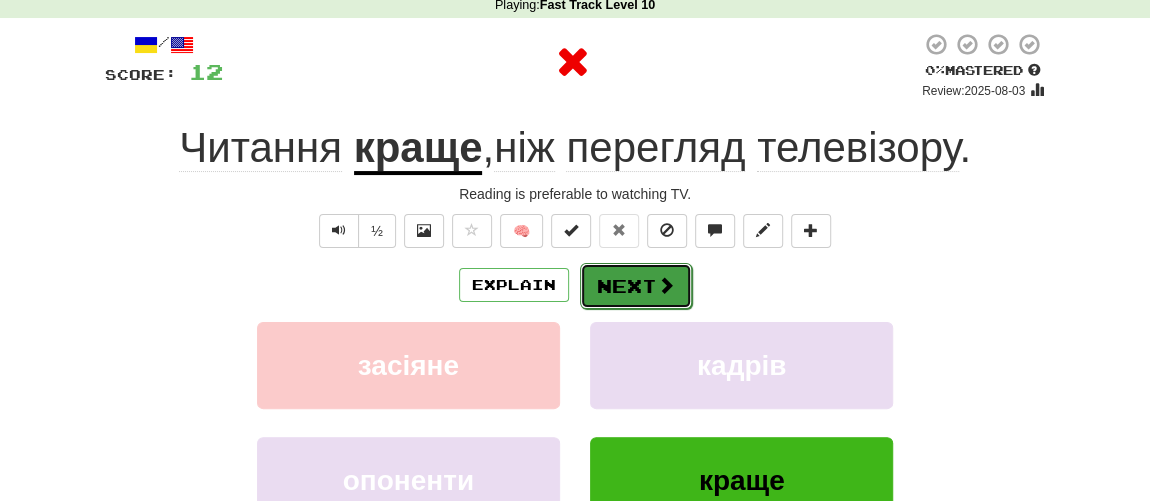 click on "Next" at bounding box center (636, 286) 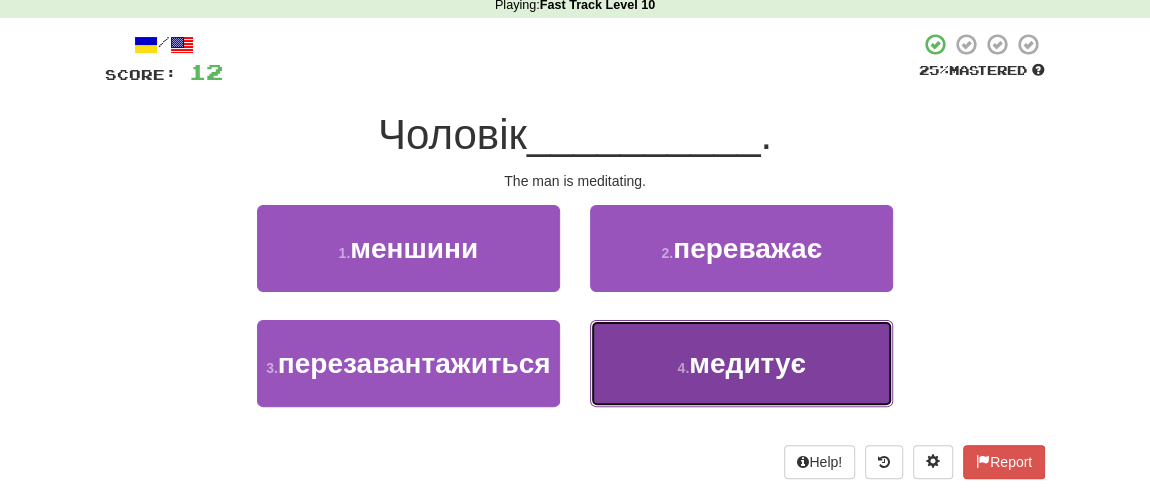 click on "медитує" at bounding box center (747, 363) 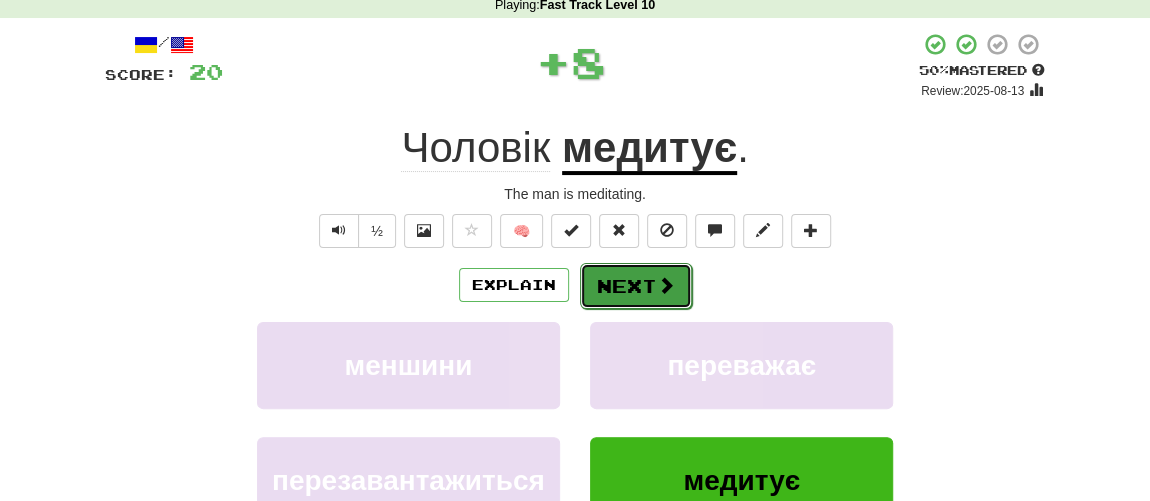click on "Next" at bounding box center (636, 286) 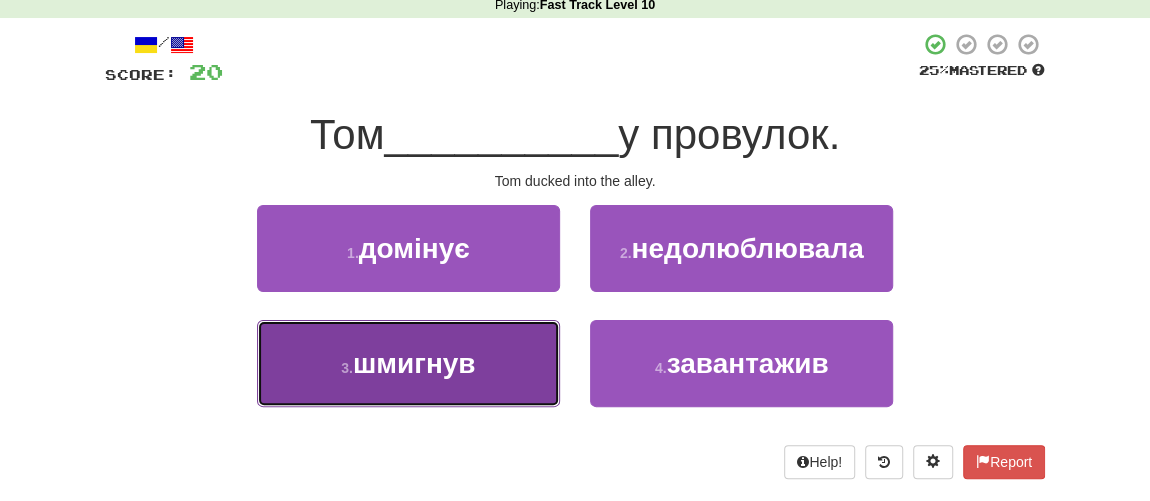click on "3 .  шмигнув" at bounding box center [408, 363] 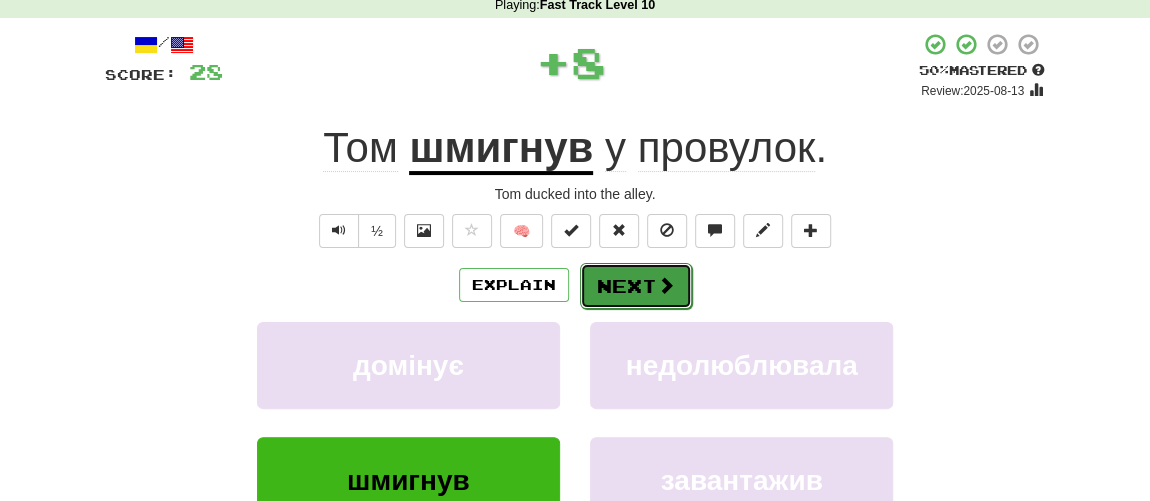 click on "Next" at bounding box center [636, 286] 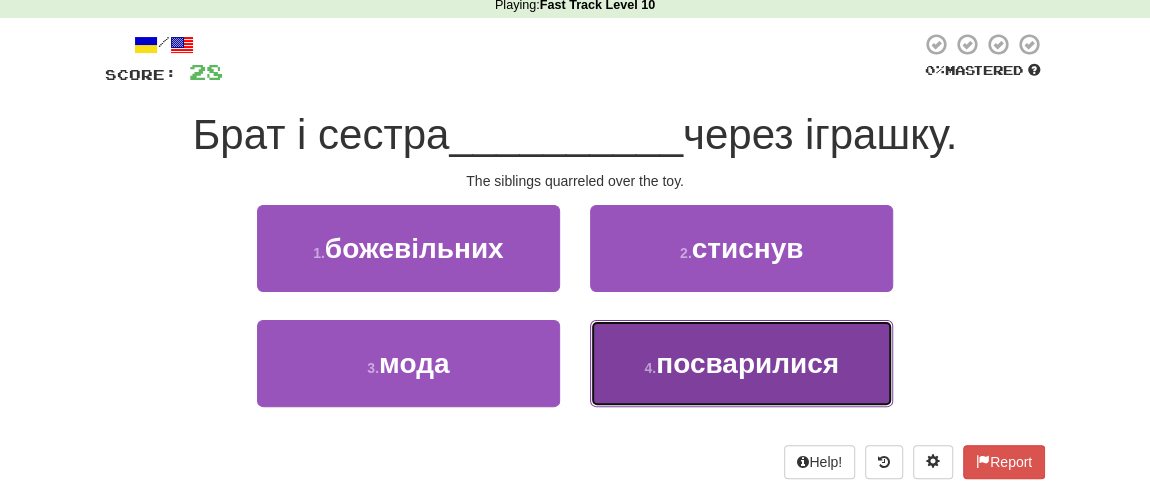 click on "посварилися" at bounding box center [747, 363] 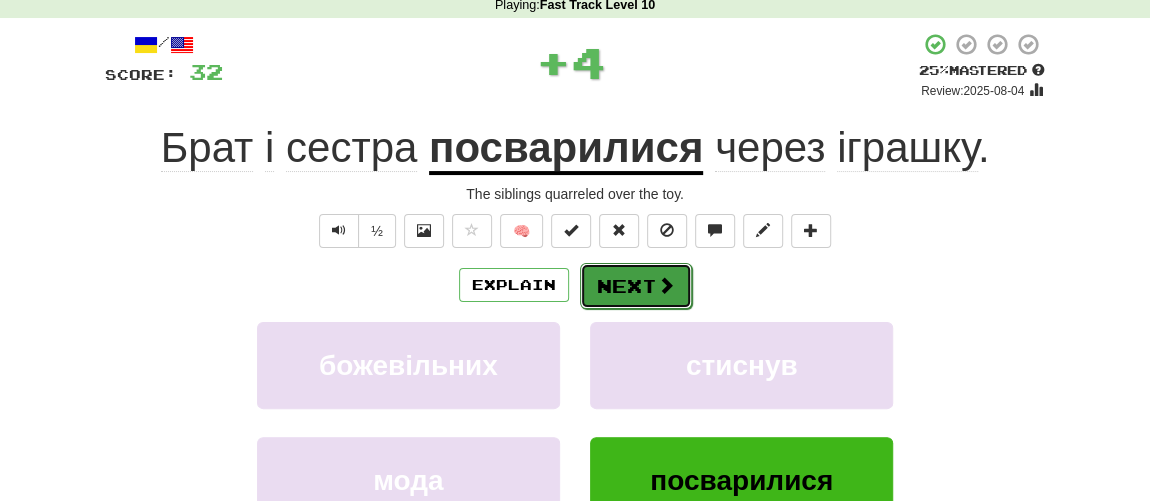 click on "Next" at bounding box center (636, 286) 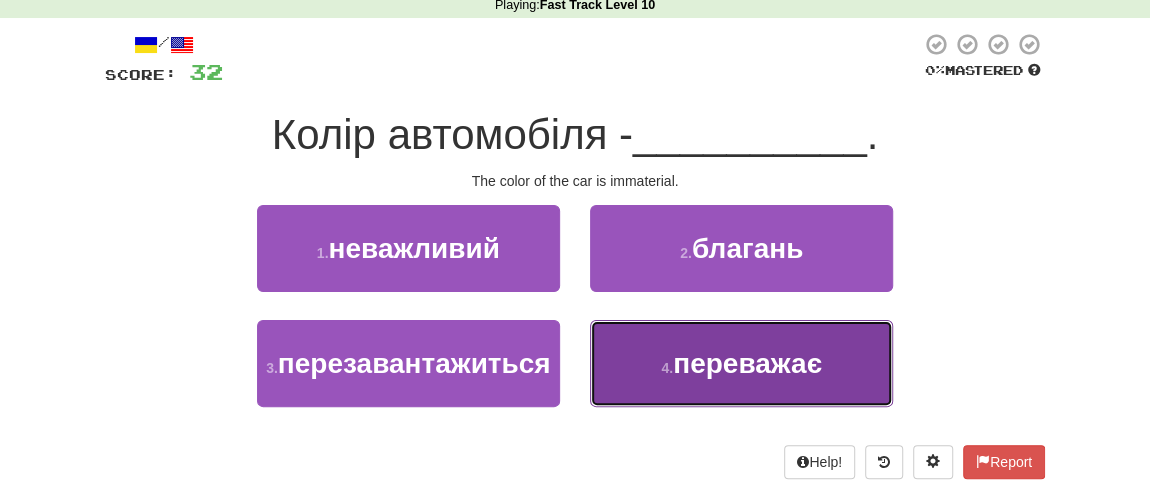 click on "4 ." at bounding box center [667, 368] 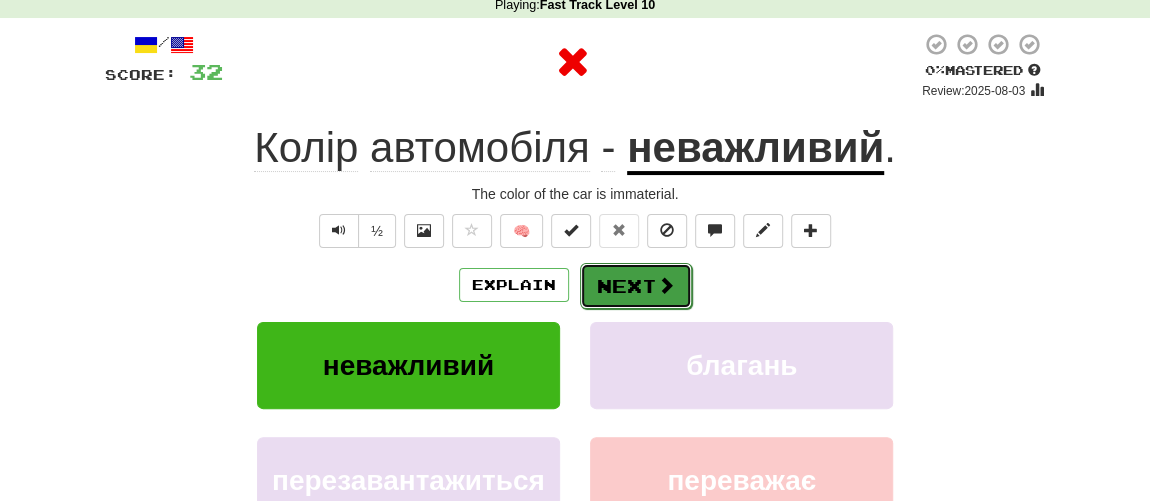 click on "Next" at bounding box center [636, 286] 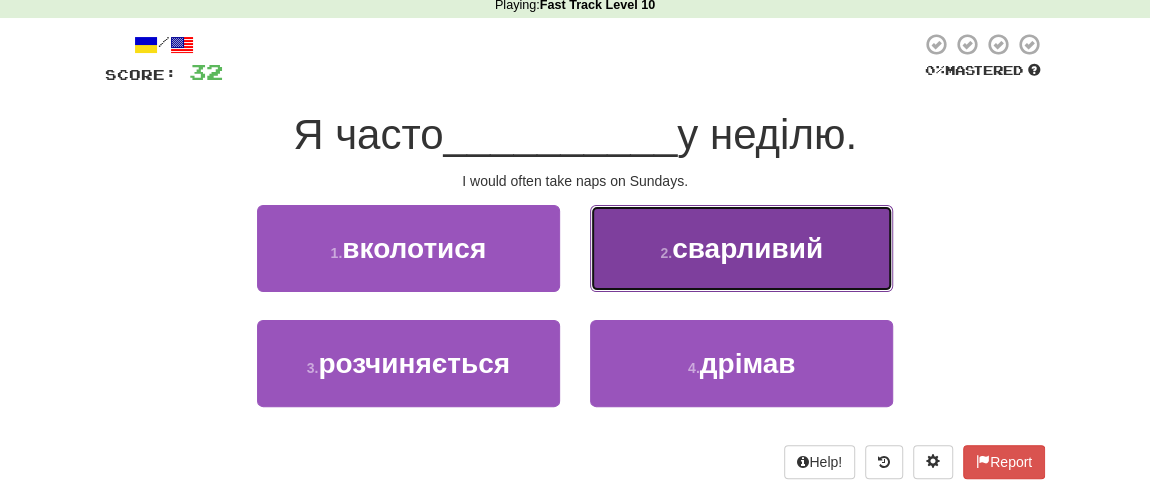 click on "сварливий" at bounding box center [747, 248] 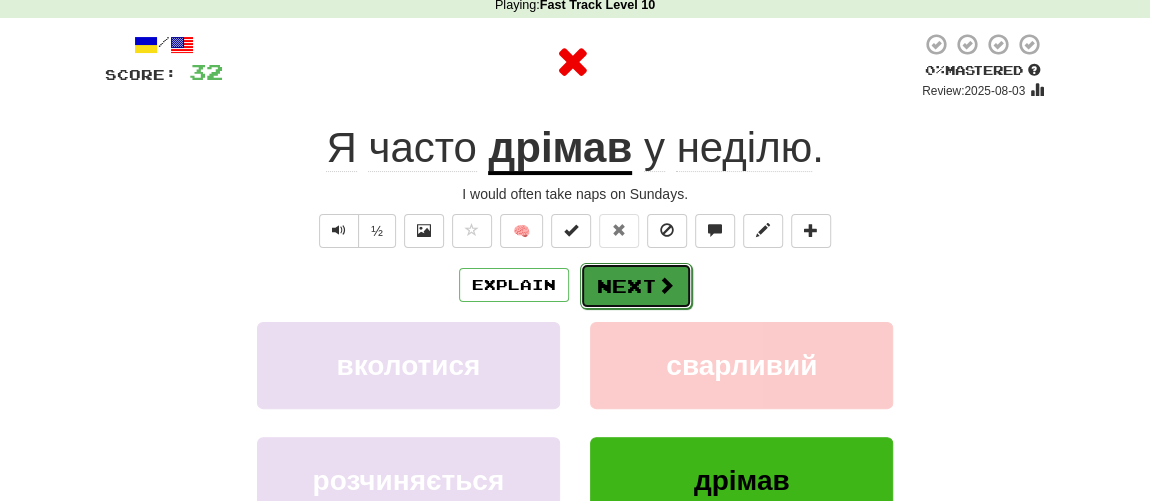 click on "Next" at bounding box center [636, 286] 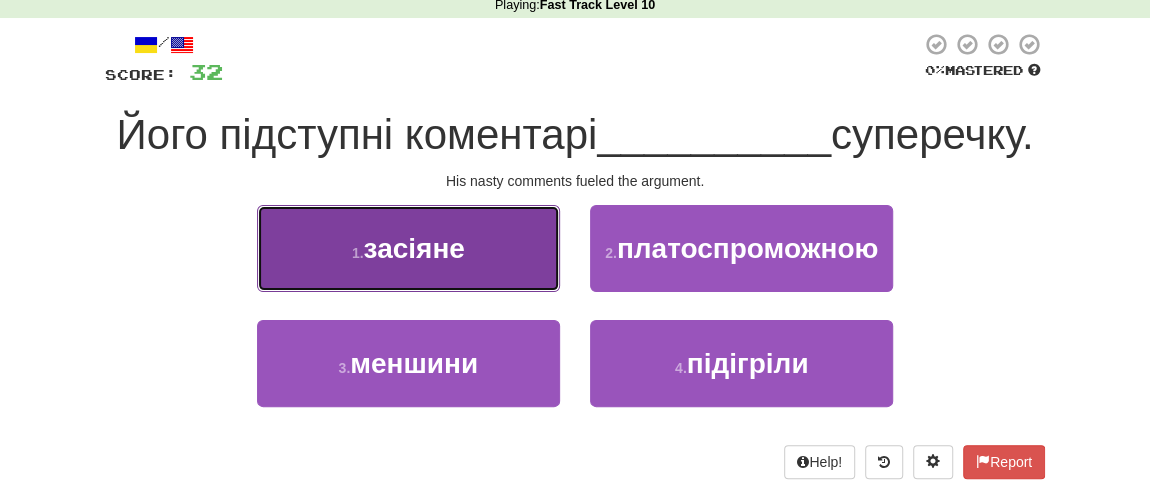 click on "1 .  засіяне" at bounding box center (408, 248) 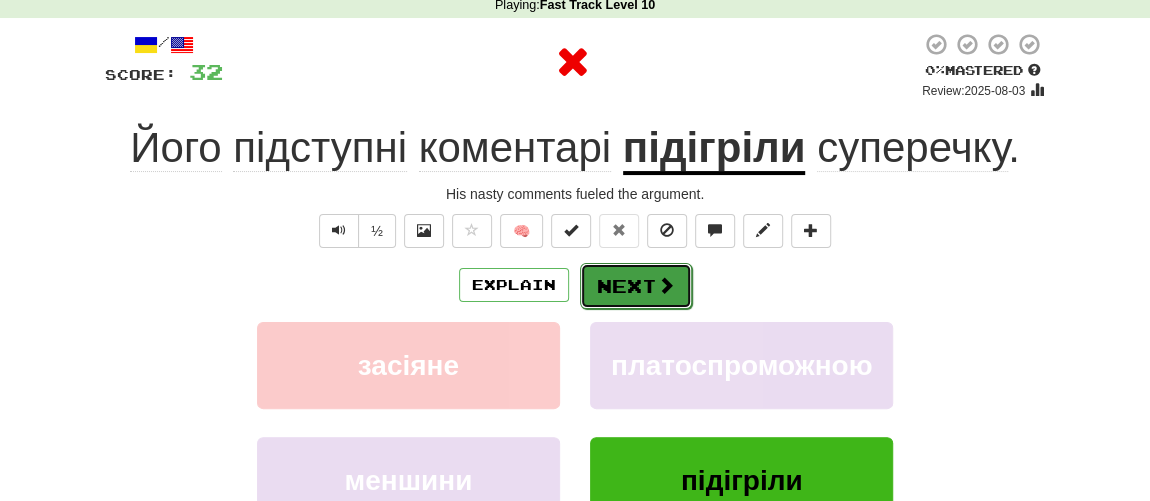 click on "Next" at bounding box center (636, 286) 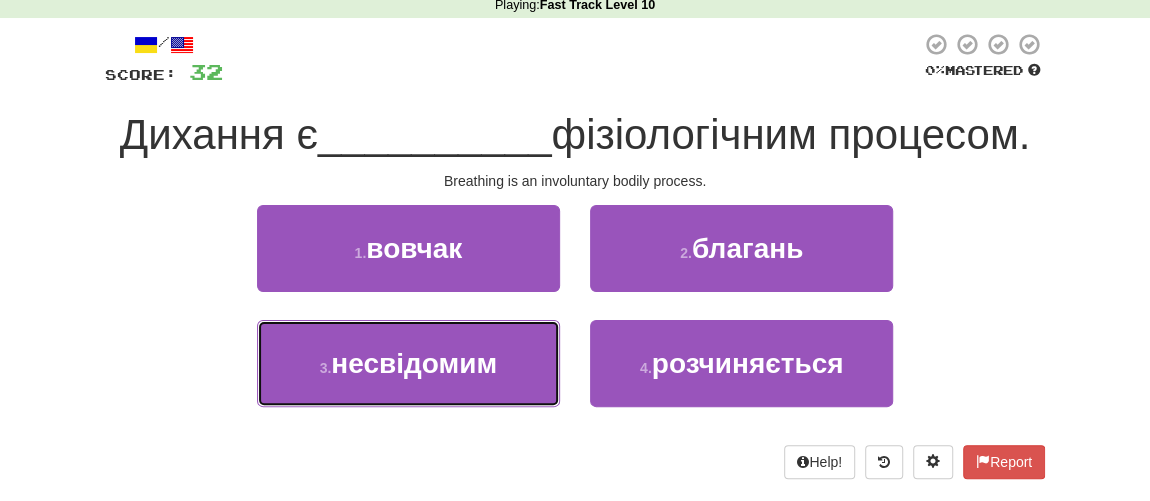 click on "несвідомим" at bounding box center [414, 363] 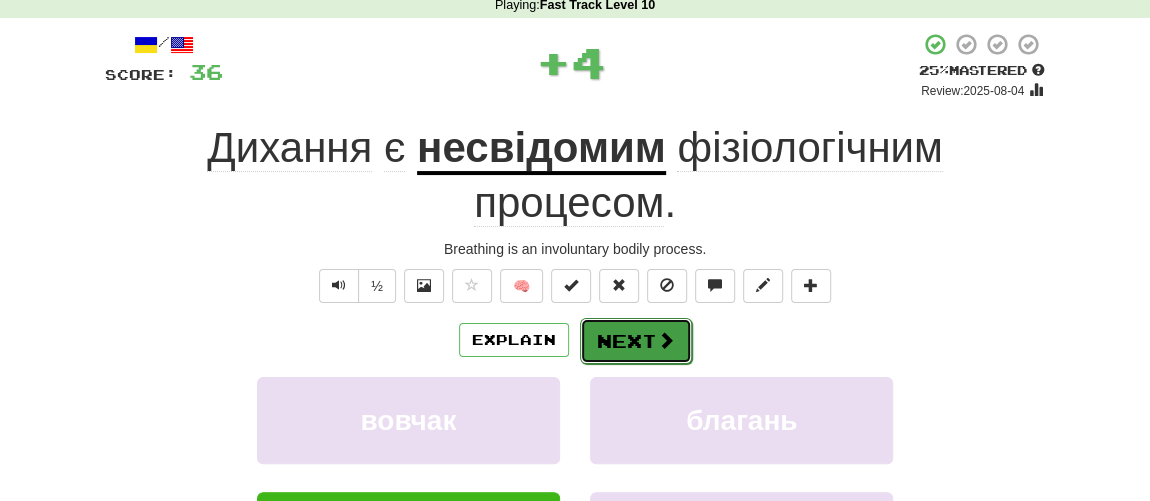 click on "Next" at bounding box center [636, 341] 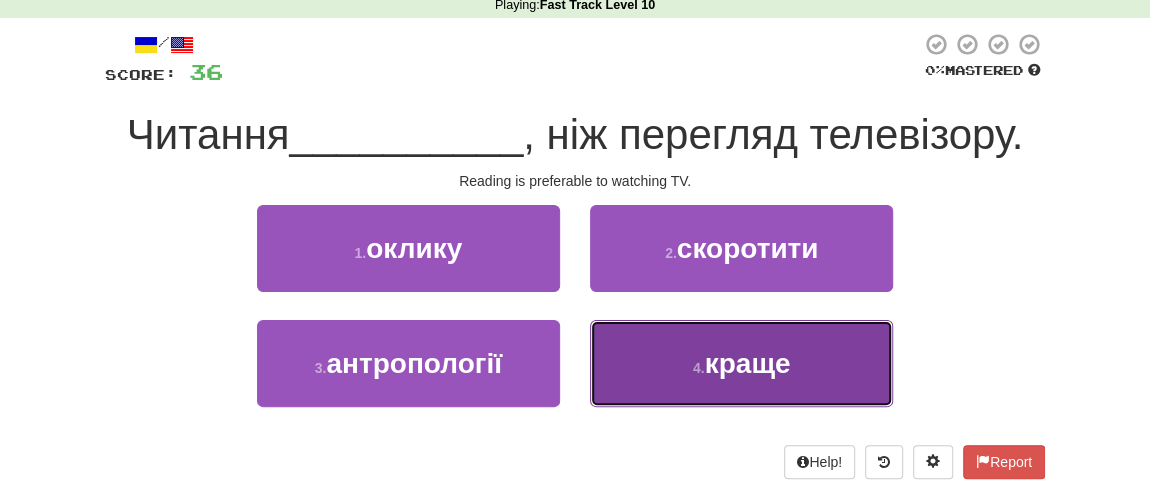 click on "краще" at bounding box center [748, 363] 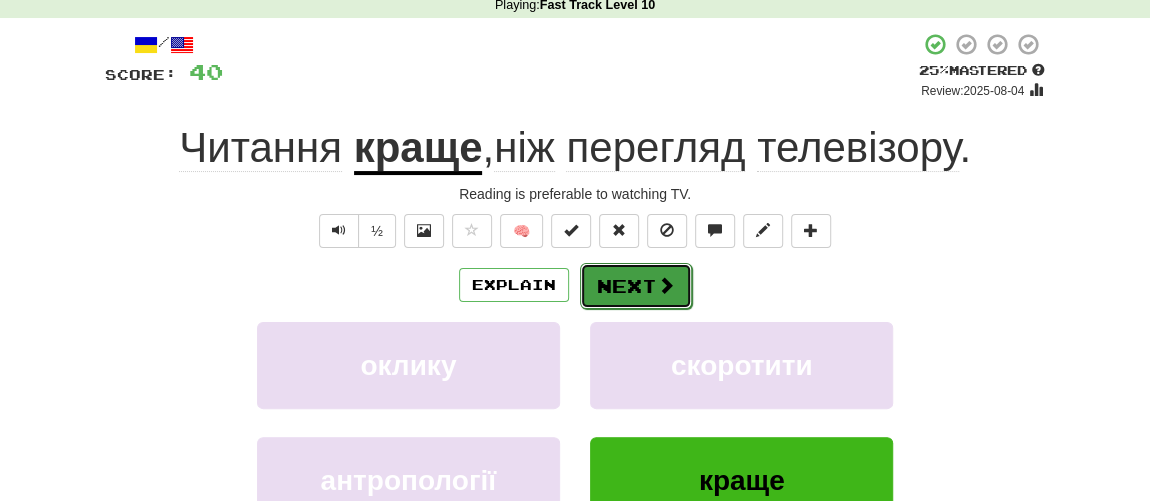 click on "Next" at bounding box center [636, 286] 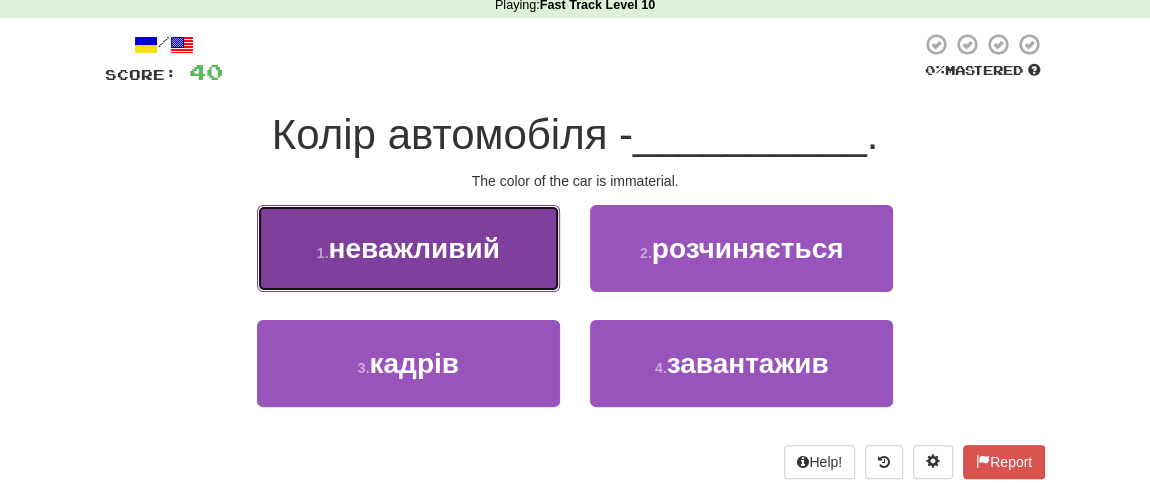 click on "1 .  неважливий" at bounding box center (408, 248) 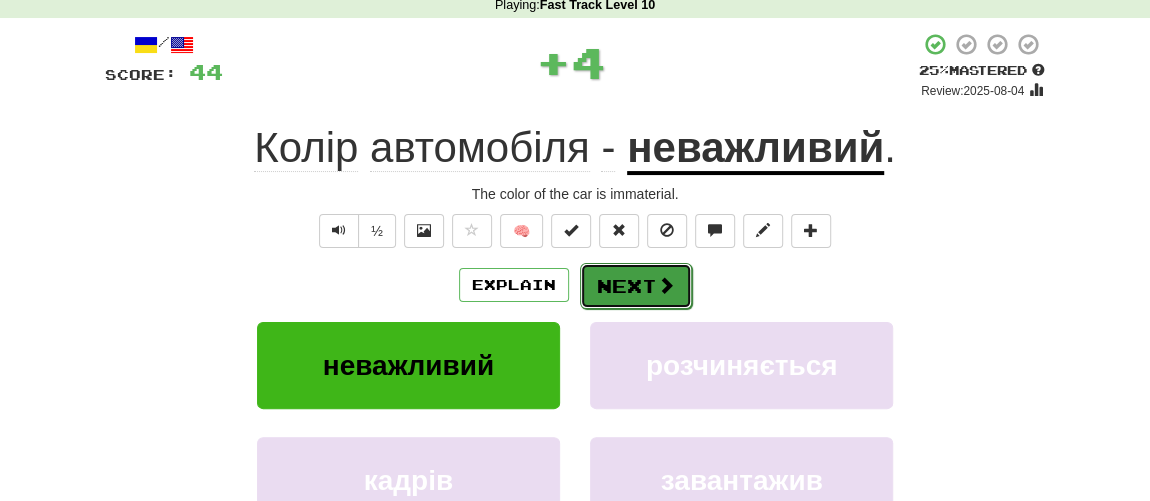 click on "Next" at bounding box center [636, 286] 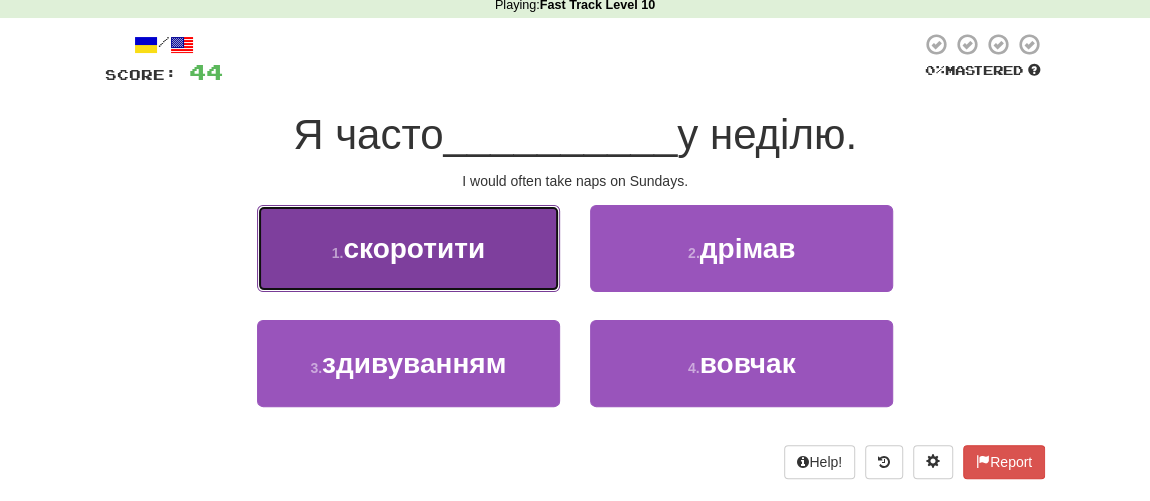 click on "скоротити" at bounding box center [414, 248] 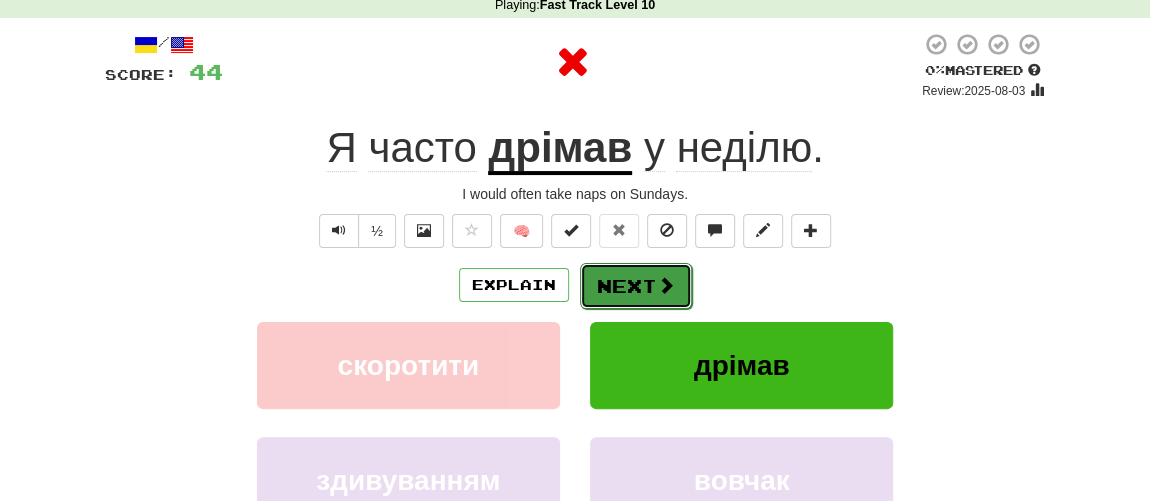 click on "Next" at bounding box center (636, 286) 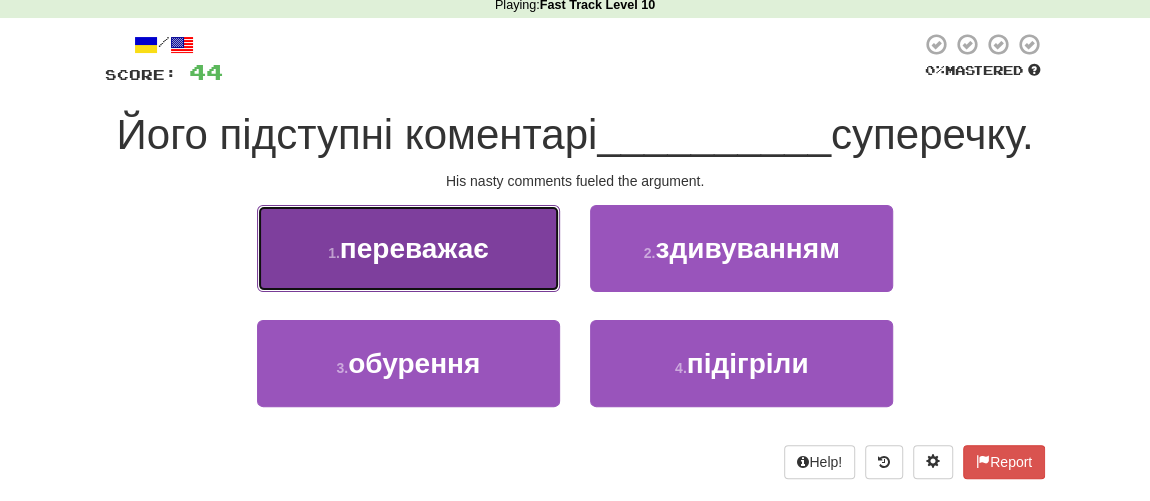 click on "переважає" at bounding box center (414, 248) 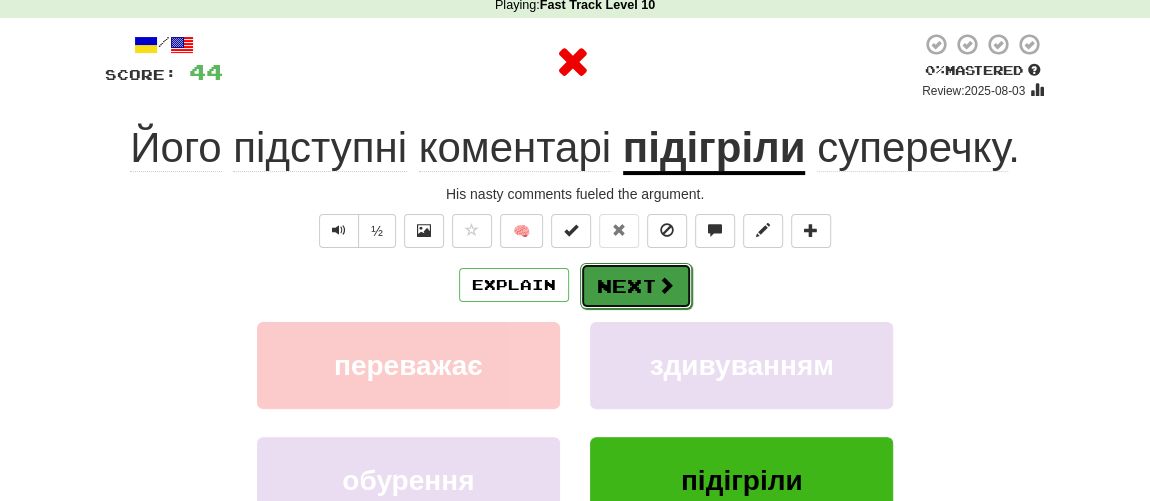 click on "Next" at bounding box center [636, 286] 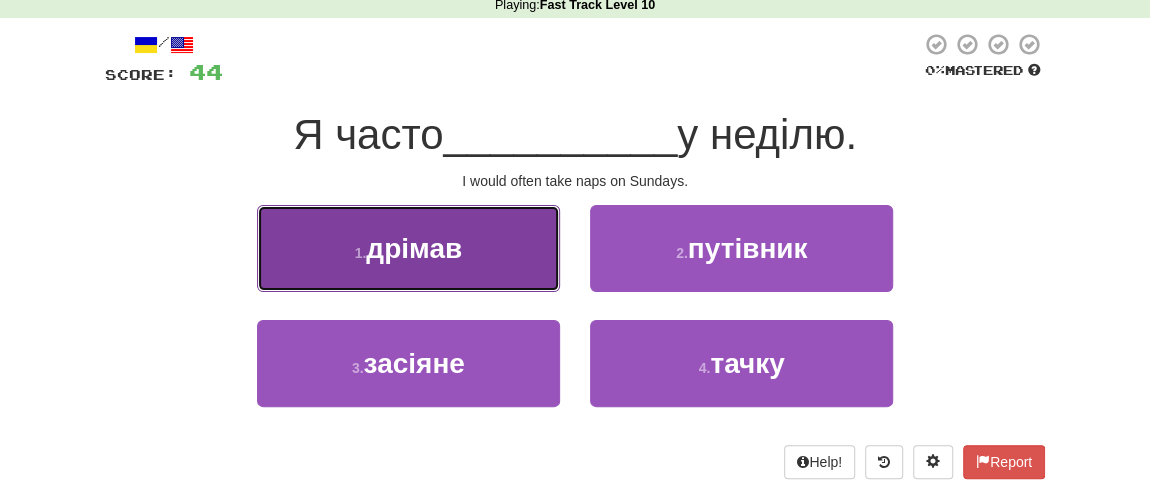 click on "дрімав" at bounding box center (414, 248) 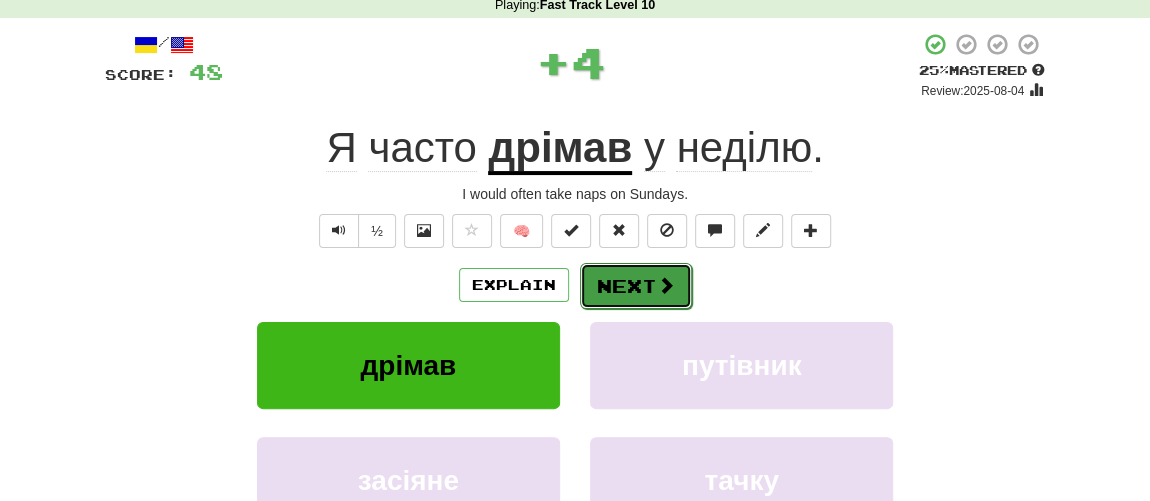click on "Next" at bounding box center (636, 286) 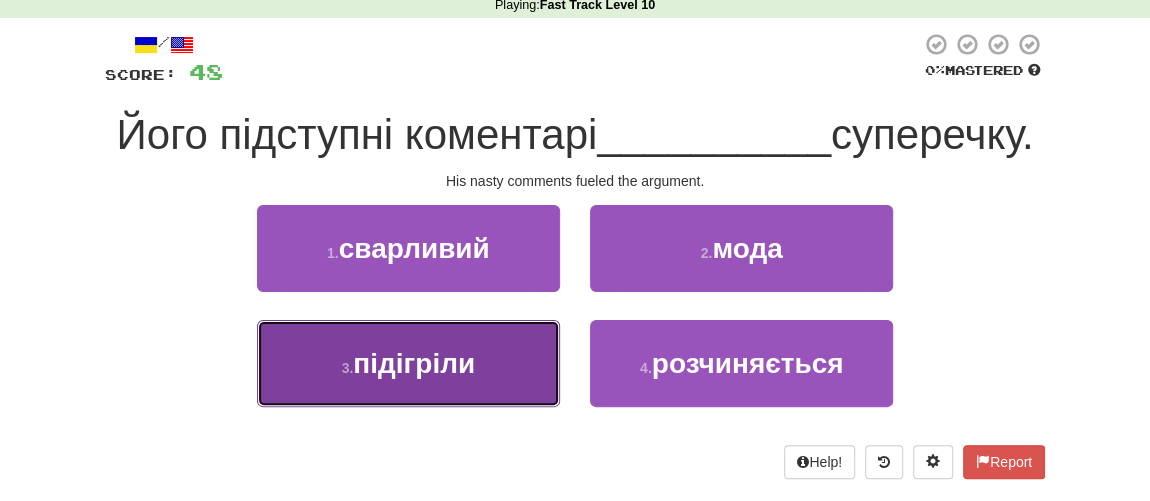 click on "підігріли" at bounding box center (414, 363) 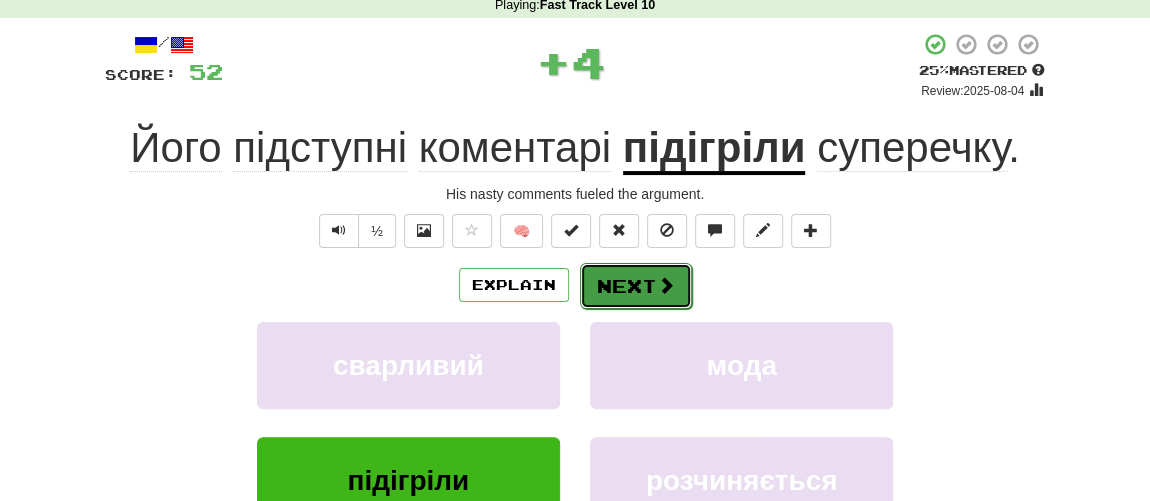 click on "Next" at bounding box center [636, 286] 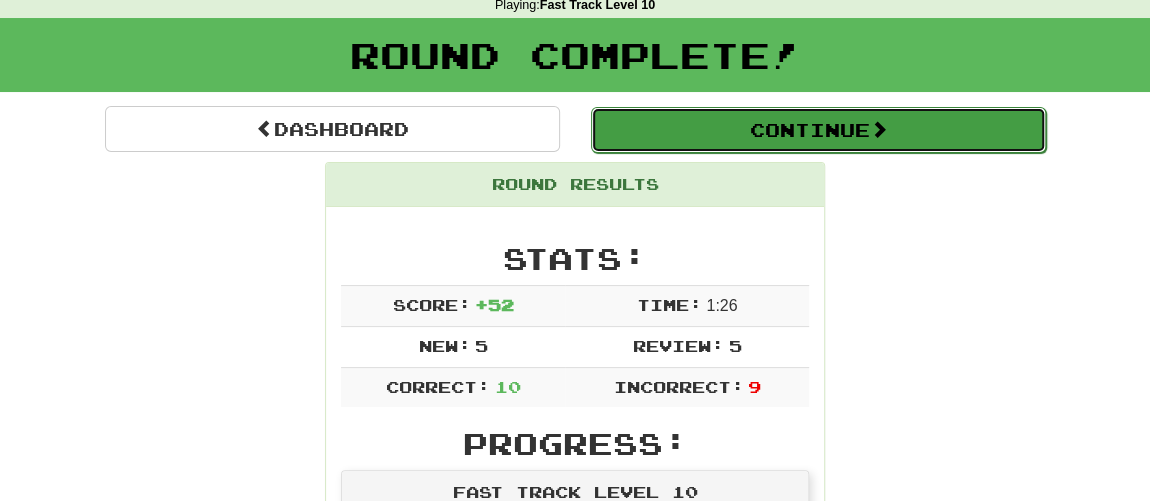 click on "Continue" at bounding box center [818, 130] 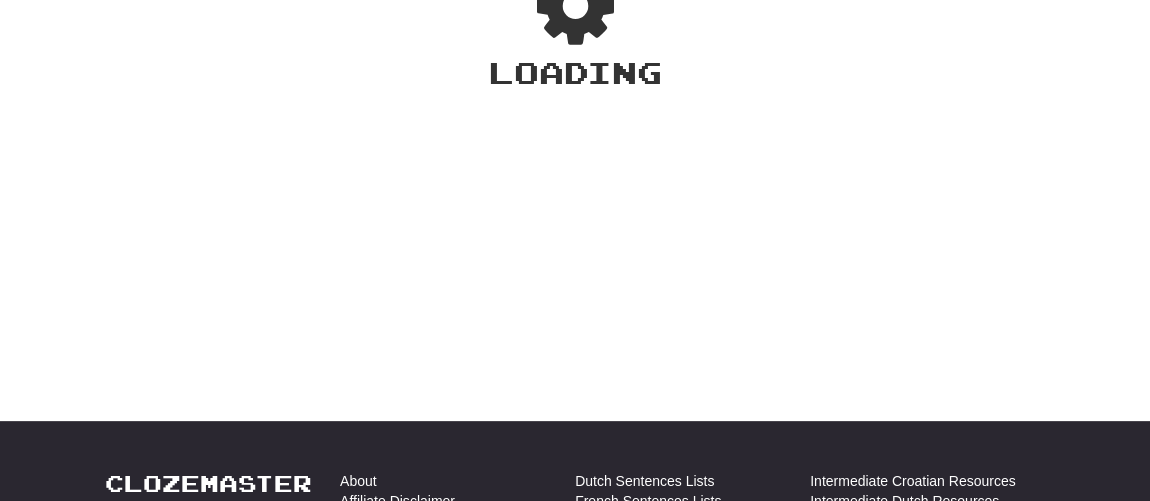 scroll, scrollTop: 90, scrollLeft: 0, axis: vertical 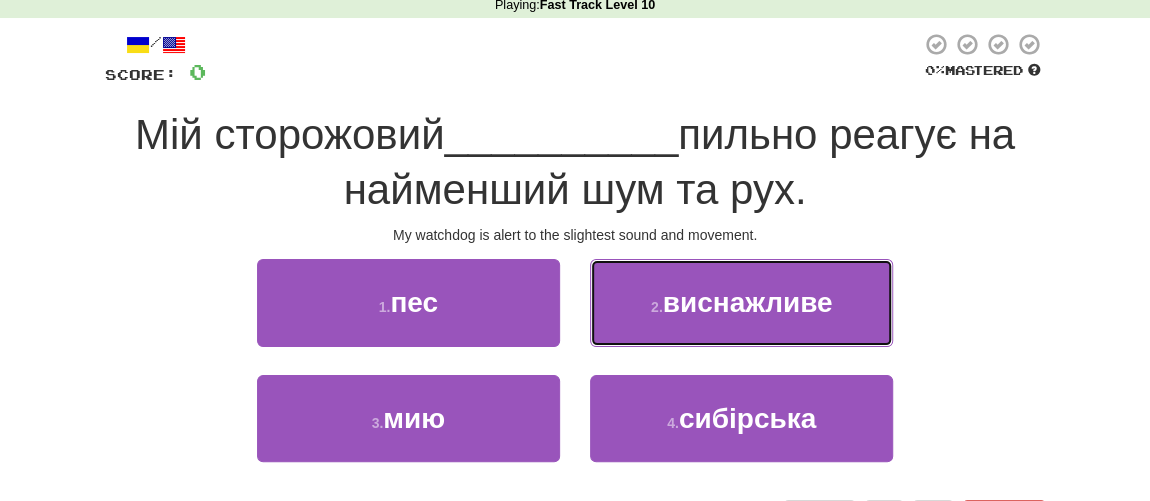 click on "виснажливе" at bounding box center (748, 302) 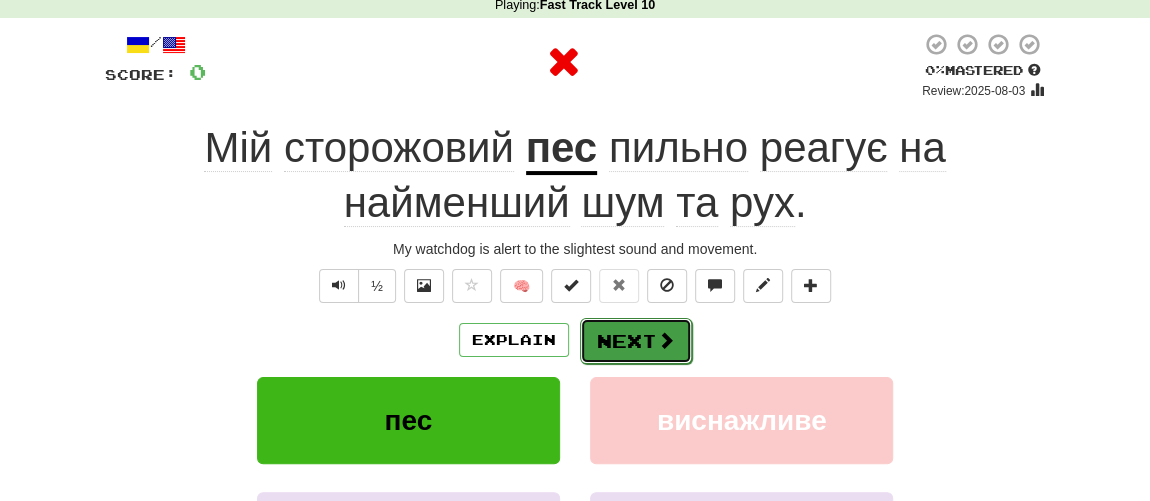 click on "Next" at bounding box center (636, 341) 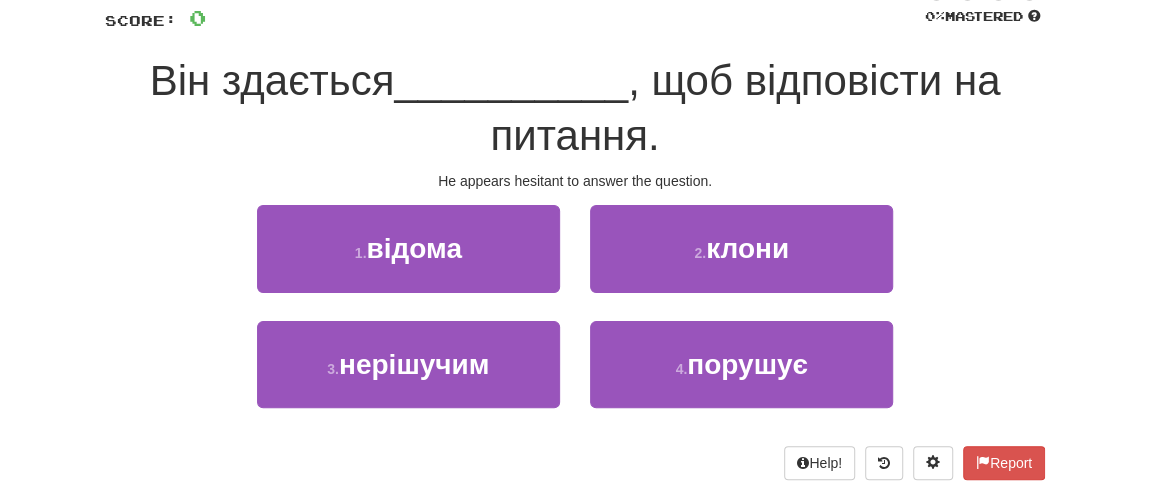 scroll, scrollTop: 181, scrollLeft: 0, axis: vertical 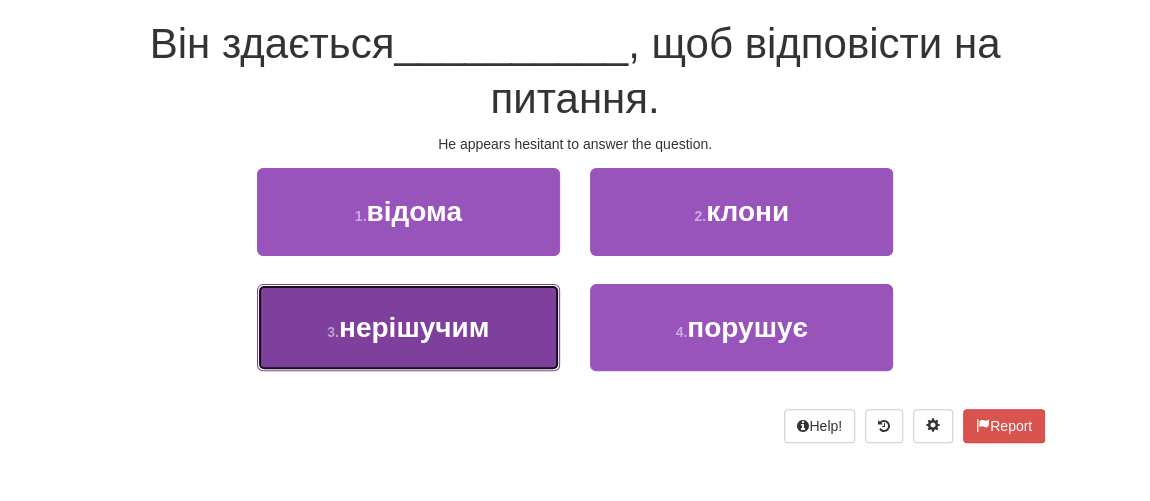 click on "нерішучим" at bounding box center [414, 327] 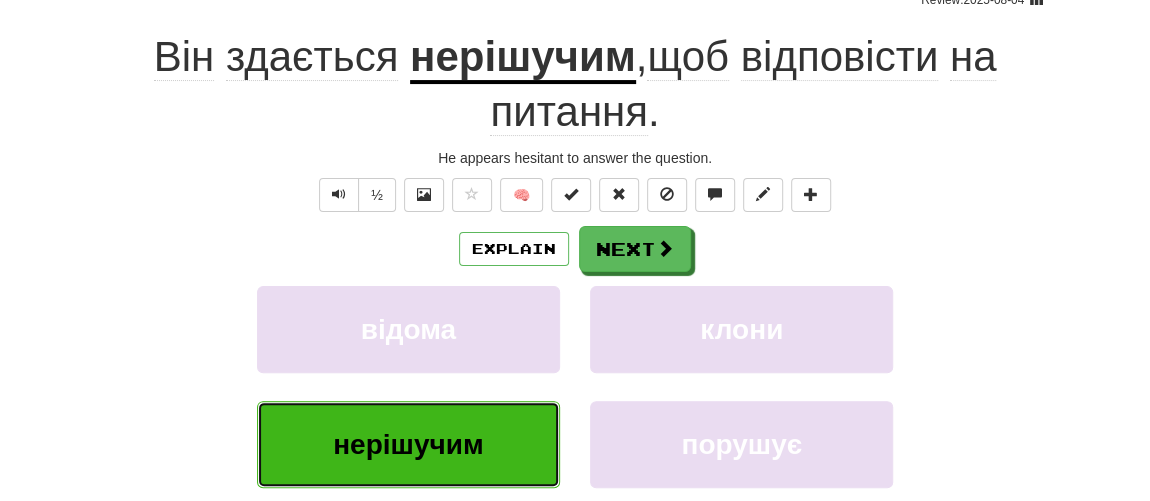 scroll, scrollTop: 195, scrollLeft: 0, axis: vertical 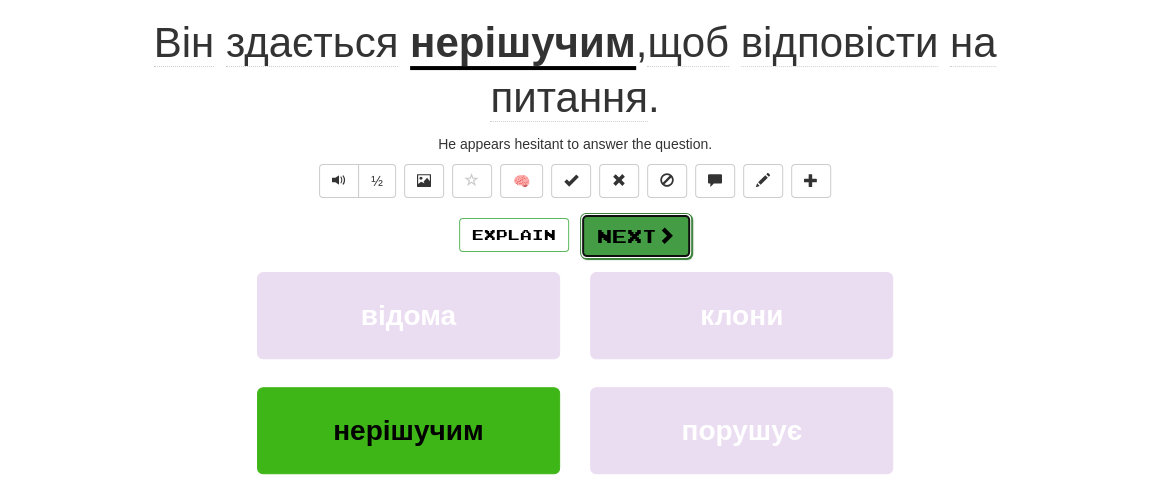 click on "Next" at bounding box center [636, 236] 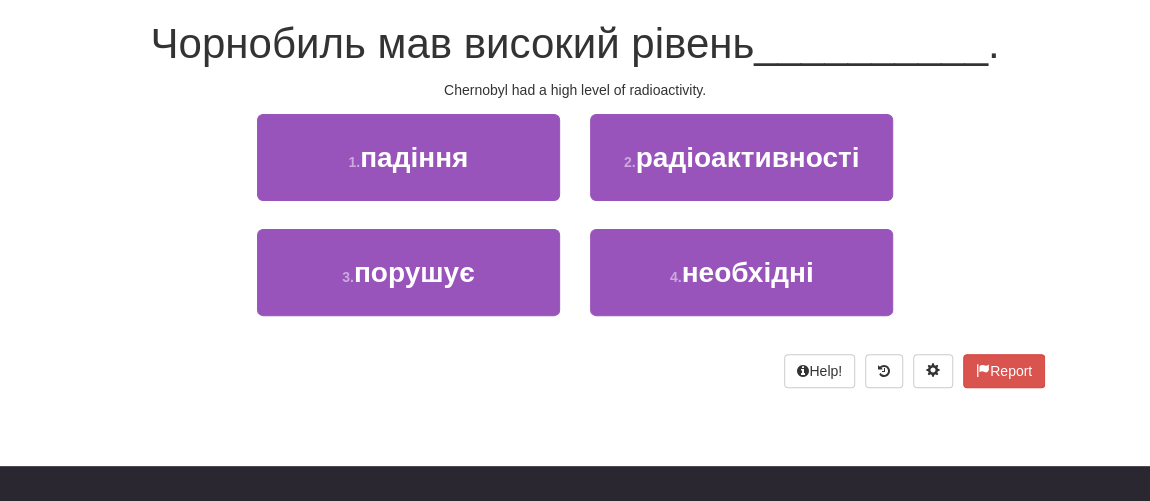 scroll, scrollTop: 90, scrollLeft: 0, axis: vertical 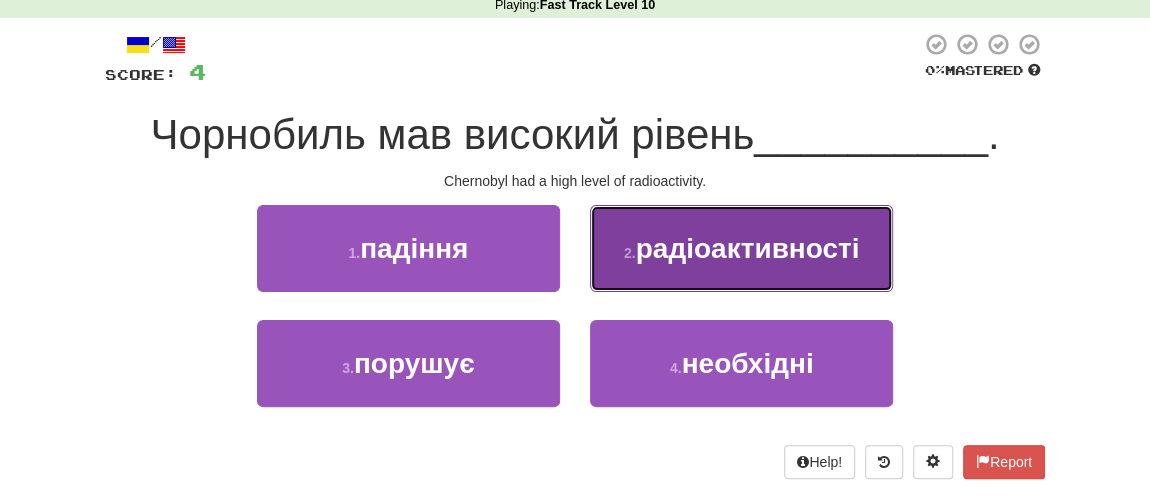 drag, startPoint x: 673, startPoint y: 248, endPoint x: 659, endPoint y: 265, distance: 22.022715 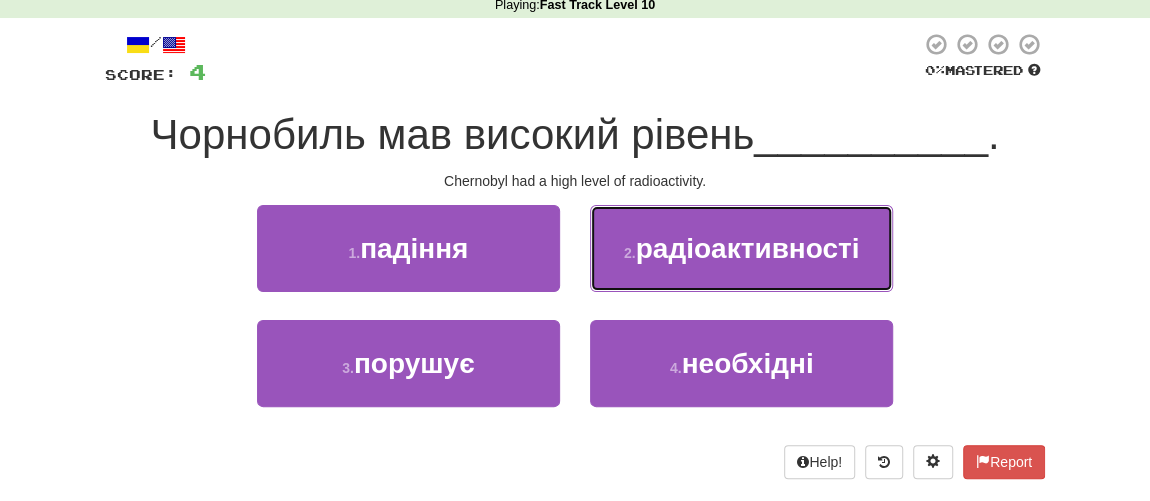 click on "радіоактивності" at bounding box center (748, 248) 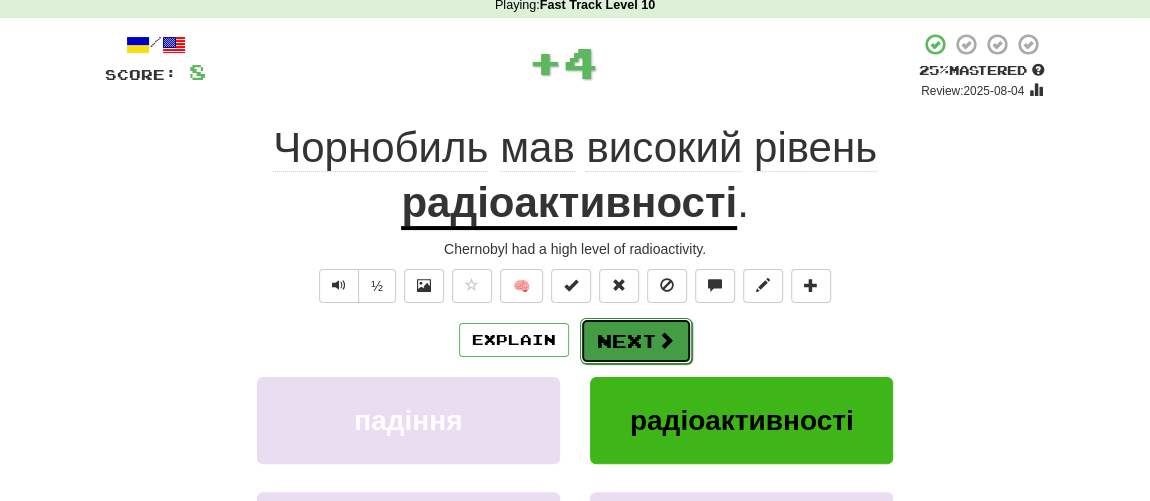 click on "Next" at bounding box center [636, 341] 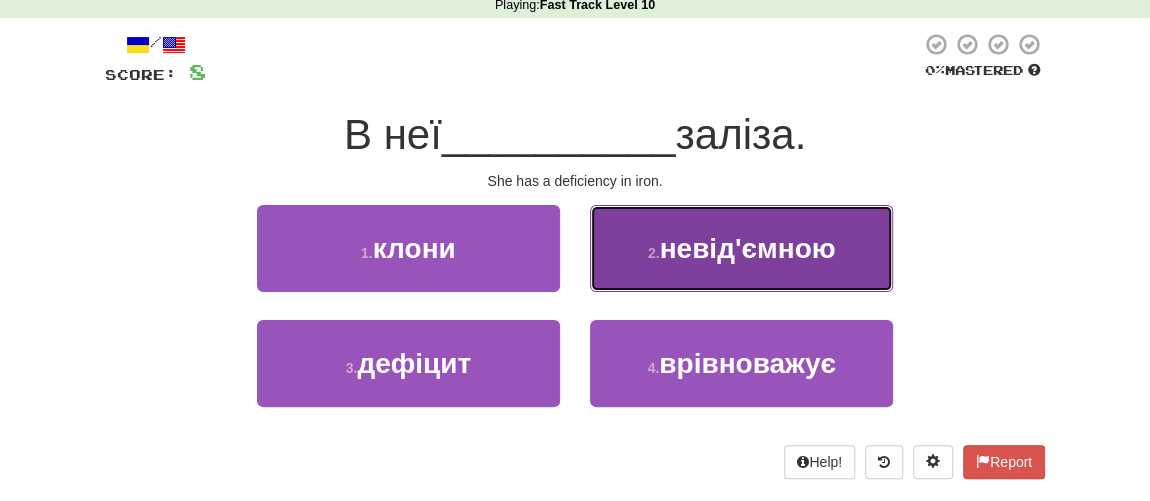 click on "невід'ємною" at bounding box center (747, 248) 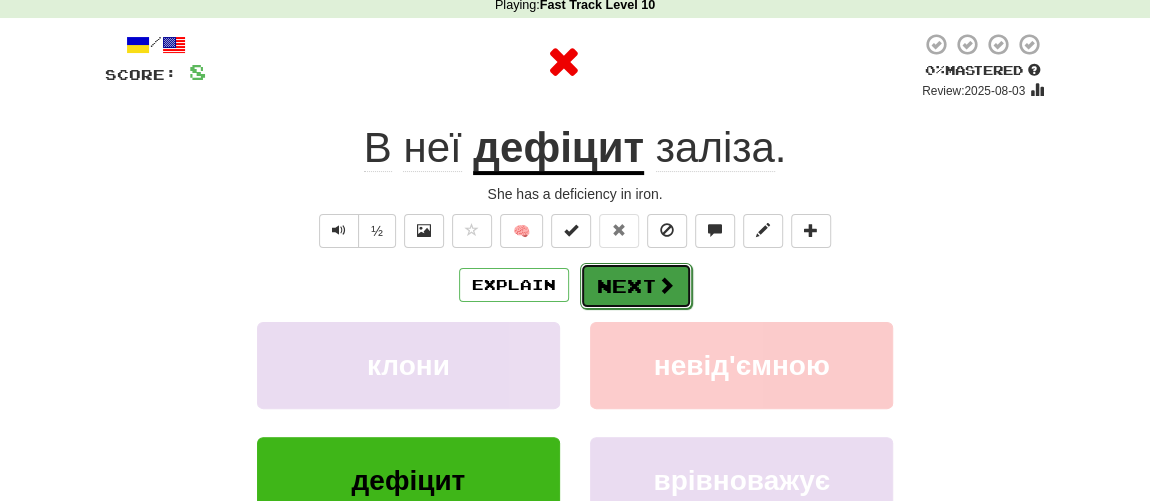 click on "Next" at bounding box center [636, 286] 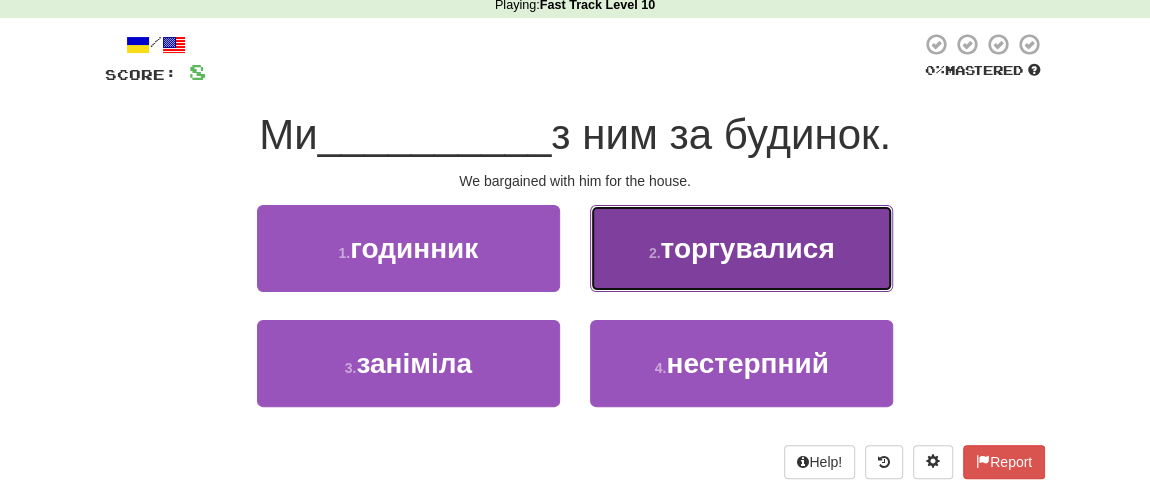 click on "2 .  торгувалися" at bounding box center (741, 248) 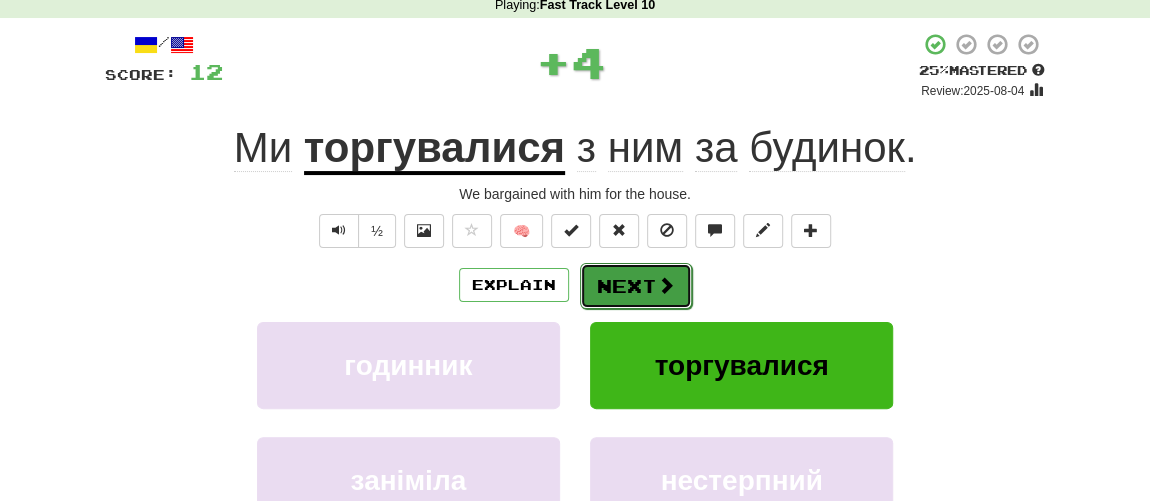 click on "Next" at bounding box center [636, 286] 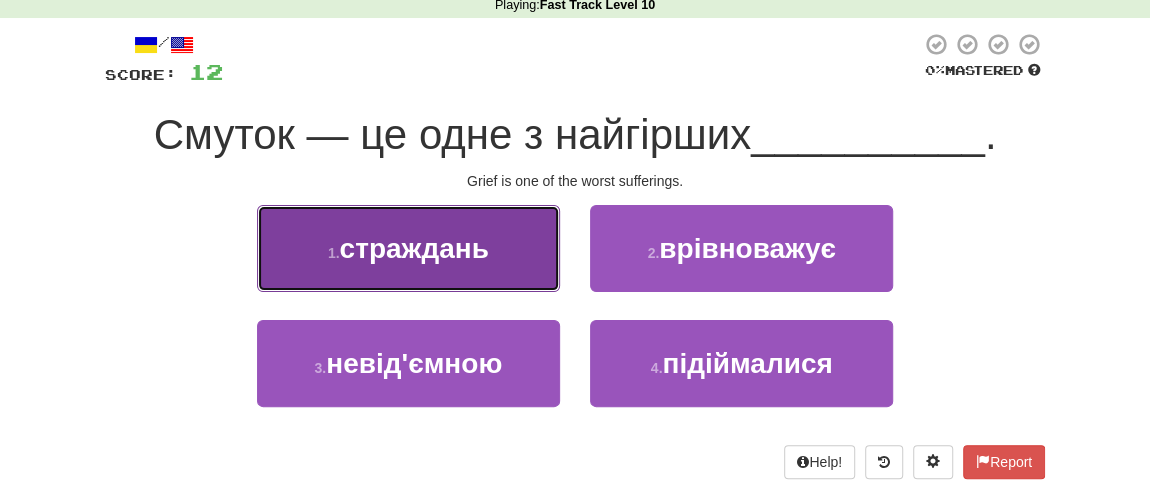 click on "страждань" at bounding box center (414, 248) 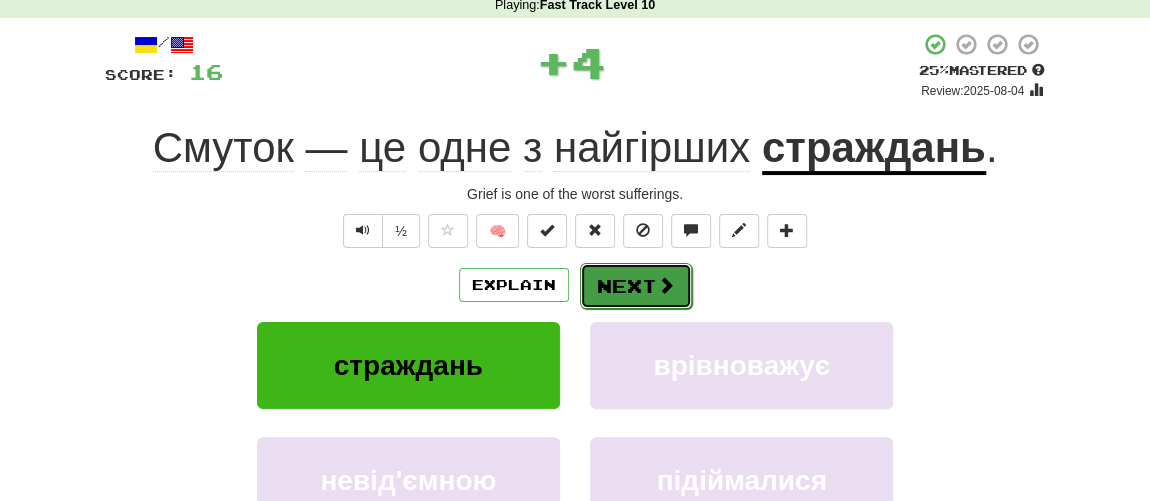 click on "Next" at bounding box center [636, 286] 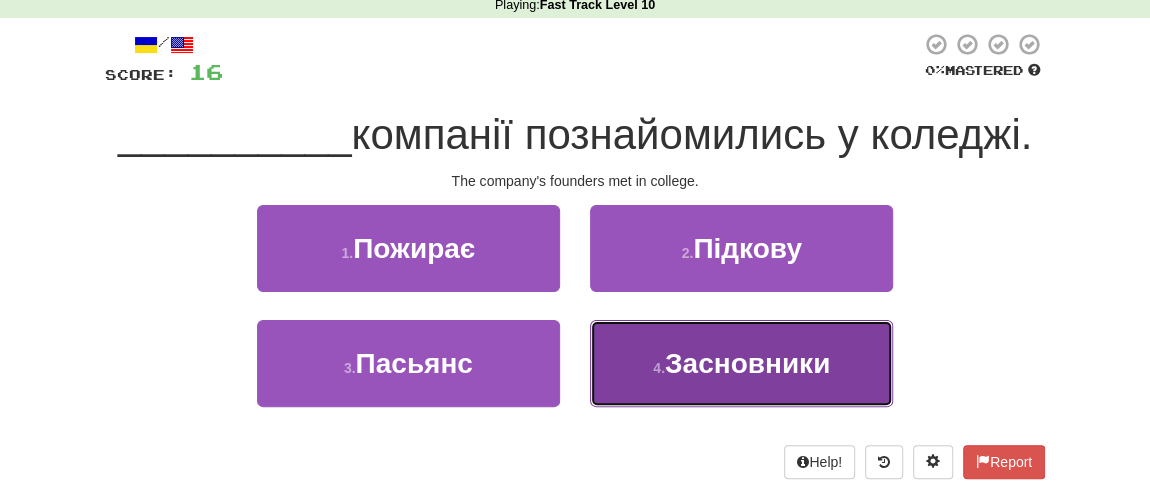 click on "4 ." at bounding box center [659, 368] 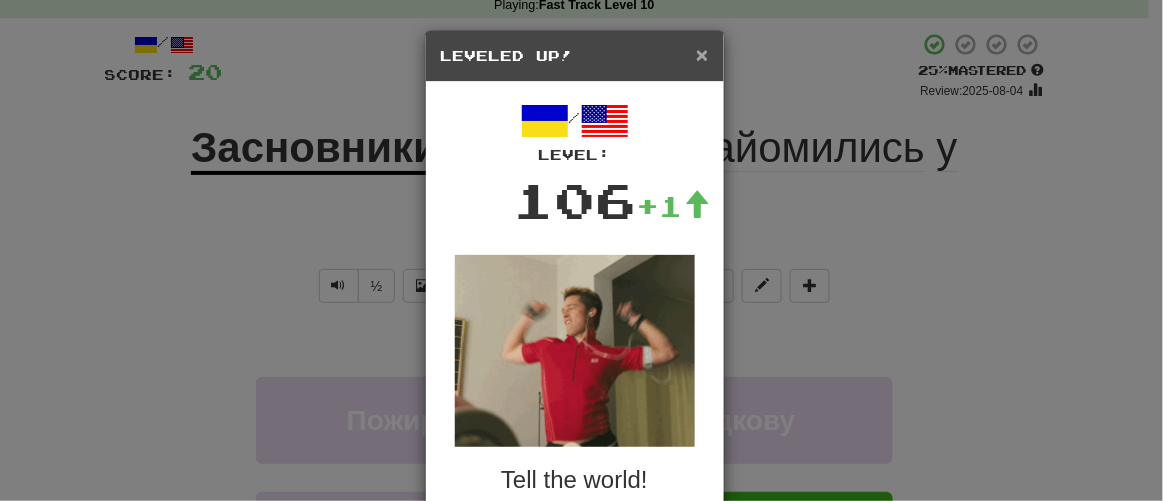 click on "×" at bounding box center [702, 54] 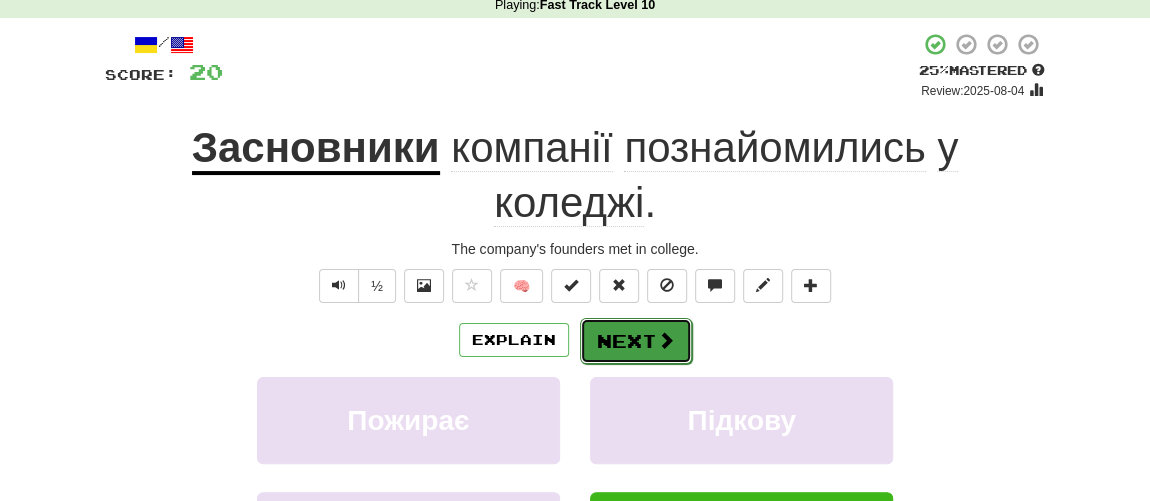 click on "Next" at bounding box center [636, 341] 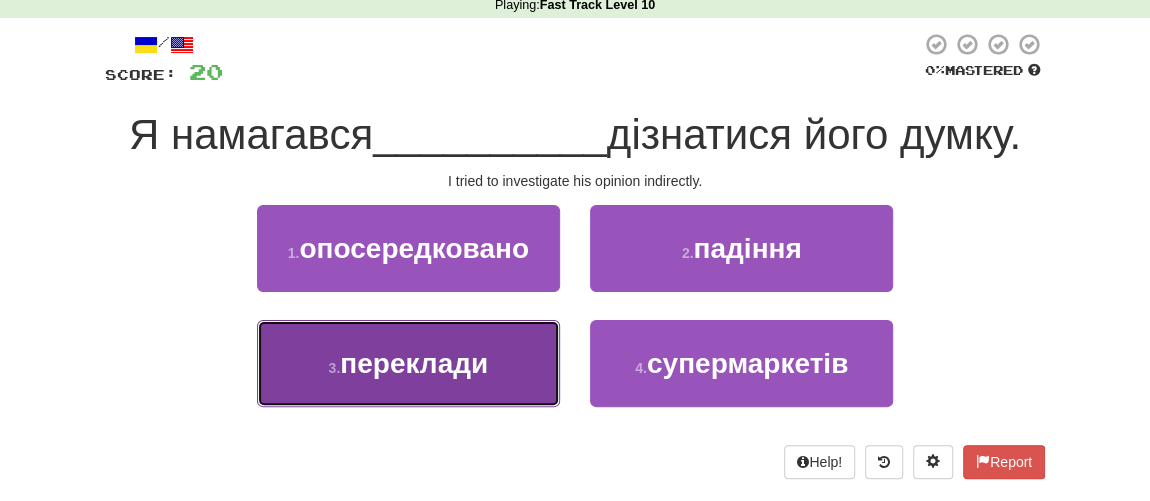 click on "переклади" at bounding box center (414, 363) 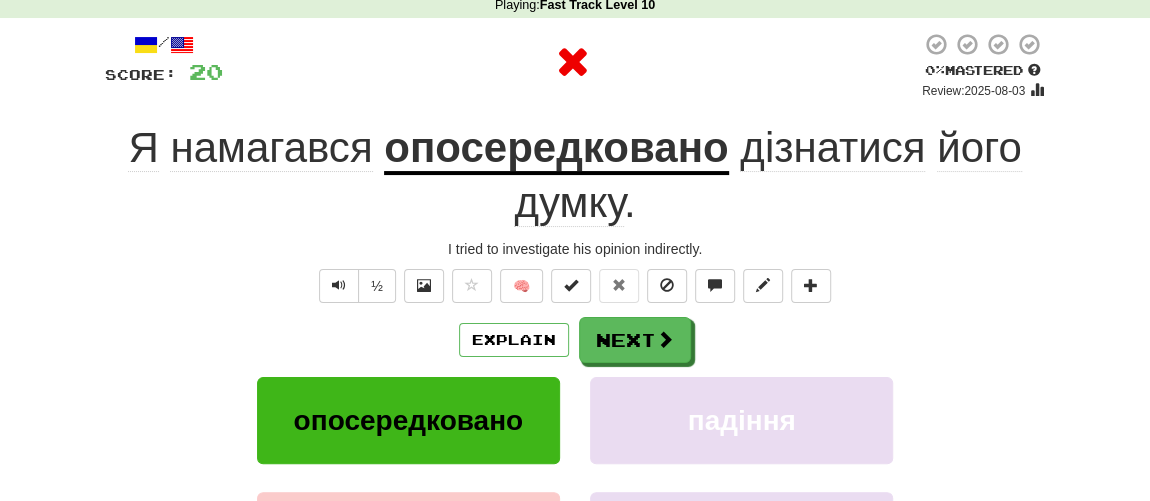 click on "Explain Next" at bounding box center (575, 340) 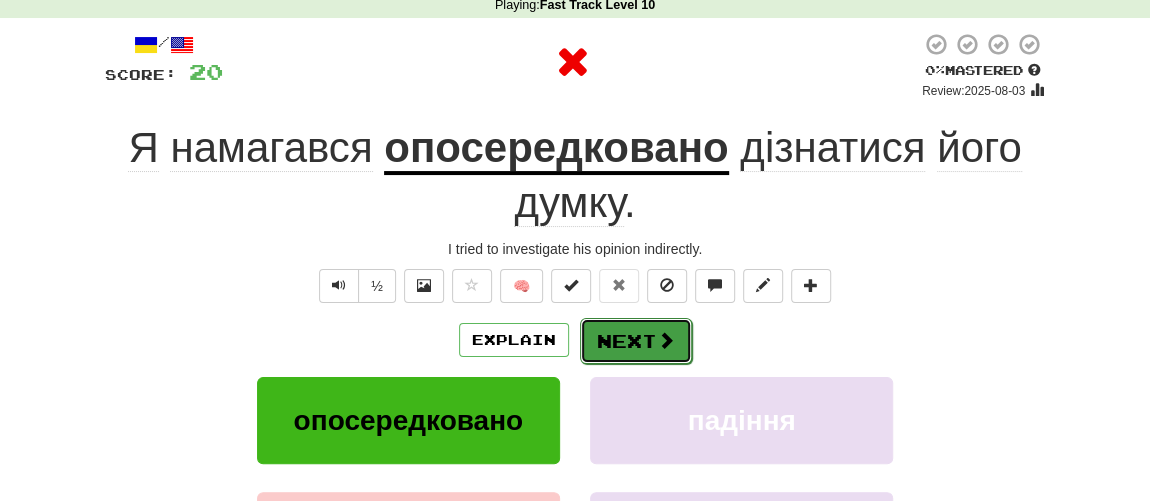 click on "Next" at bounding box center (636, 341) 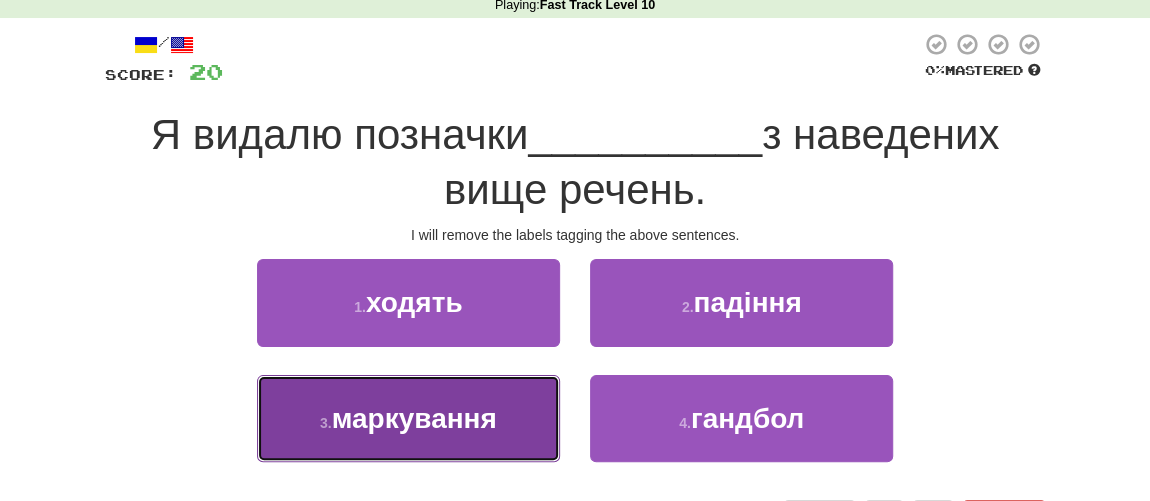 click on "3 .  маркування" at bounding box center [408, 418] 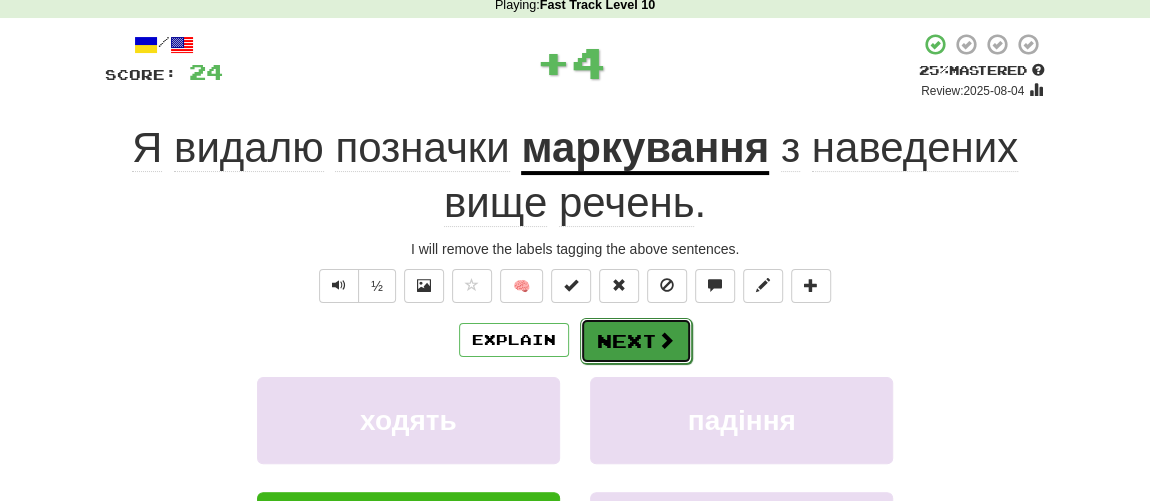 click on "Next" at bounding box center (636, 341) 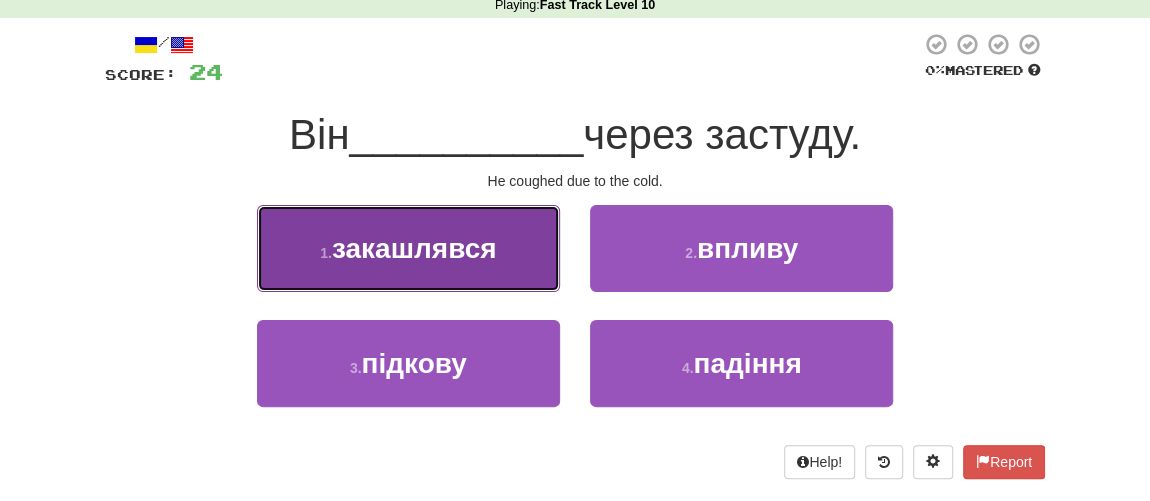 click on "закашлявся" at bounding box center [414, 248] 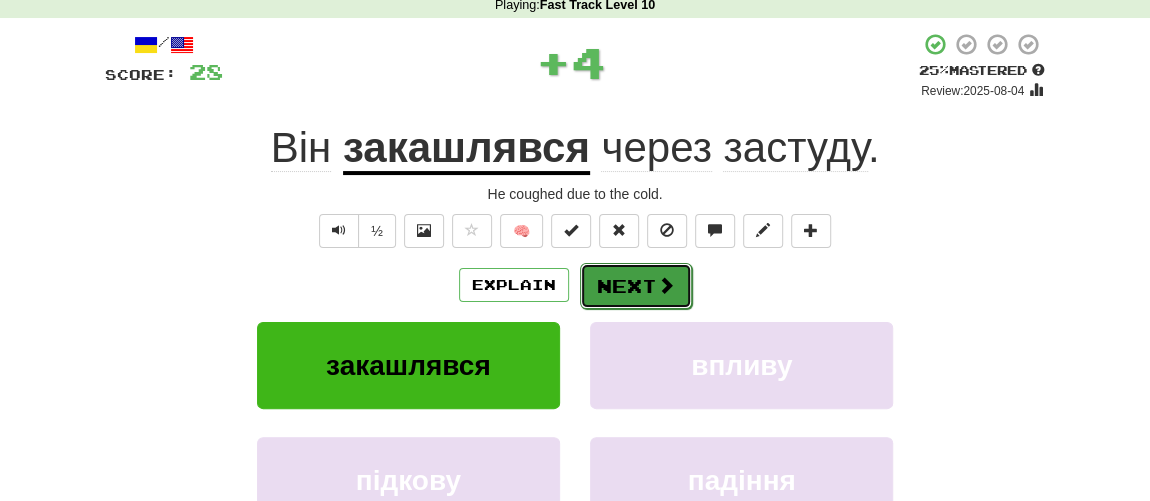 click on "Next" at bounding box center (636, 286) 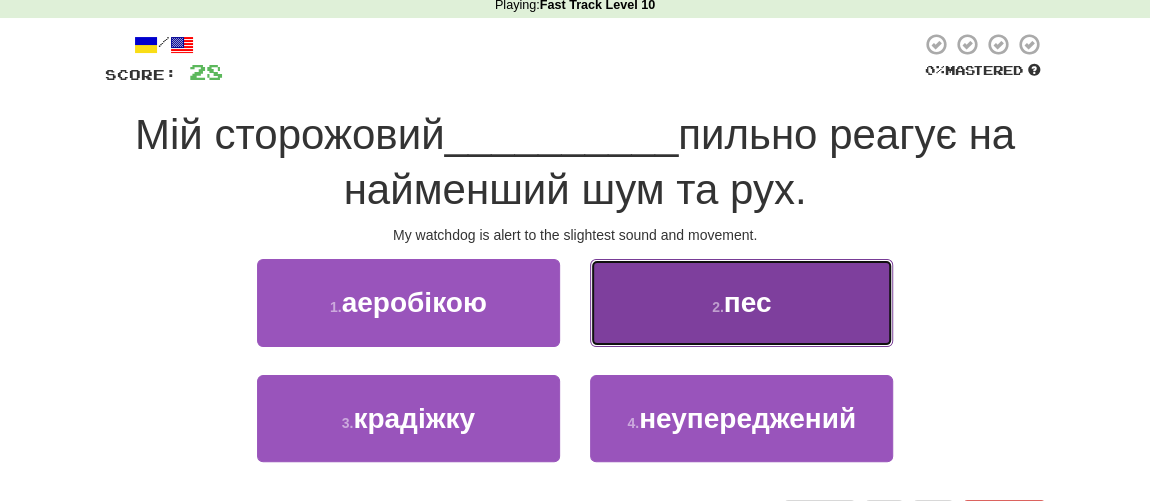 click on "пес" at bounding box center [748, 302] 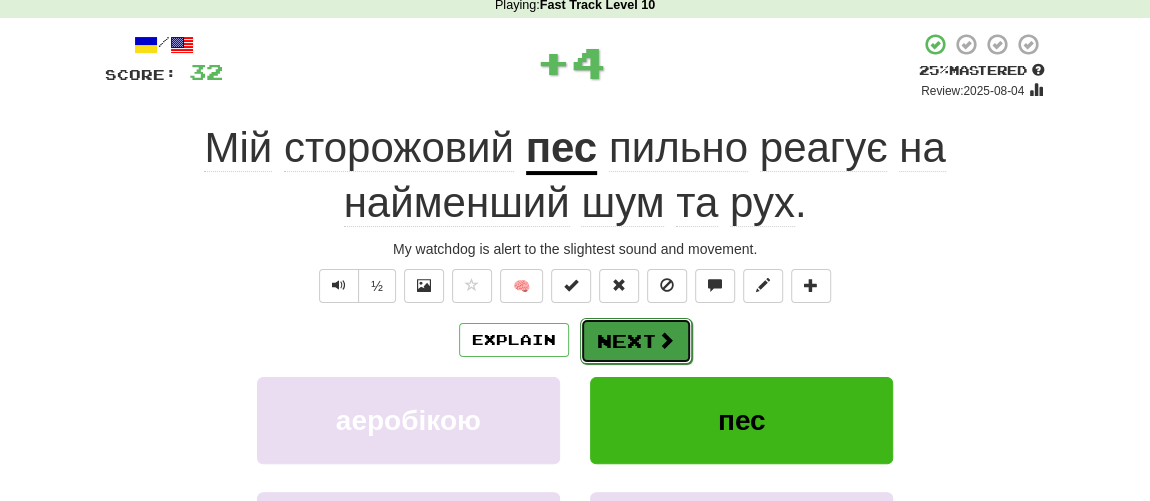click on "Next" at bounding box center (636, 341) 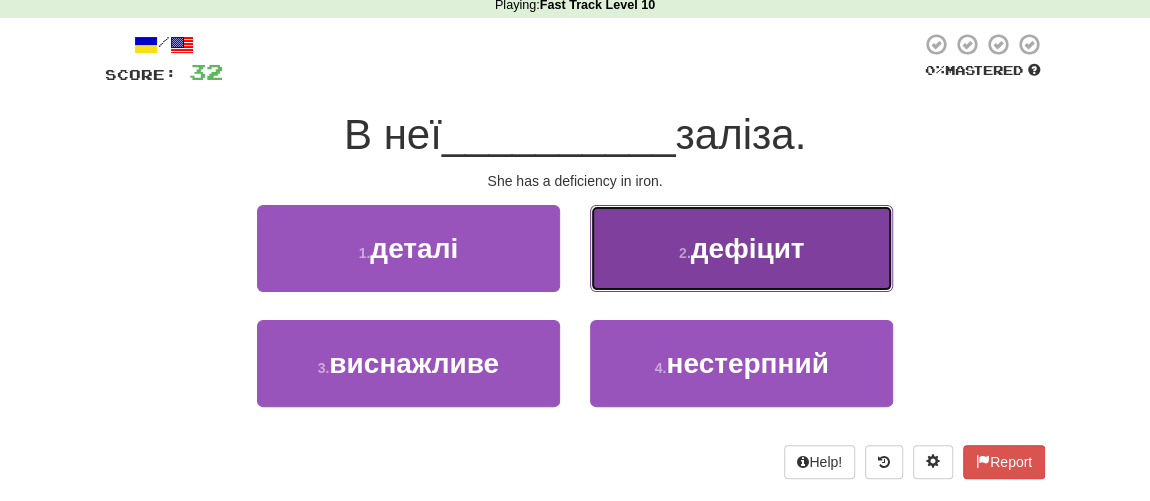 click on "2 .  дефіцит" at bounding box center [741, 248] 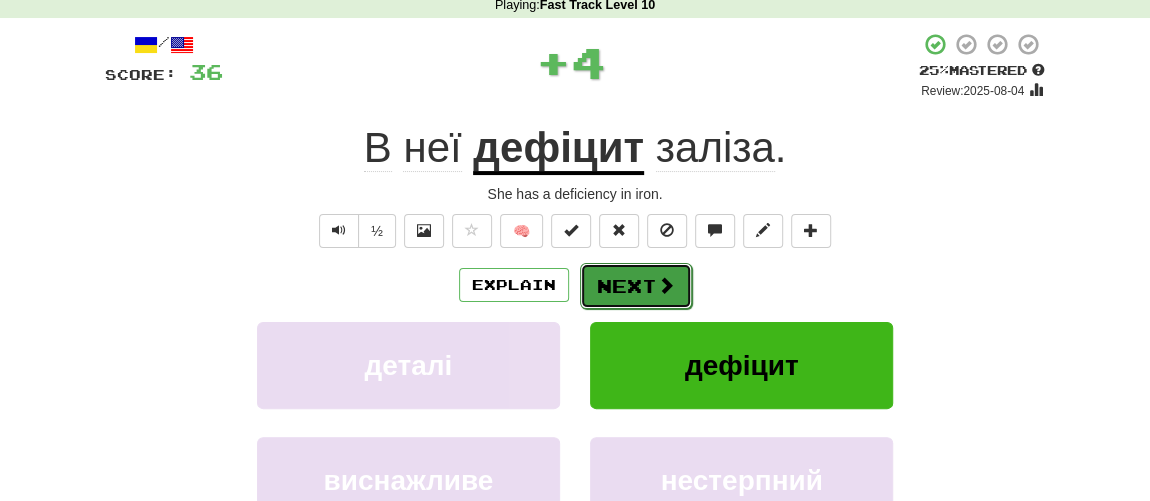click on "Next" at bounding box center (636, 286) 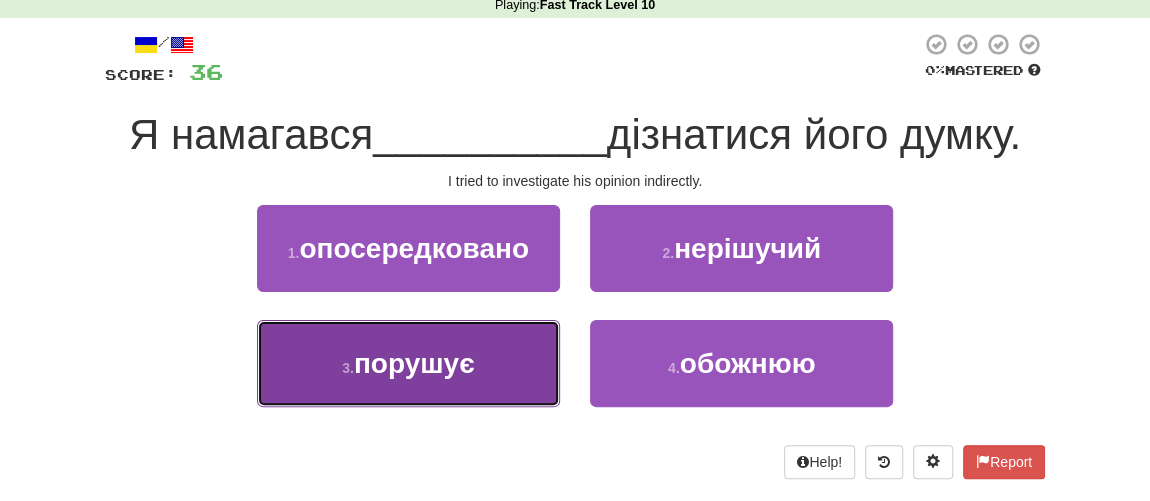 click on "порушує" at bounding box center [414, 363] 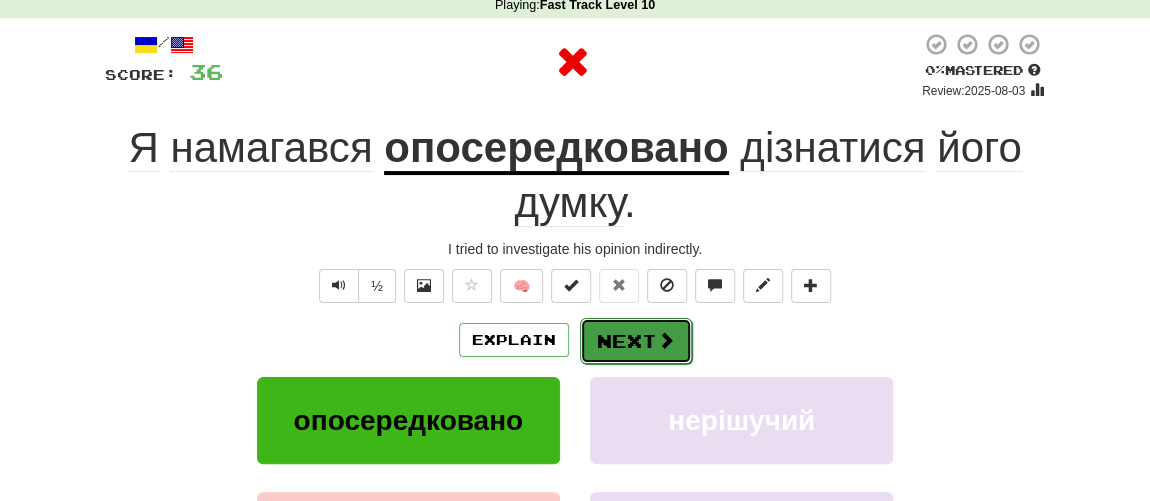 click on "Next" at bounding box center [636, 341] 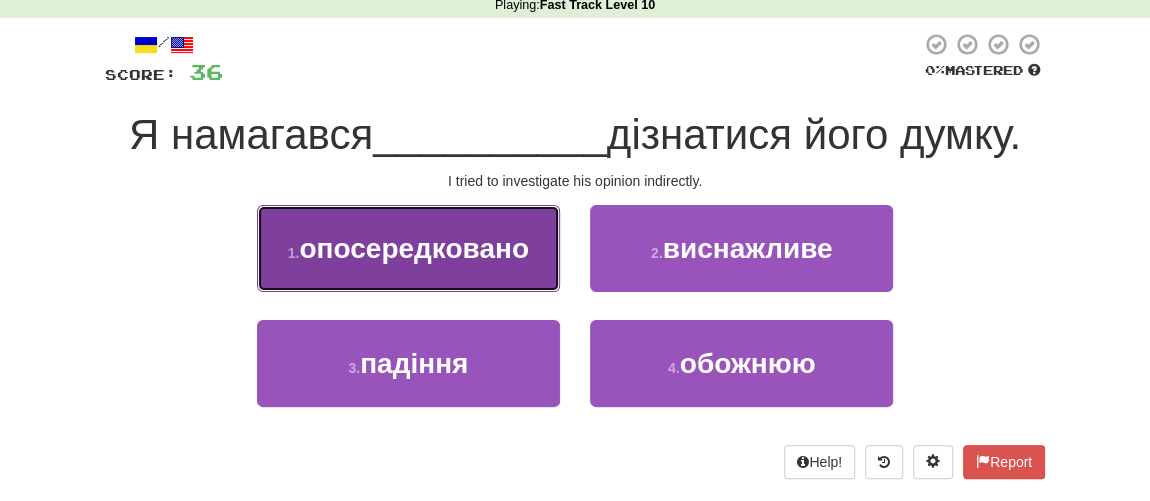 click on "1 .  опосередковано" at bounding box center [408, 248] 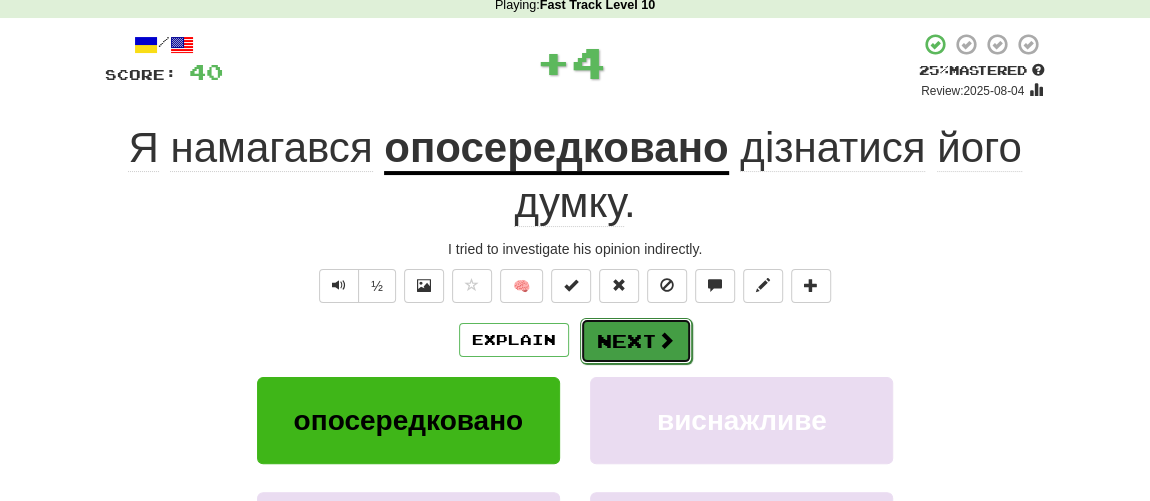 click on "Next" at bounding box center [636, 341] 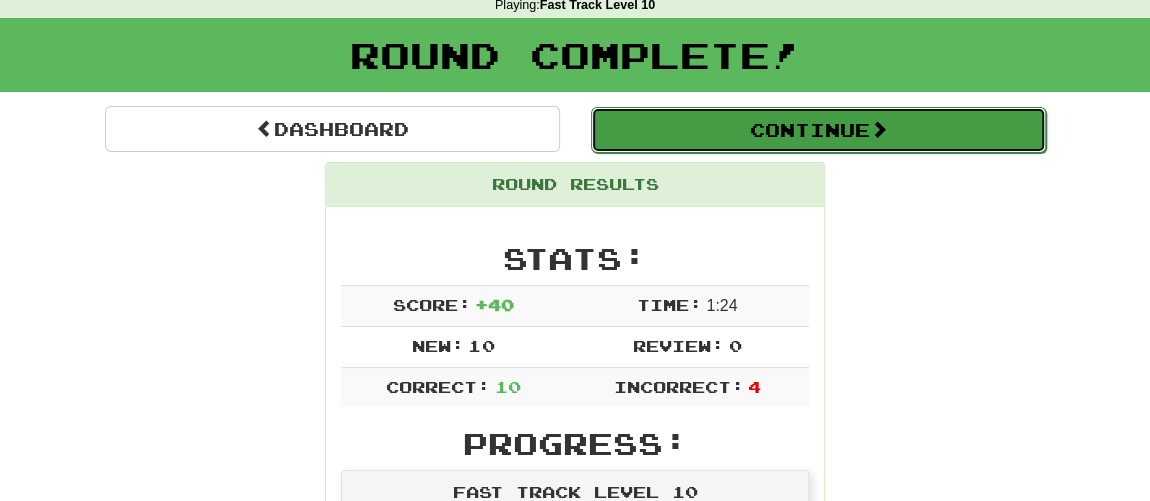 click on "Continue" at bounding box center [818, 130] 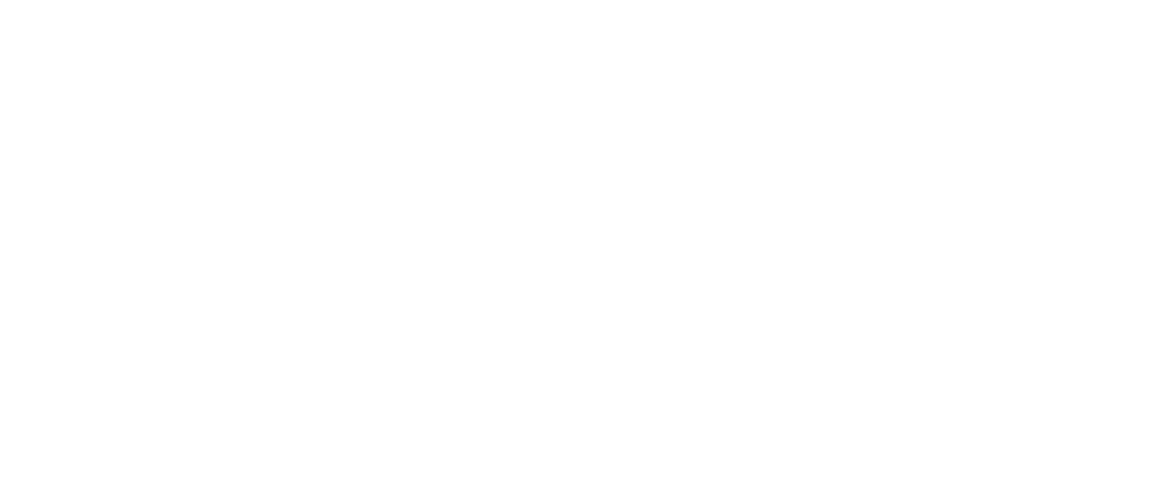 scroll, scrollTop: 90, scrollLeft: 0, axis: vertical 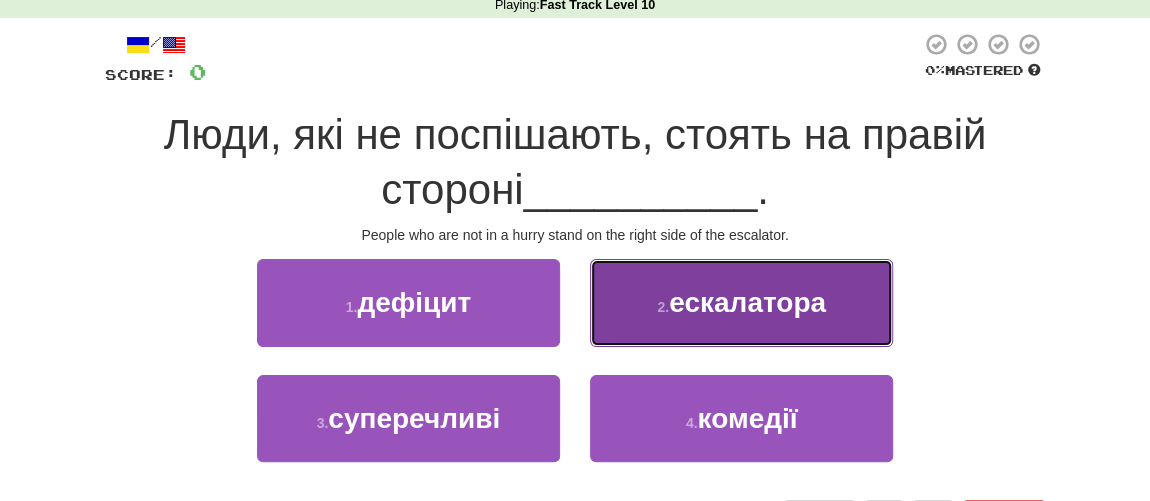 click on "2 .  ескалатора" at bounding box center [741, 302] 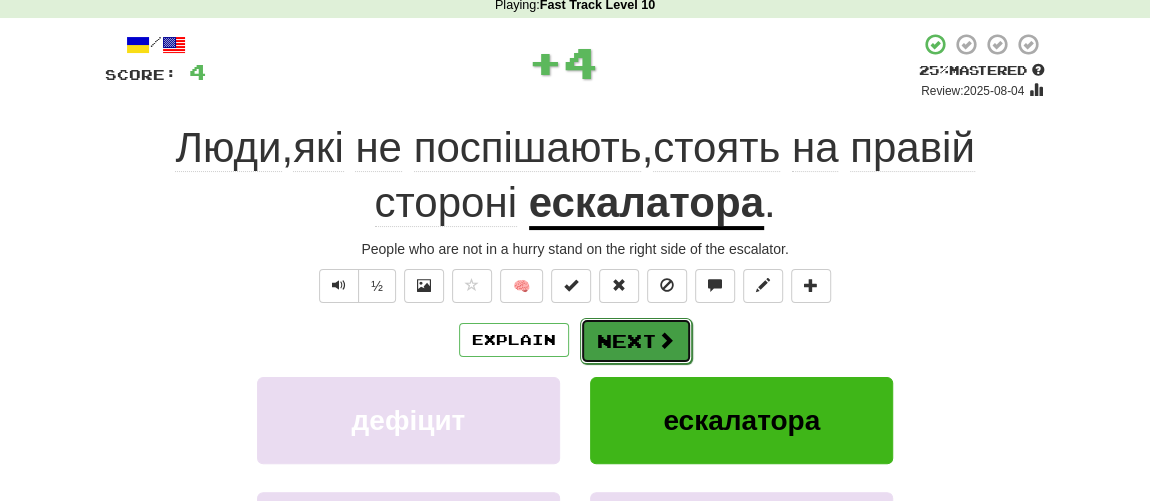 click on "Next" at bounding box center [636, 341] 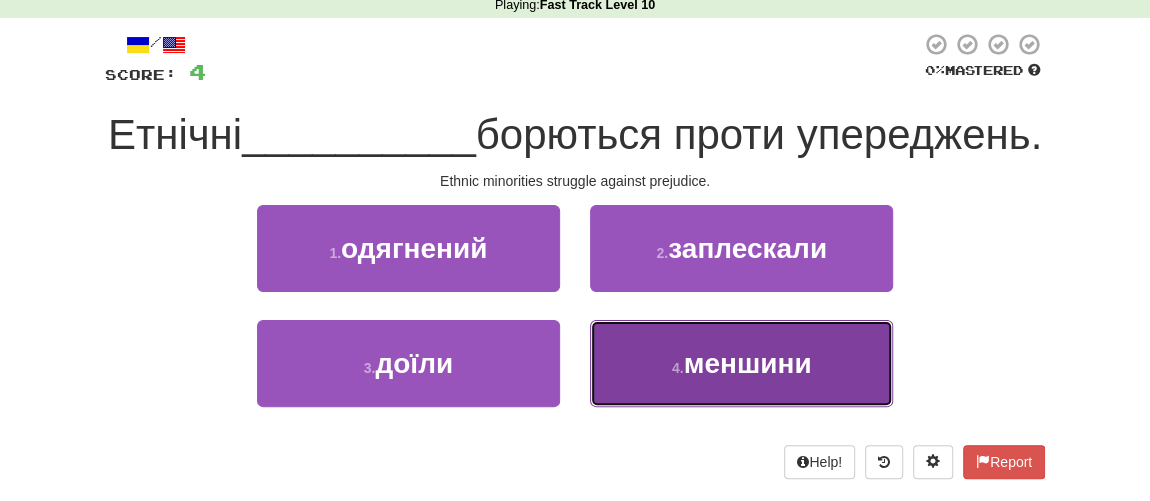 click on "меншини" at bounding box center [748, 363] 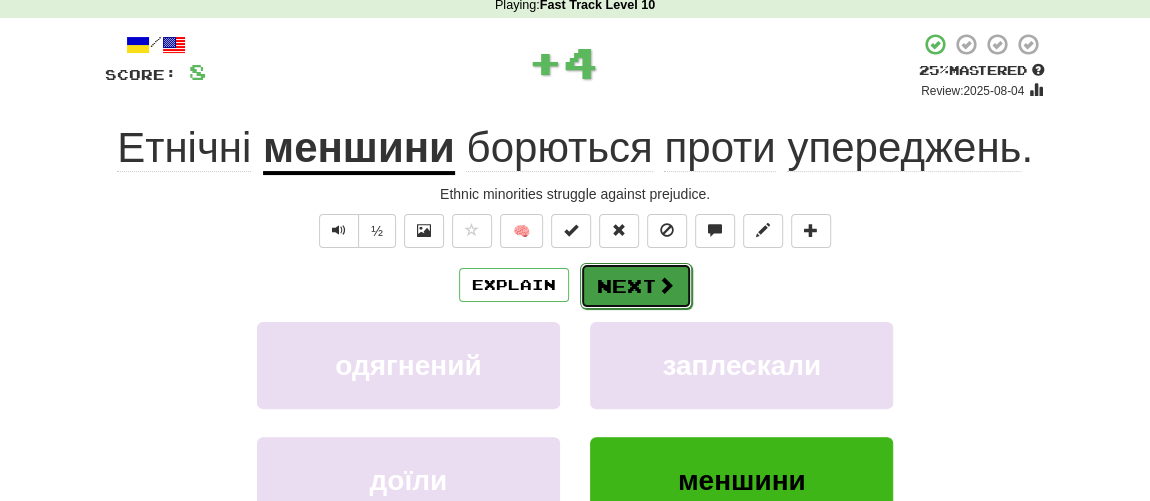 click on "Next" at bounding box center [636, 286] 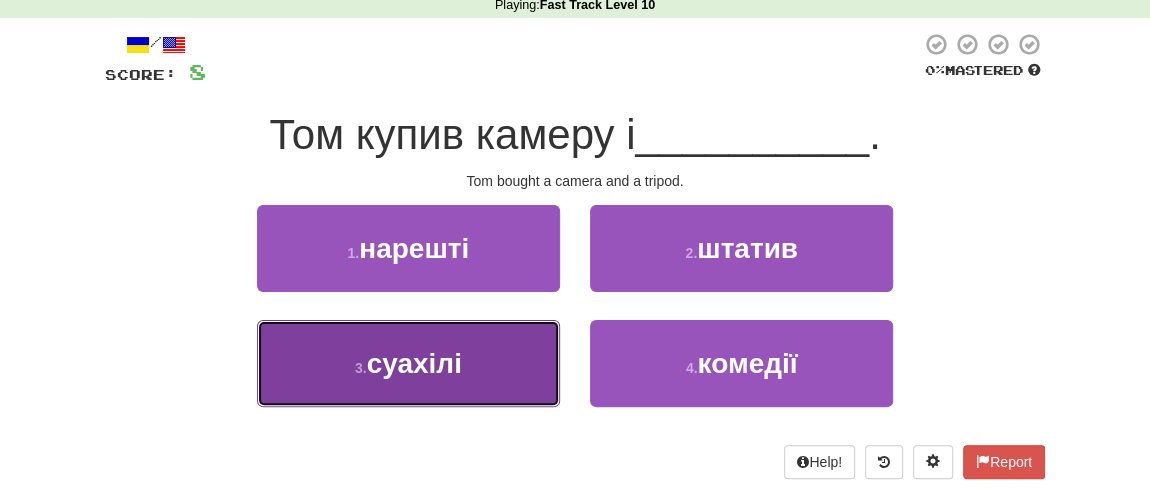 click on "суахілі" at bounding box center (414, 363) 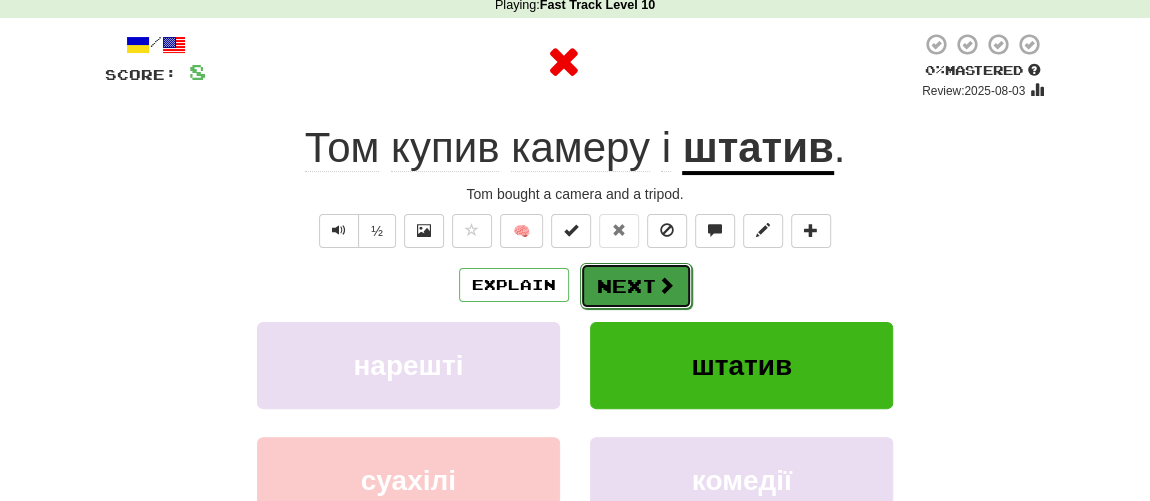 click on "Next" at bounding box center (636, 286) 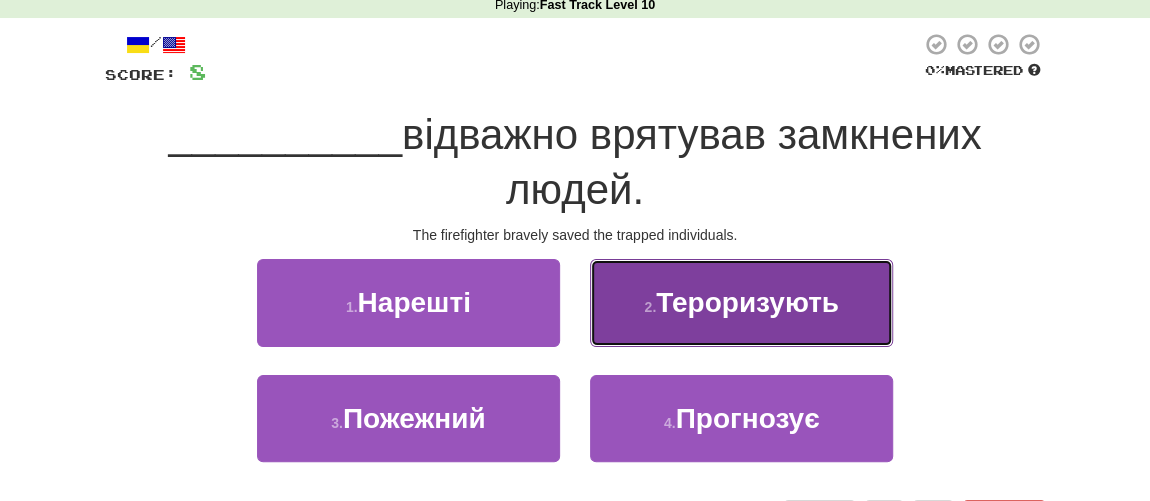 click on "Тероризують" at bounding box center (747, 302) 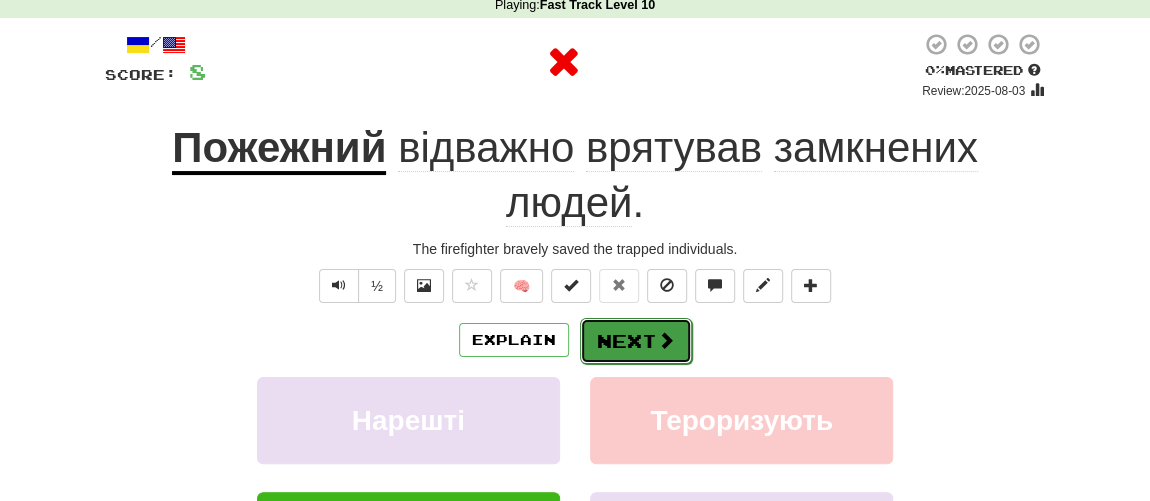 click on "Next" at bounding box center [636, 341] 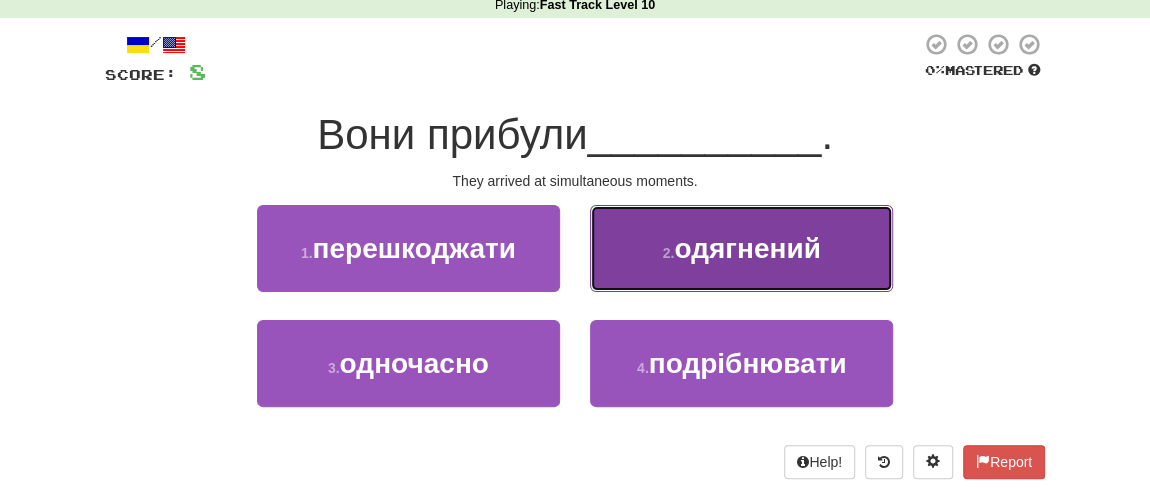 click on "одягнений" at bounding box center (747, 248) 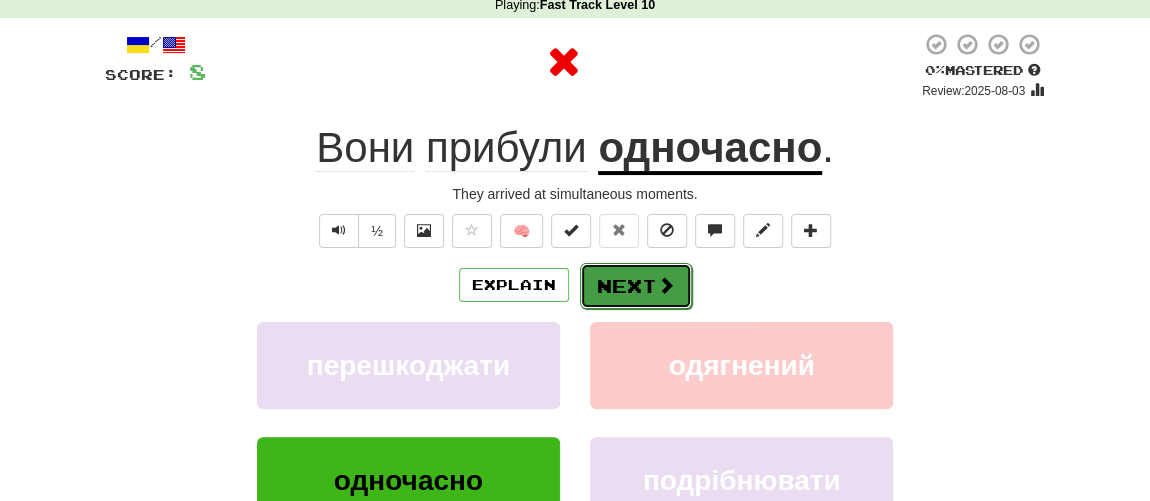 click on "Next" at bounding box center (636, 286) 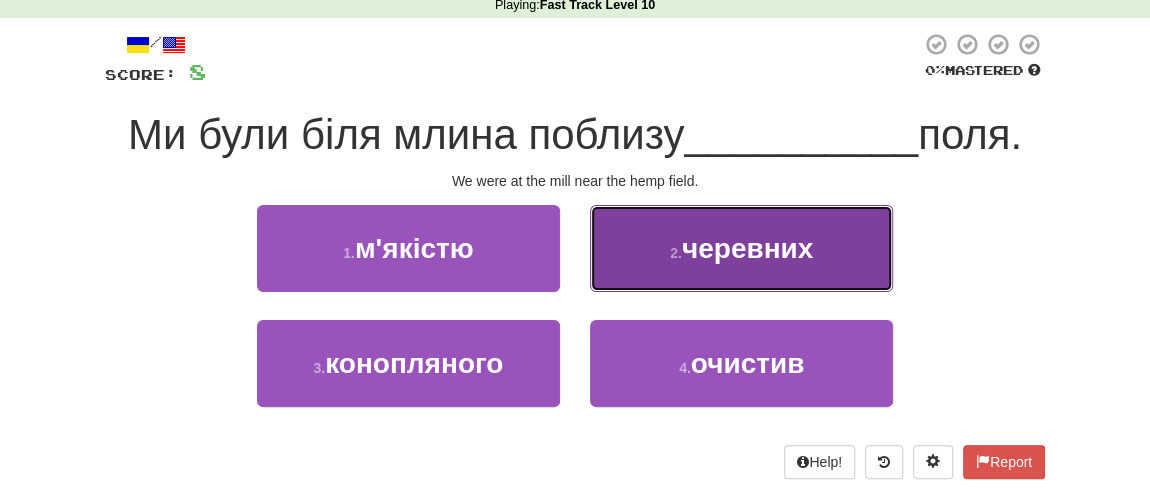 click on "черевних" at bounding box center (747, 248) 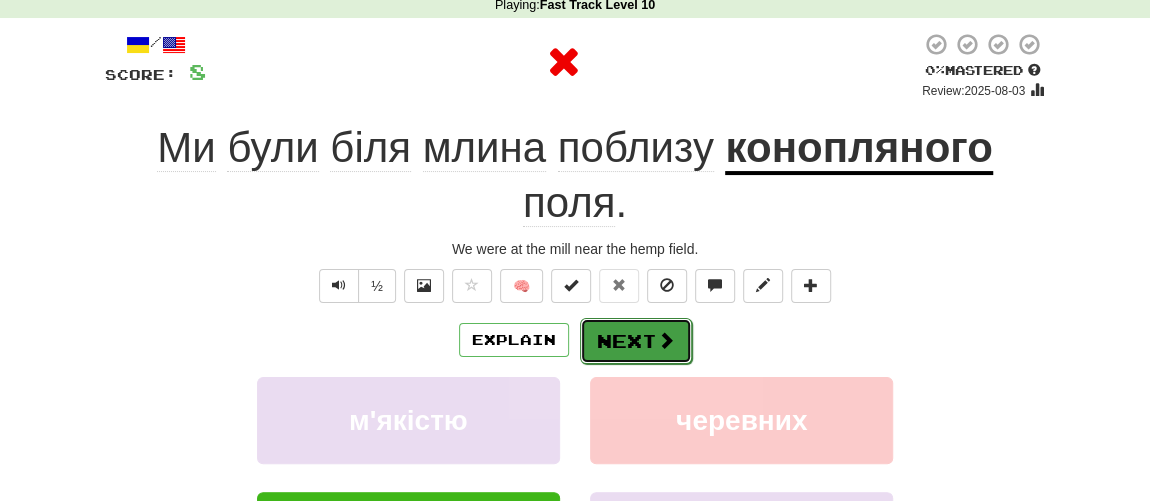 click on "Next" at bounding box center [636, 341] 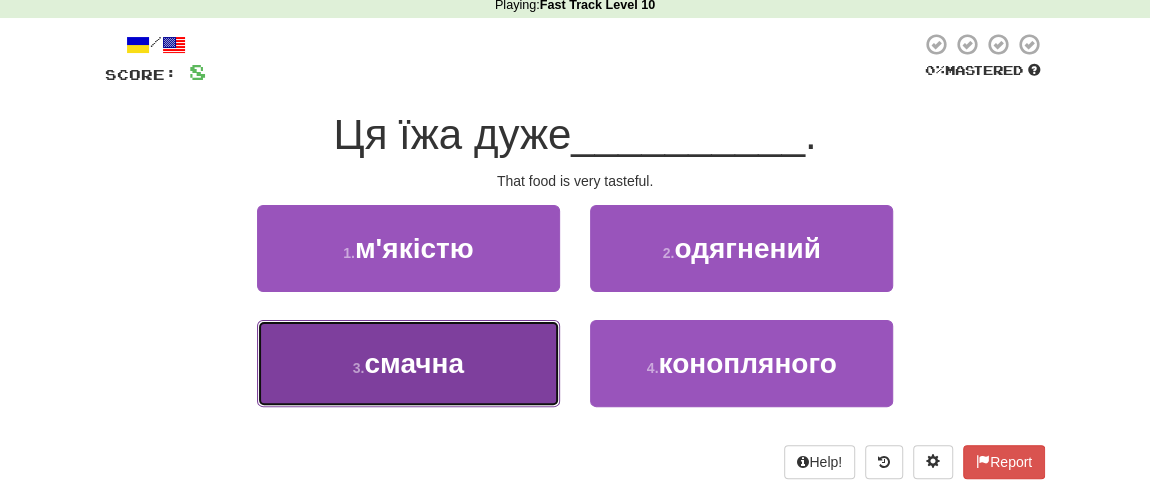 click on "смачна" at bounding box center [414, 363] 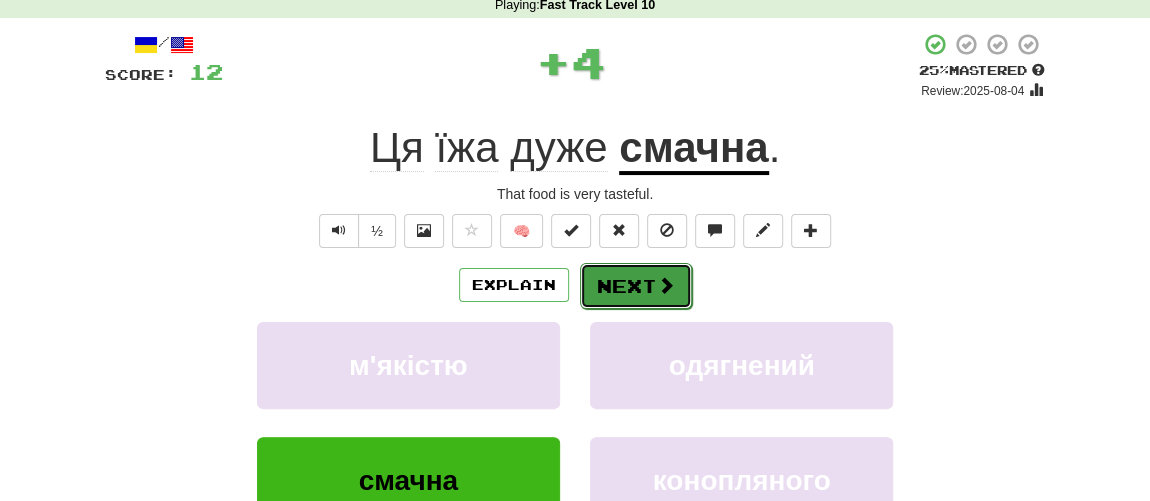 click on "Next" at bounding box center [636, 286] 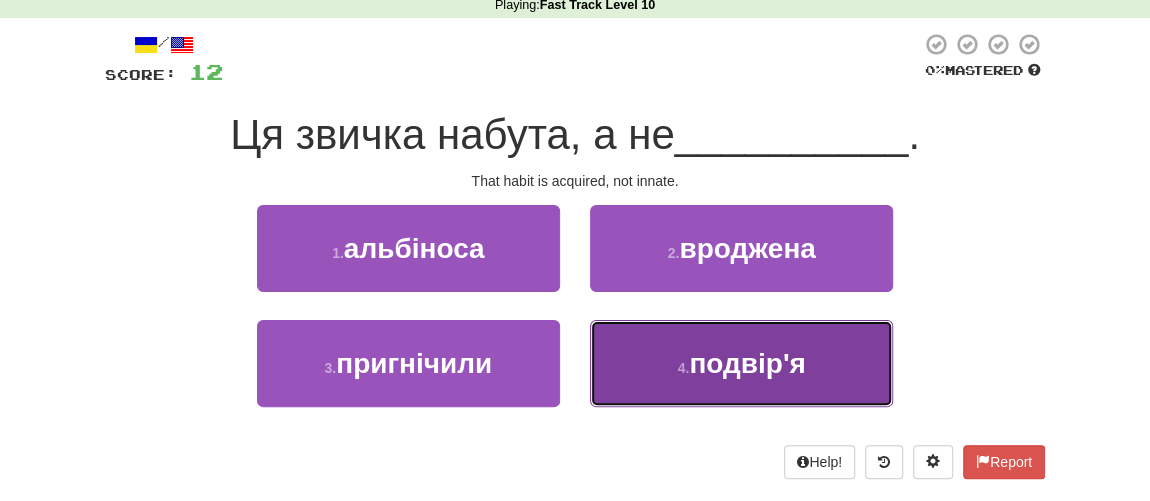 click on "4 ." at bounding box center (684, 368) 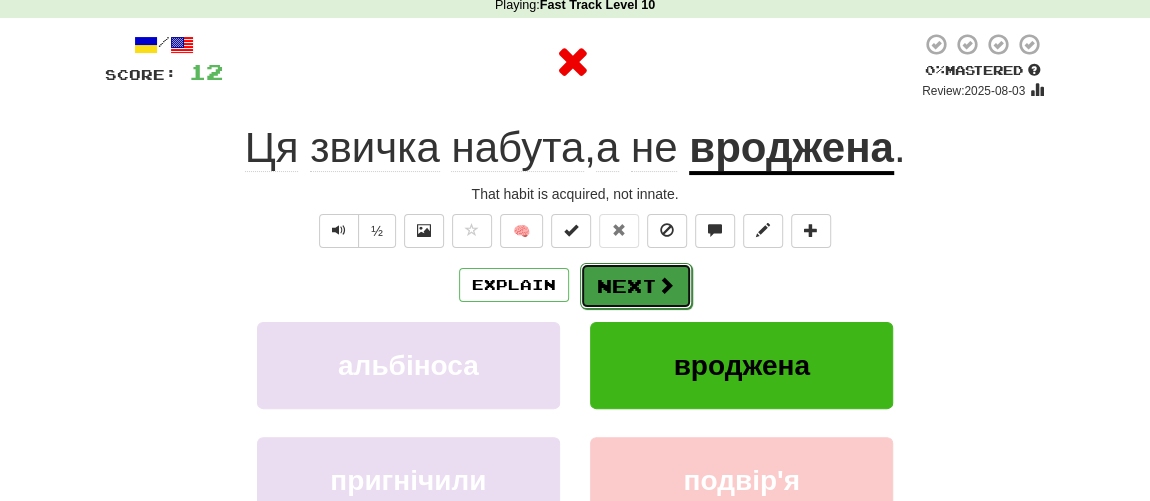 click at bounding box center (666, 285) 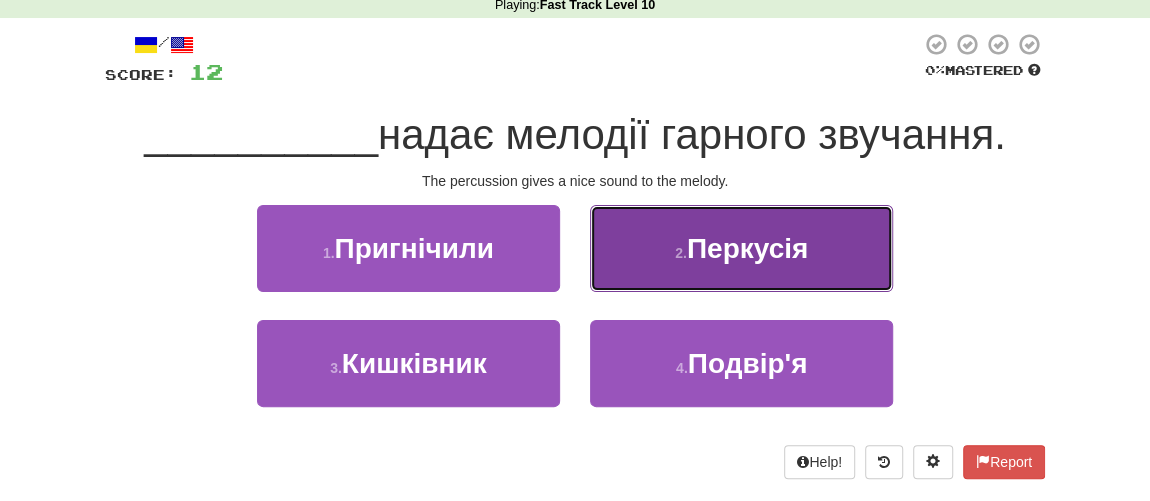 click on "2 .  Перкусія" at bounding box center (741, 248) 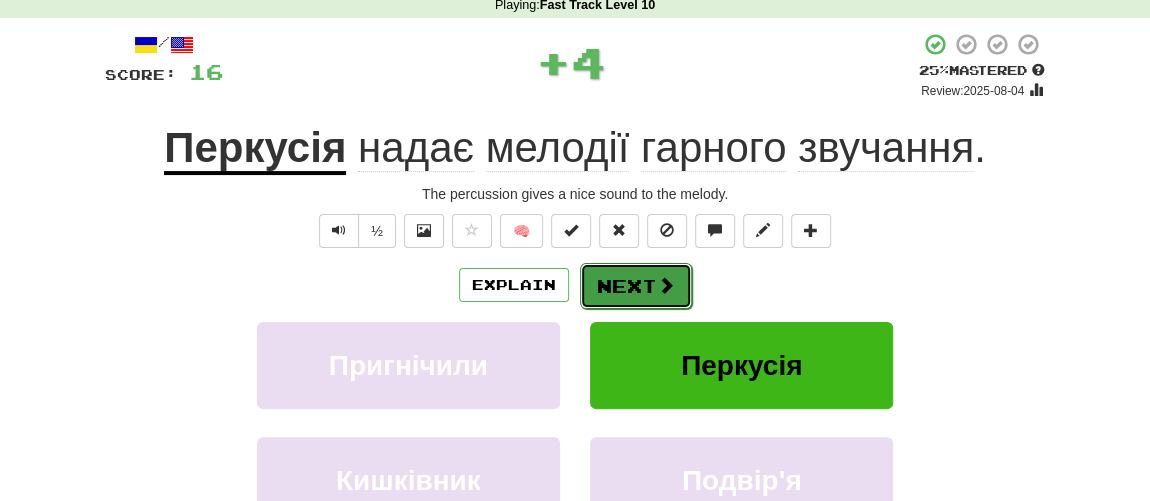 click on "Next" at bounding box center [636, 286] 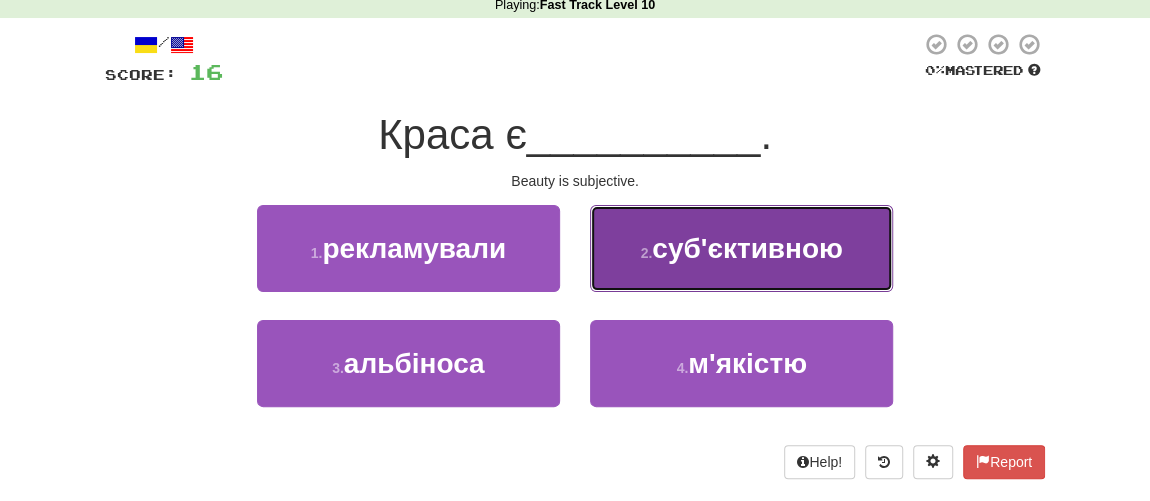click on "2 .  суб'єктивною" at bounding box center (741, 248) 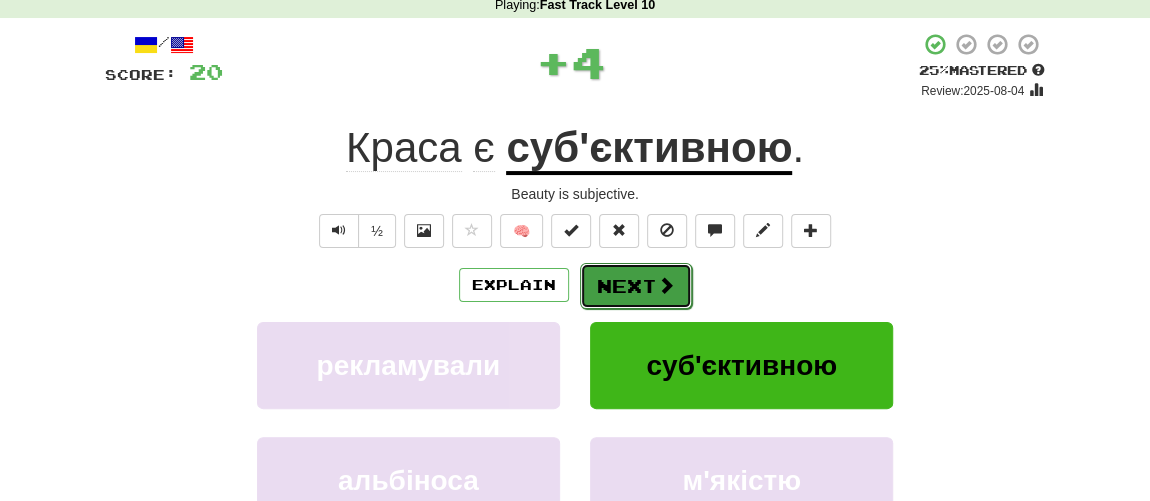 click on "Next" at bounding box center [636, 286] 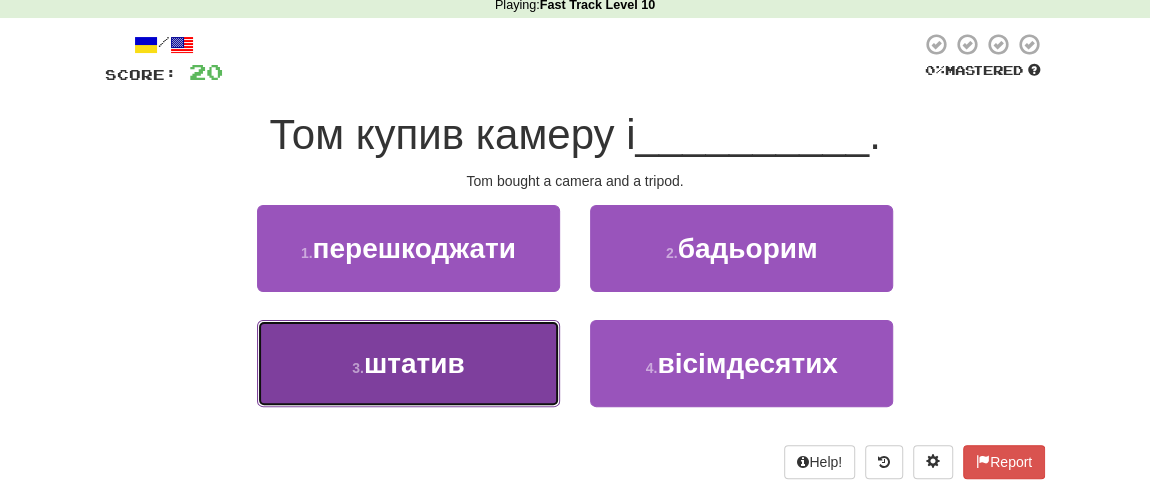 click on "штатив" at bounding box center [414, 363] 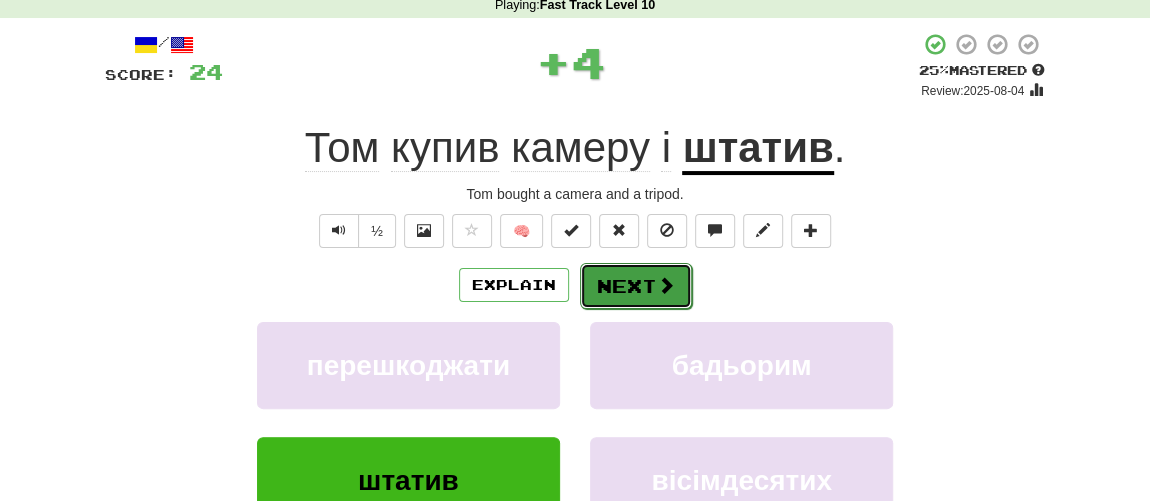 click on "Next" at bounding box center [636, 286] 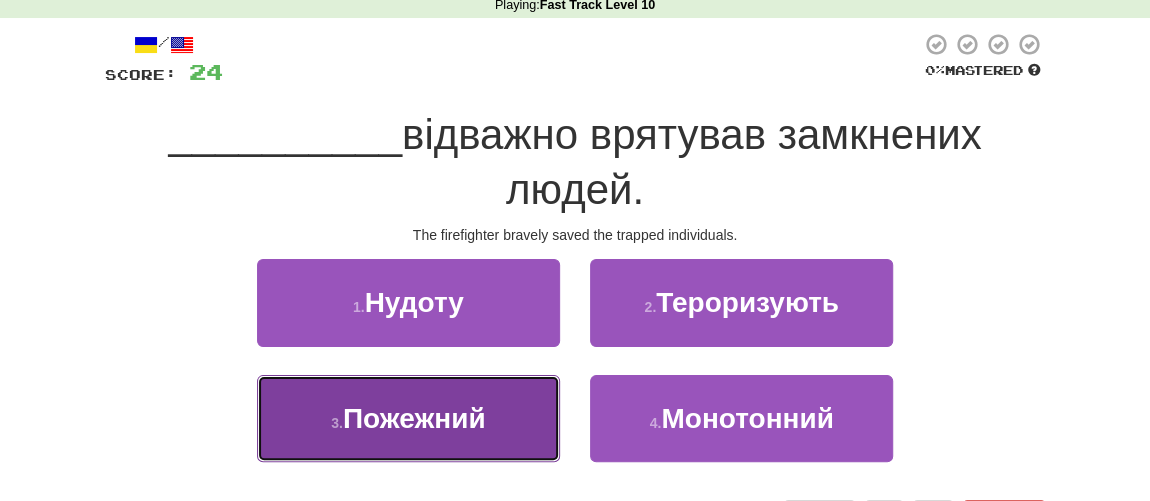 click on "Пожежний" at bounding box center (414, 418) 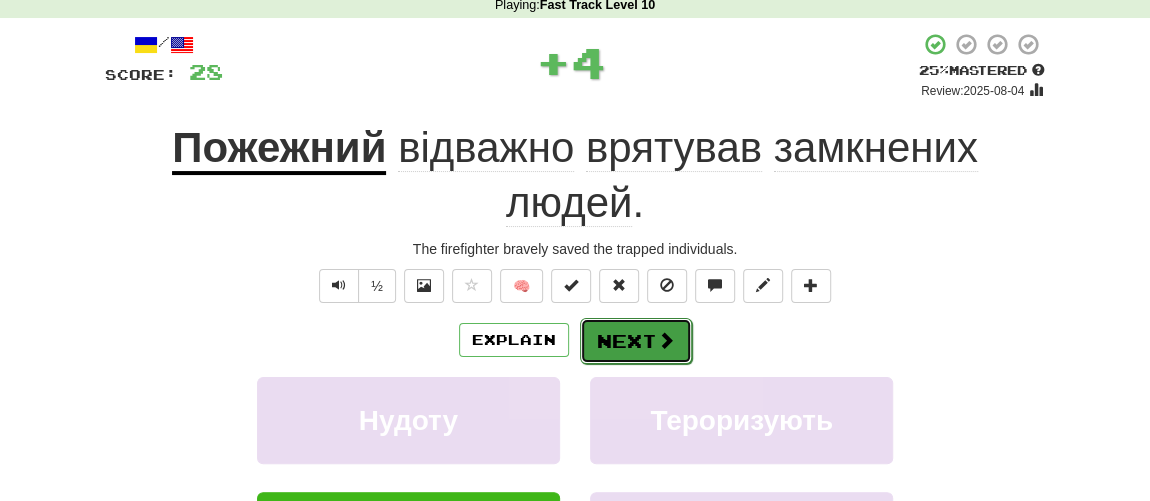 click on "Next" at bounding box center (636, 341) 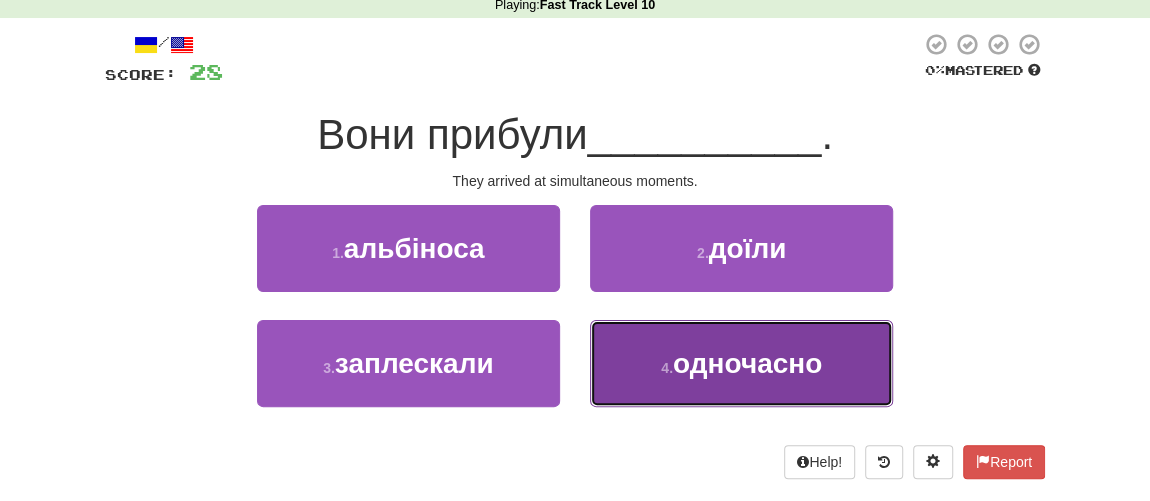 click on "4 .  одночасно" at bounding box center [741, 363] 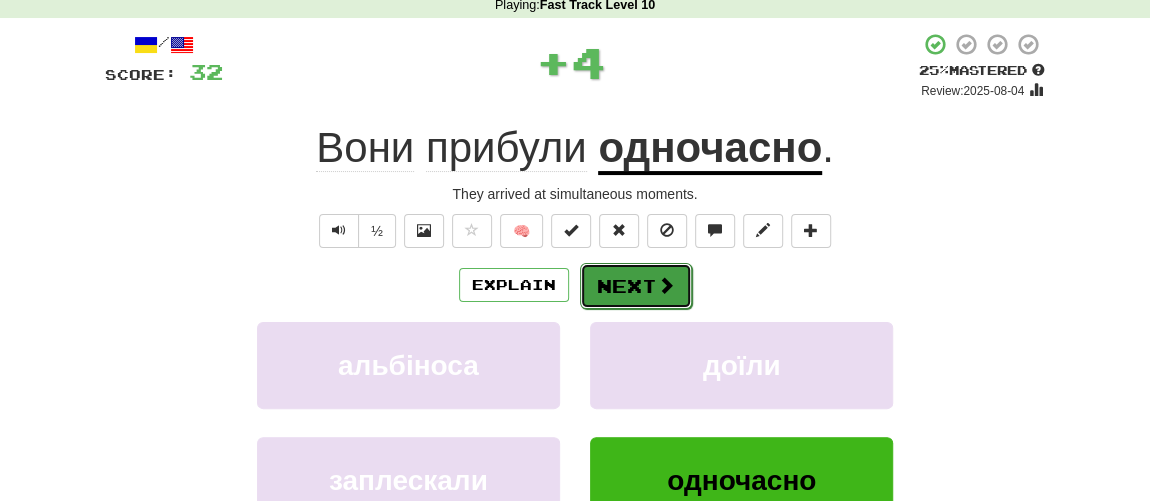 click on "Next" at bounding box center [636, 286] 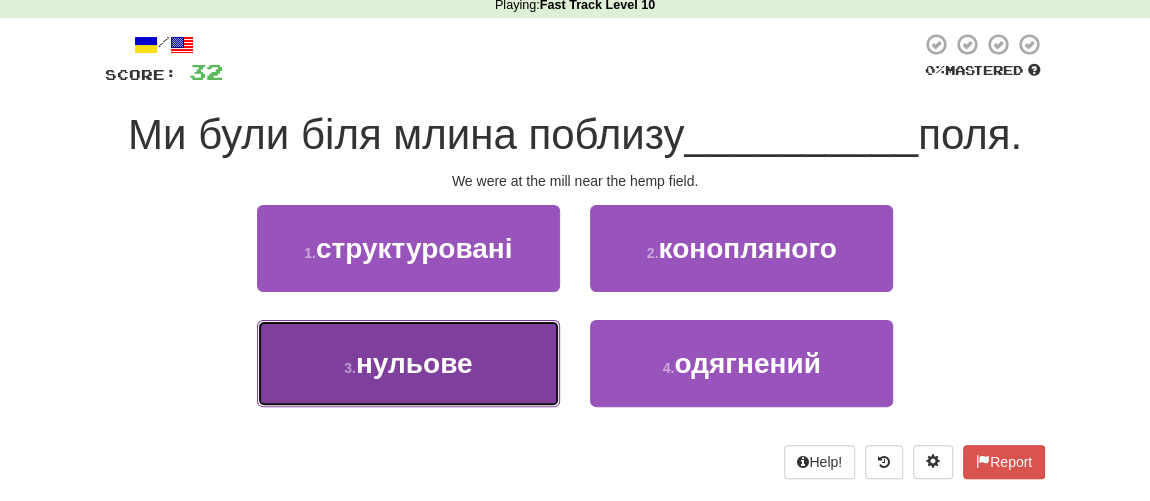 click on "нульове" at bounding box center [414, 363] 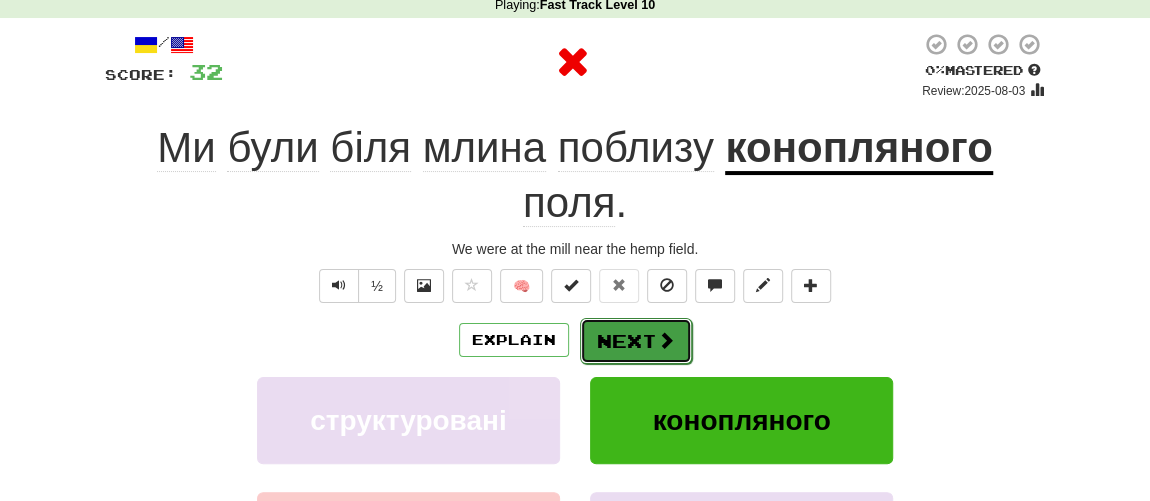 click on "Next" at bounding box center [636, 341] 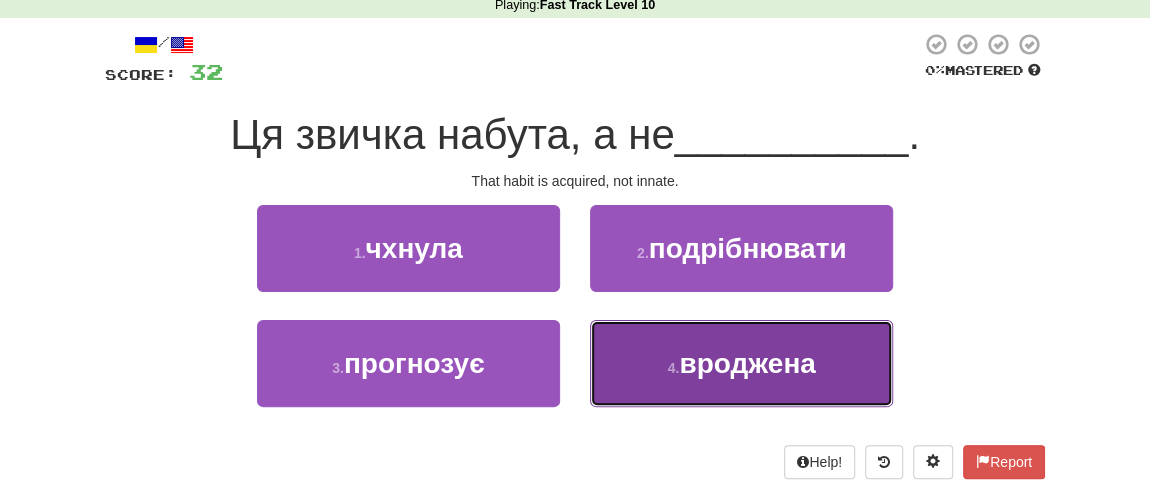 click on "4 .  вроджена" at bounding box center (741, 363) 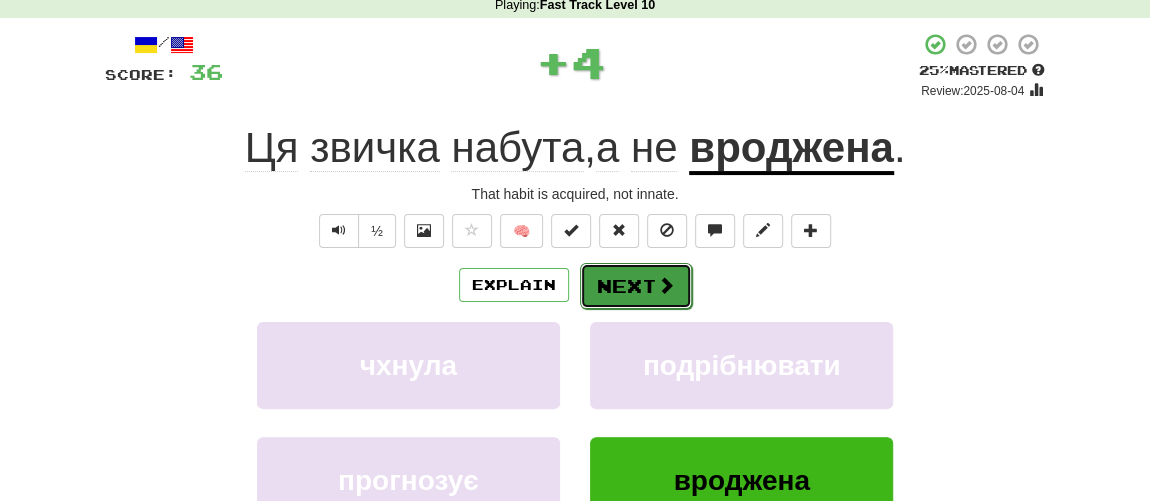 click on "Next" at bounding box center [636, 286] 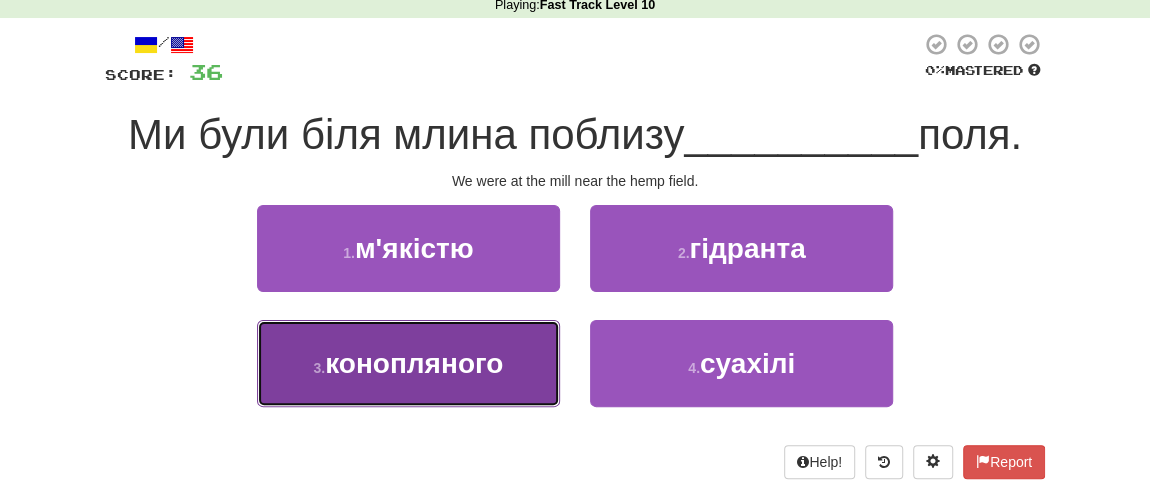 click on "конопляного" at bounding box center [414, 363] 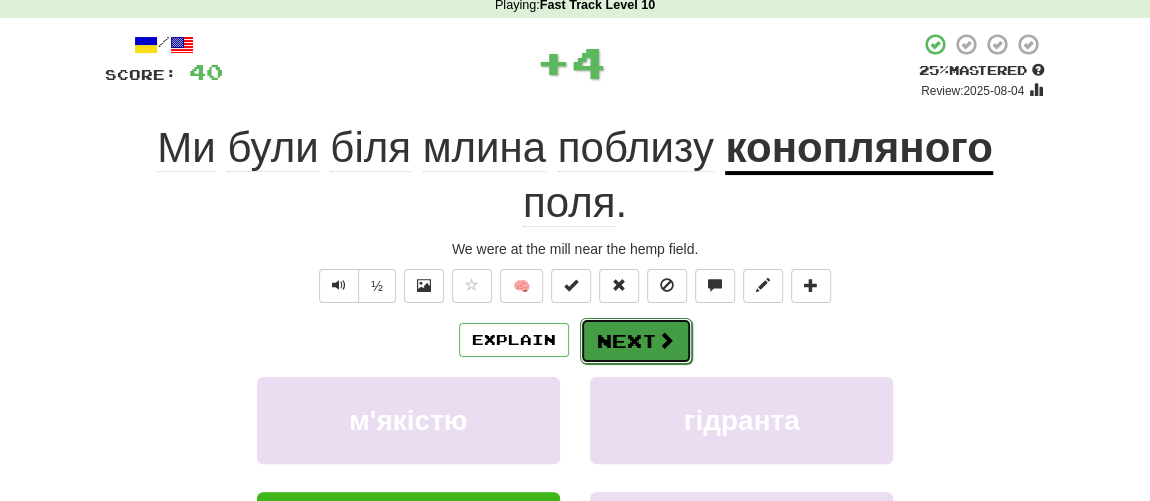 click on "Next" at bounding box center (636, 341) 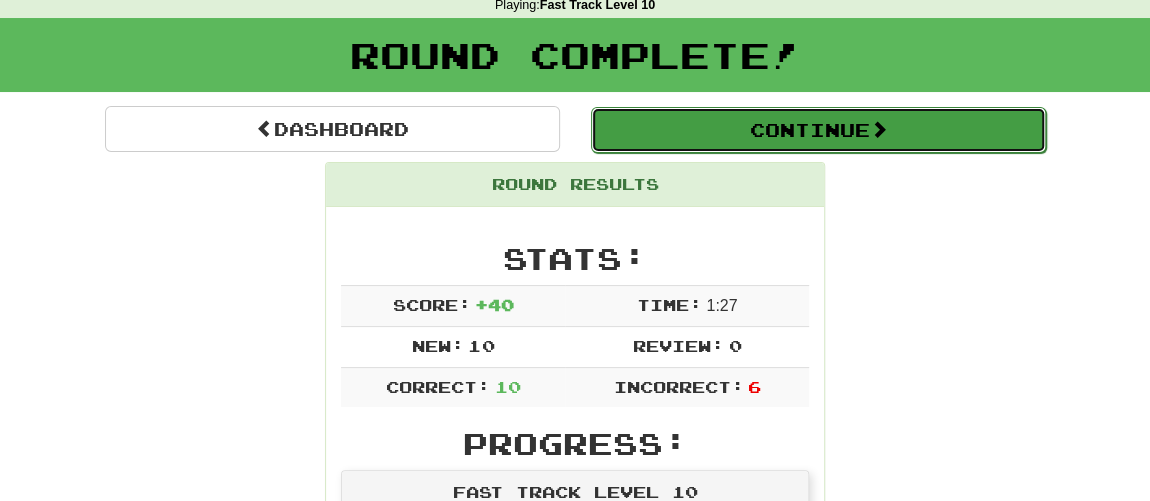 click on "Continue" at bounding box center (818, 130) 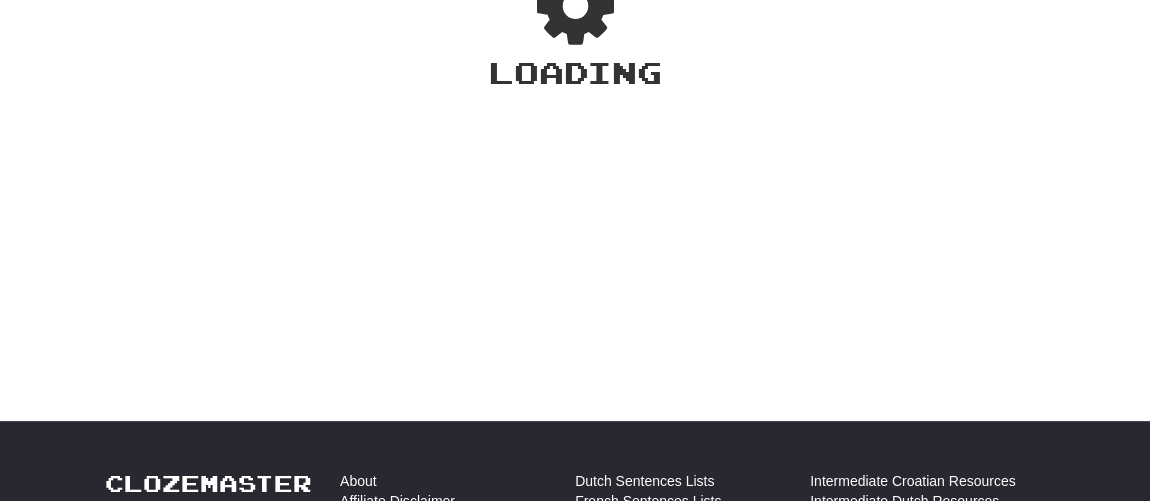 scroll, scrollTop: 90, scrollLeft: 0, axis: vertical 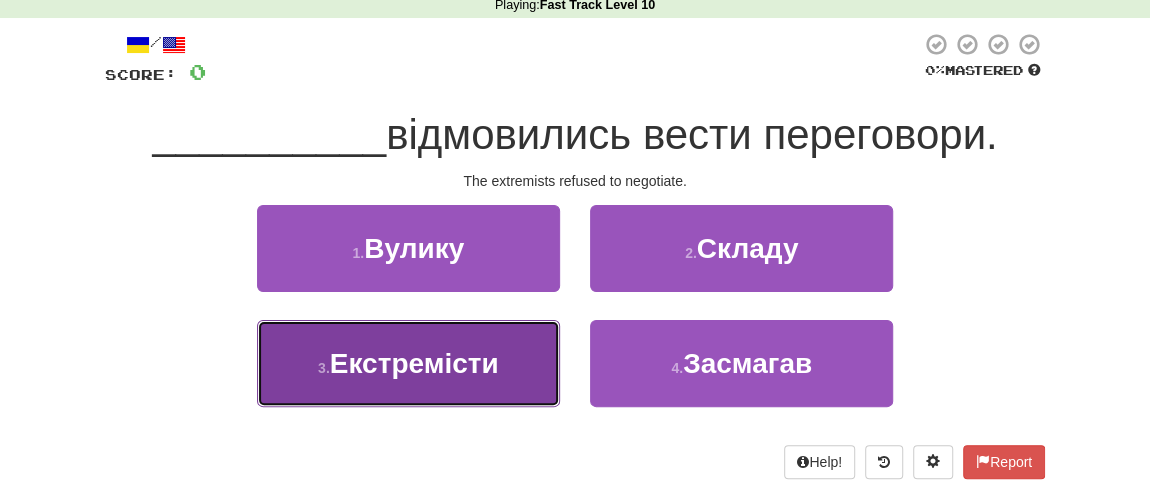 click on "Екстремісти" at bounding box center (414, 363) 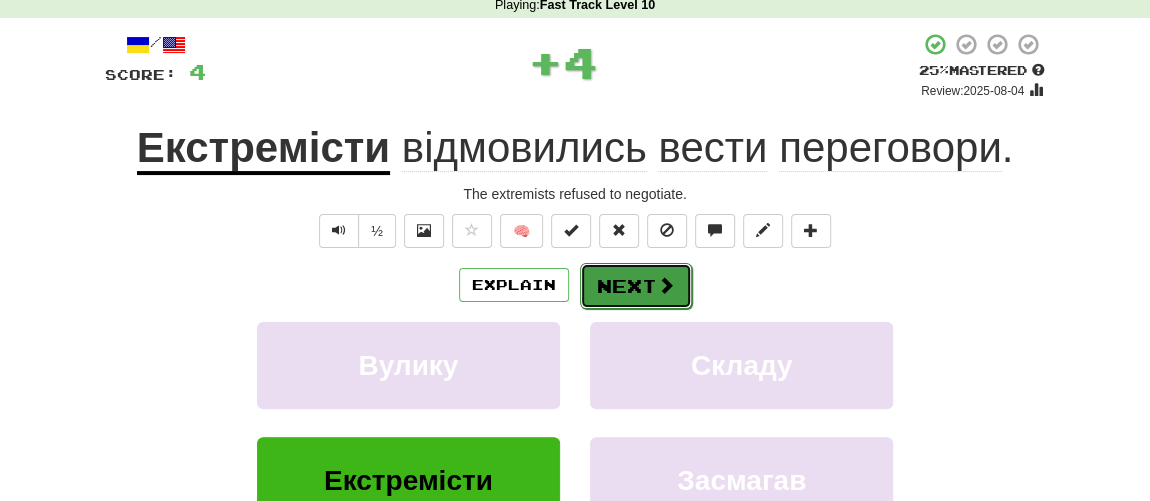 click on "Next" at bounding box center [636, 286] 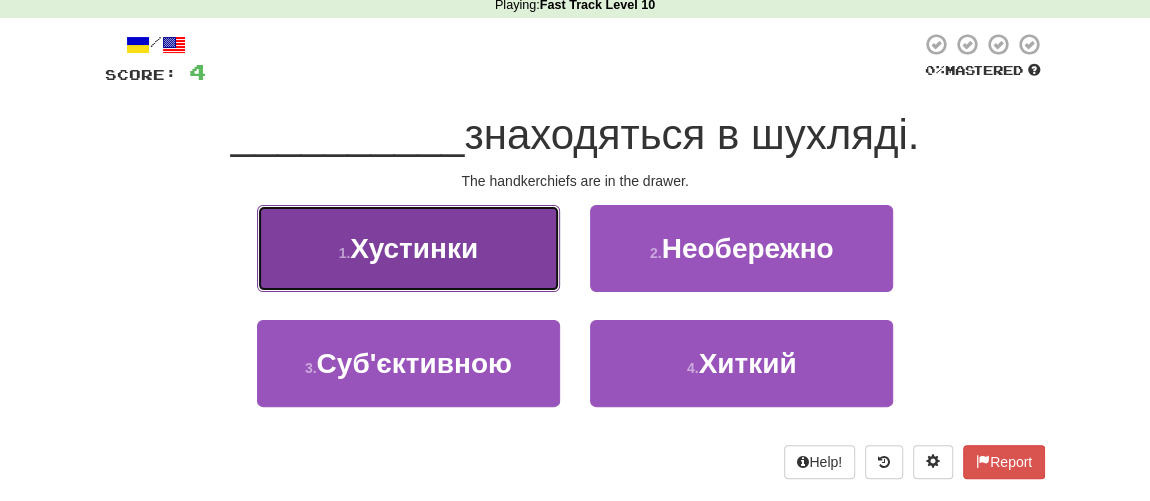 click on "Хустинки" at bounding box center [414, 248] 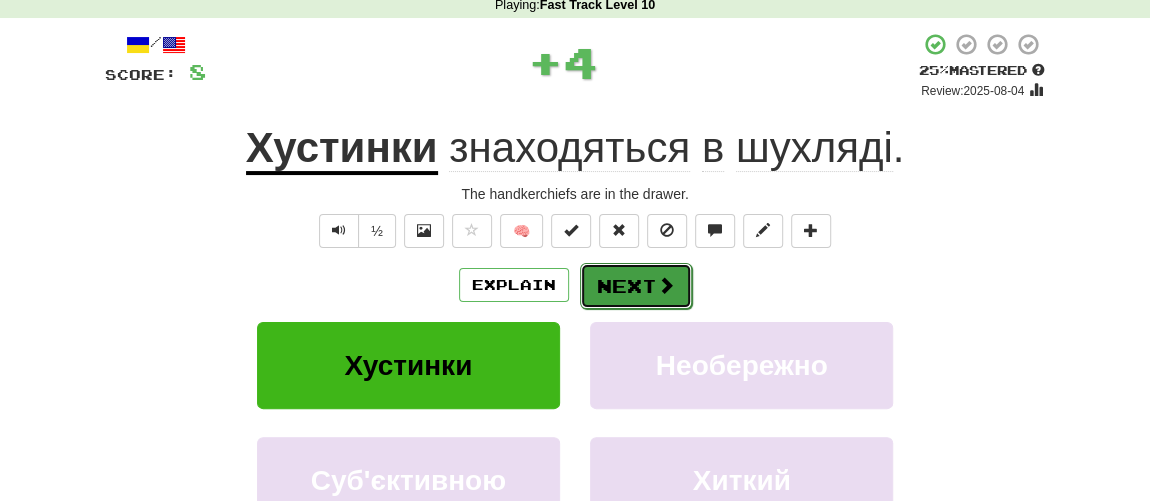 click on "Next" at bounding box center [636, 286] 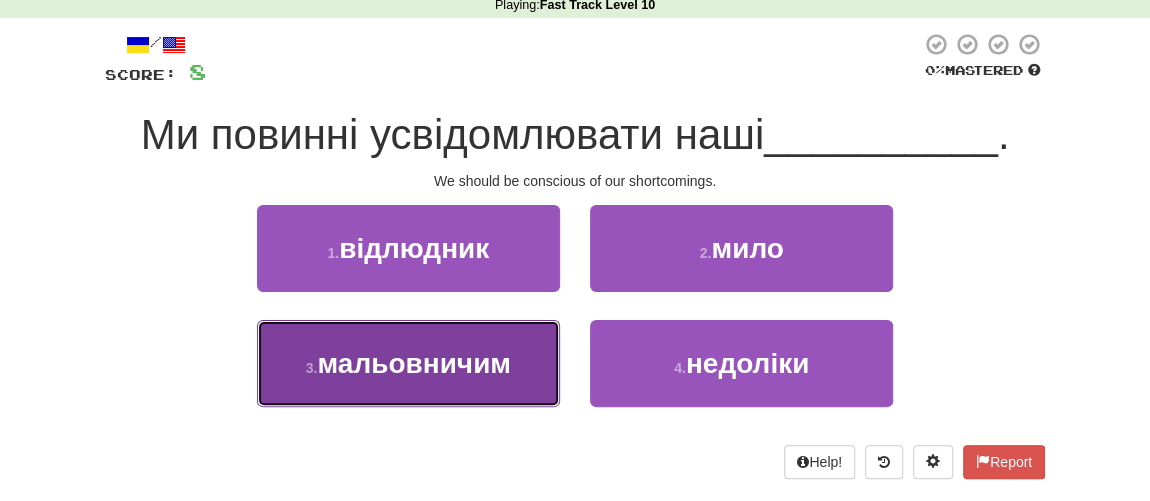 click on "мальовничим" at bounding box center [414, 363] 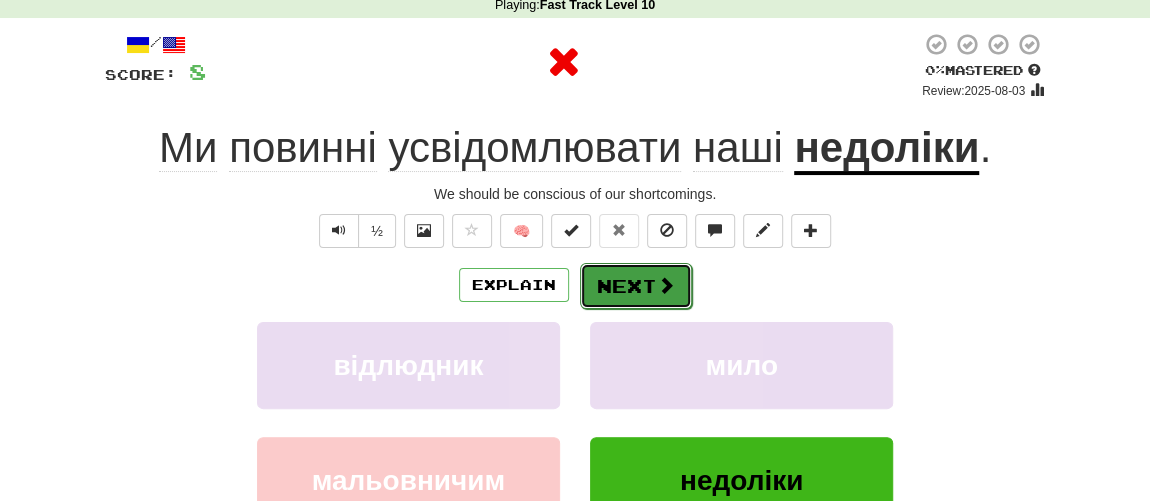 click on "Next" at bounding box center (636, 286) 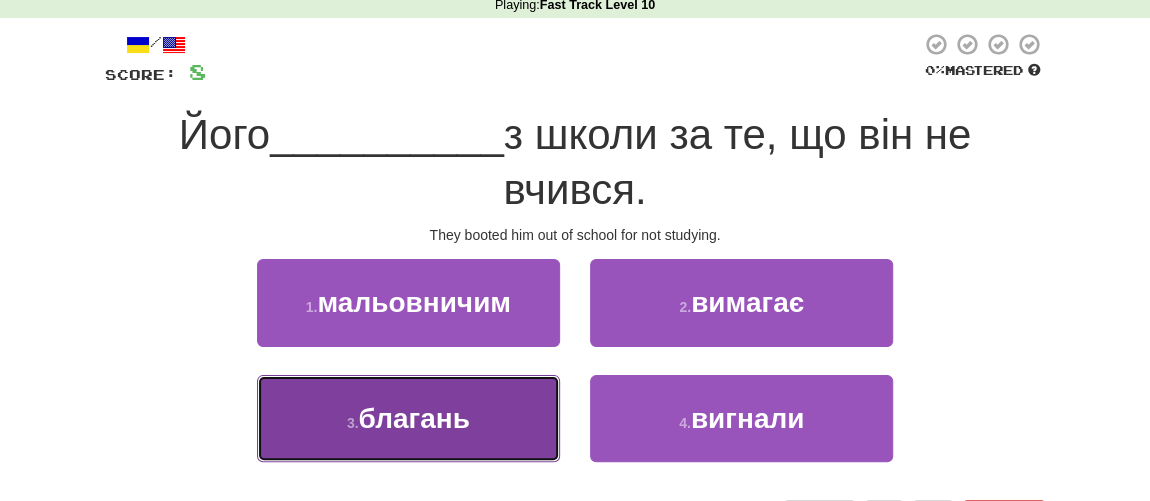 click on "благань" at bounding box center (414, 418) 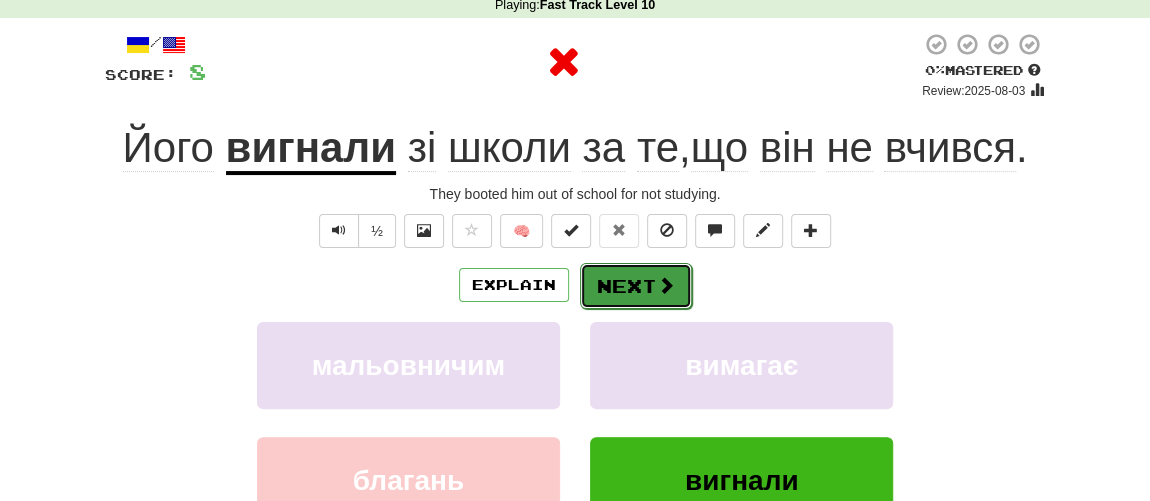 click at bounding box center (666, 285) 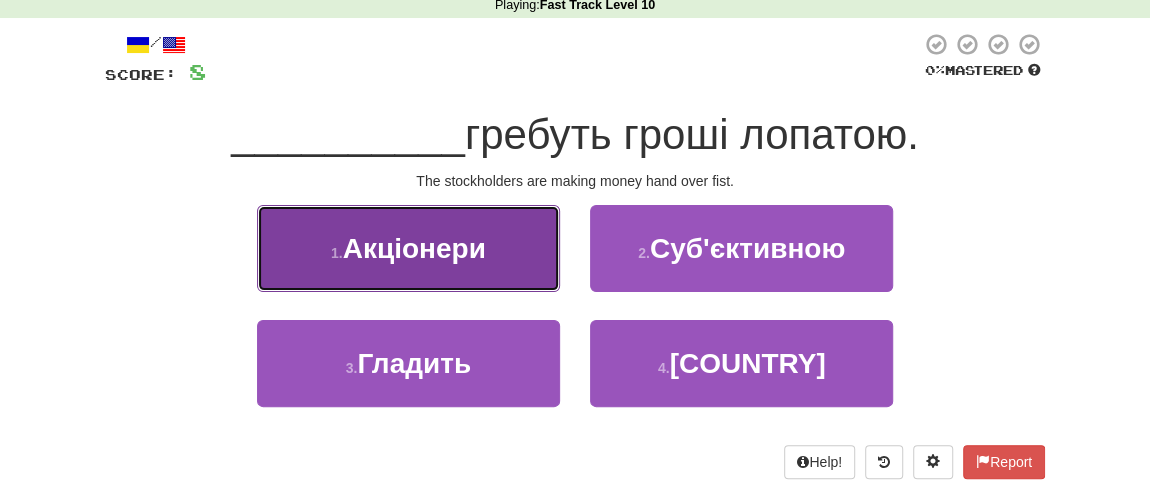 click on "Акціонери" at bounding box center (414, 248) 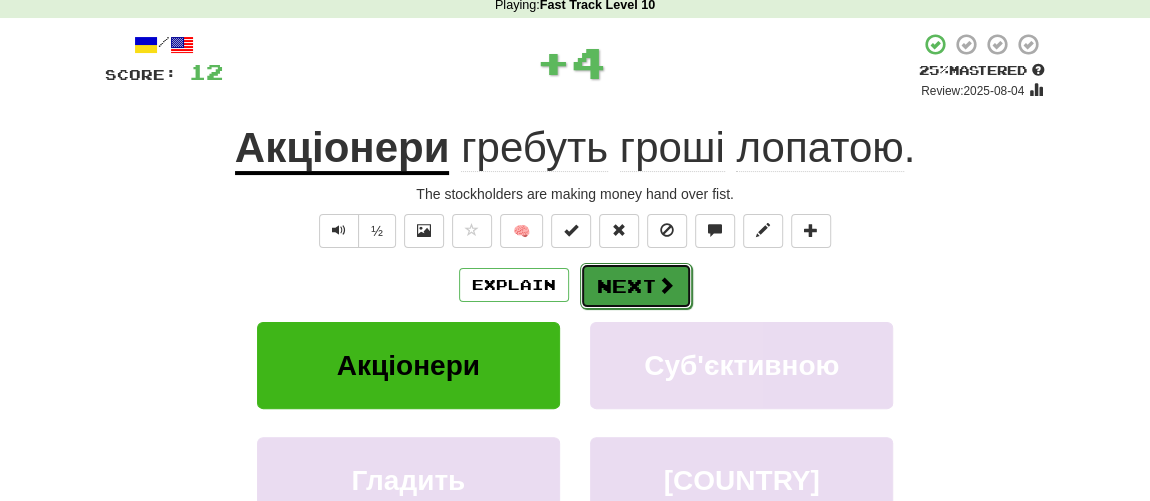 click on "Next" at bounding box center (636, 286) 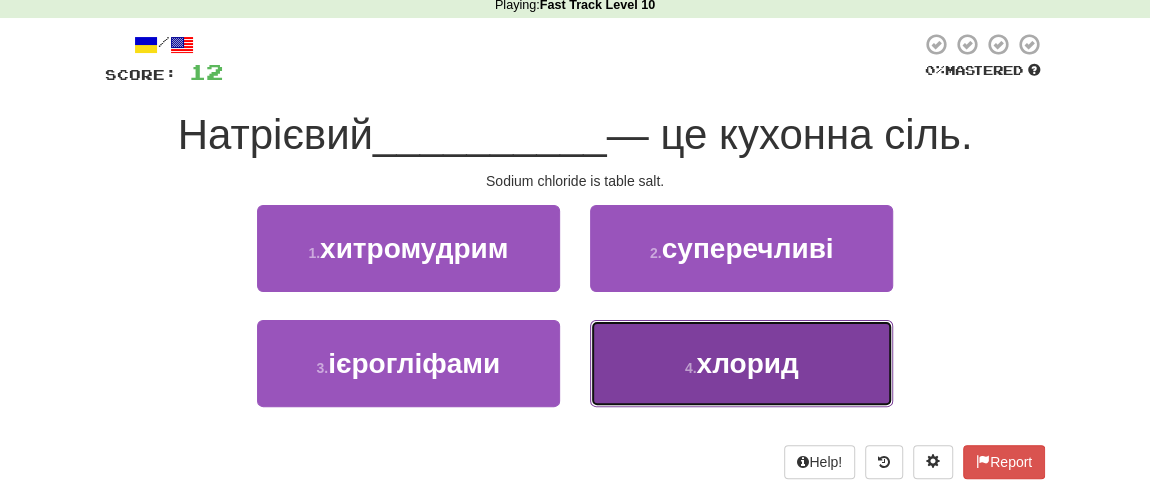 click on "хлорид" at bounding box center [747, 363] 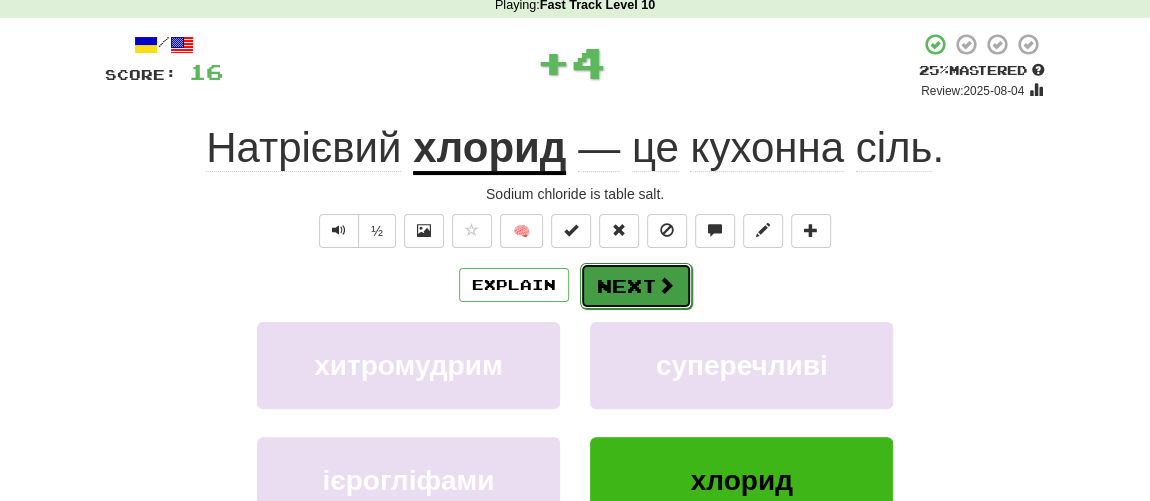 click on "Next" at bounding box center [636, 286] 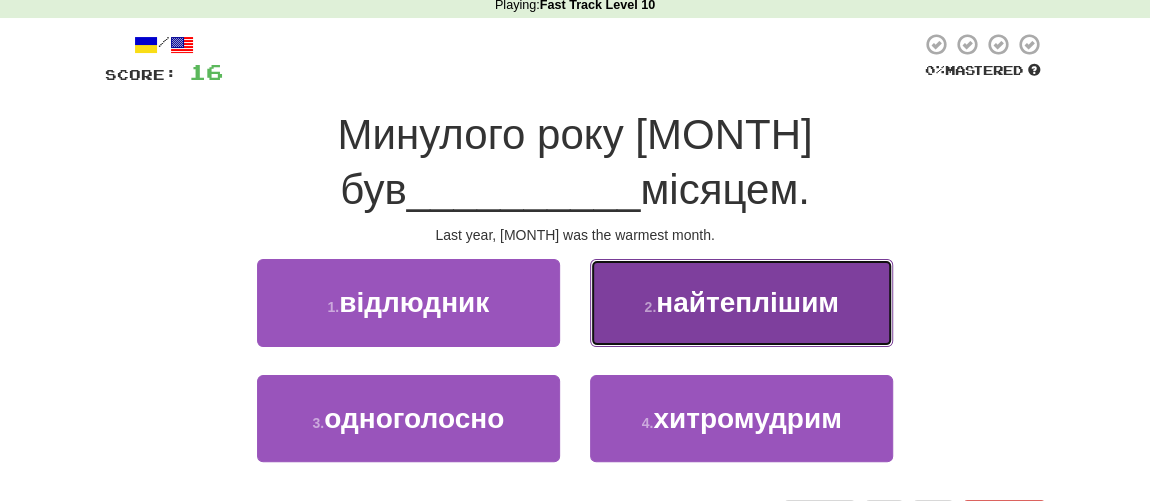 click on "найтеплішим" at bounding box center (747, 302) 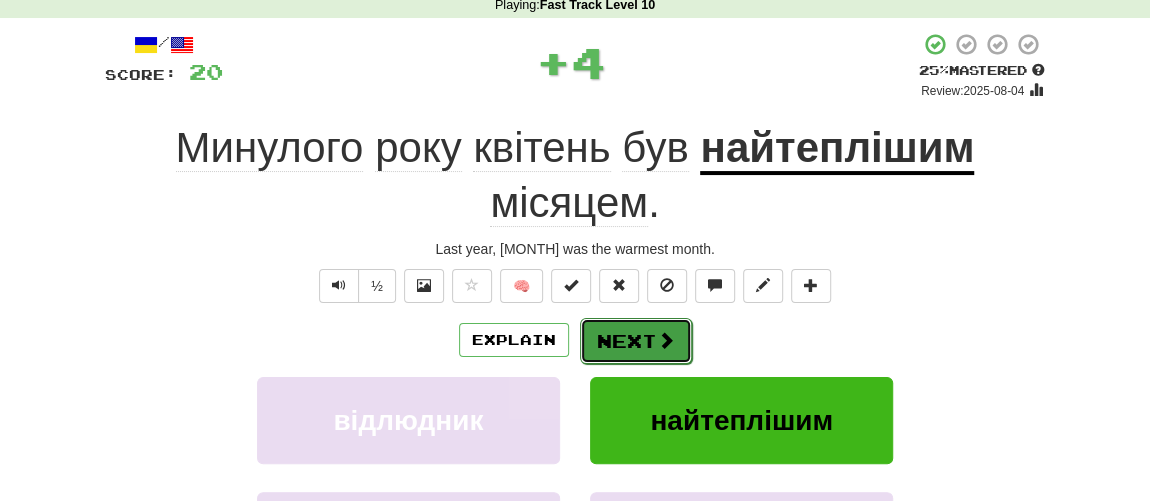 click on "Next" at bounding box center (636, 341) 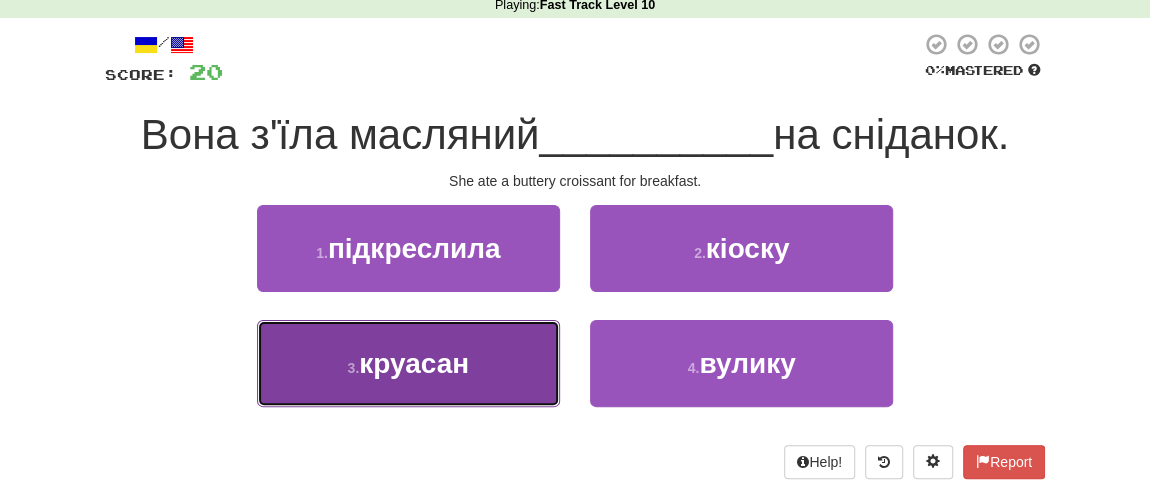 click on "круасан" at bounding box center (414, 363) 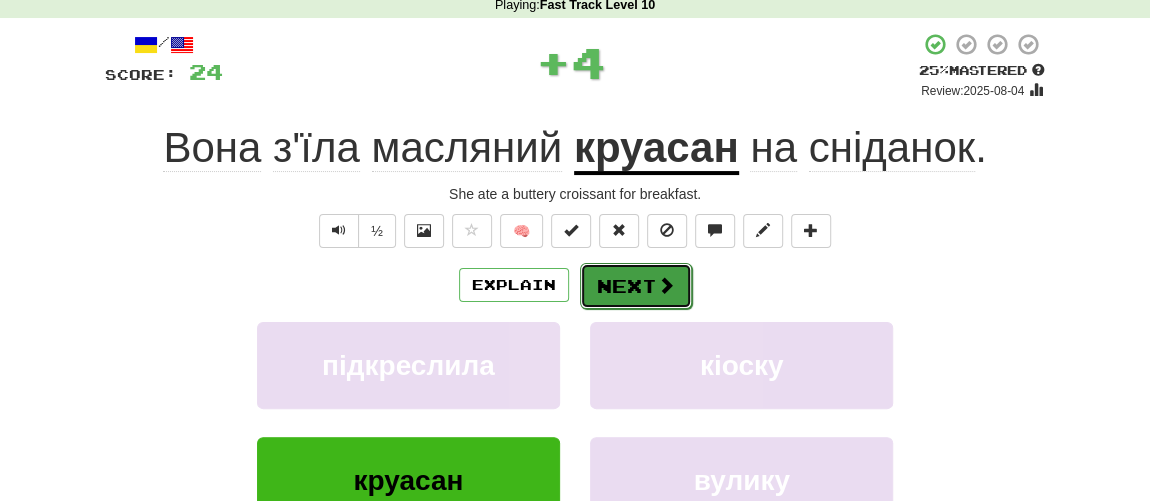 click on "Next" at bounding box center (636, 286) 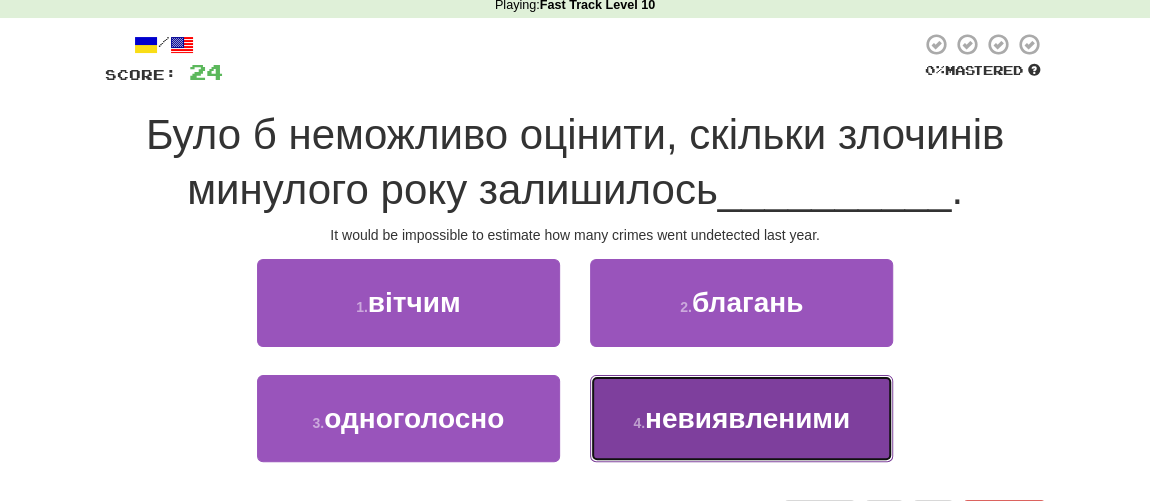 click on "4 .  невиявленими" at bounding box center (741, 418) 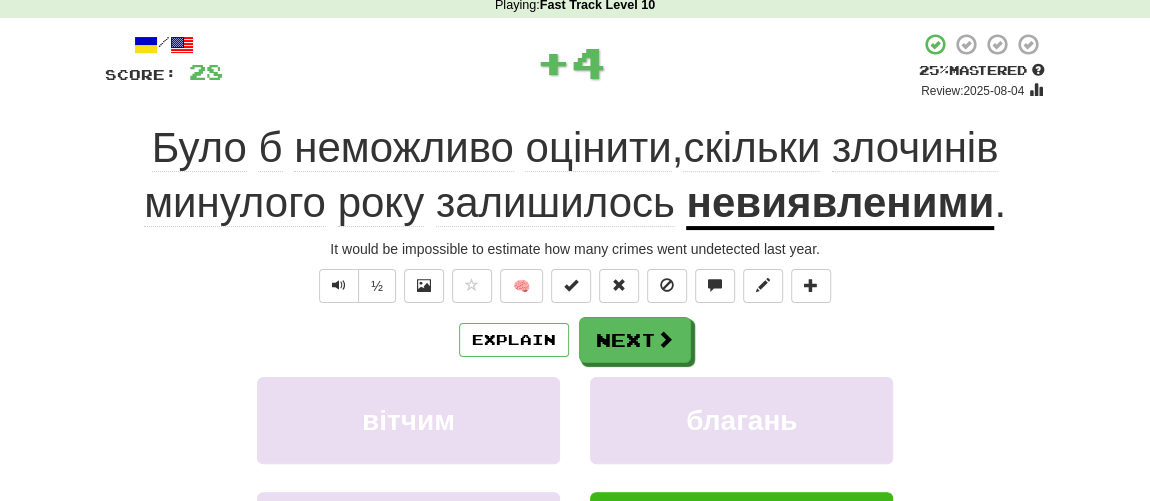 click on "Explain Next вітчим благань одноголосно невиявленими Learn more: вітчим благань одноголосно невиявленими" at bounding box center (575, 477) 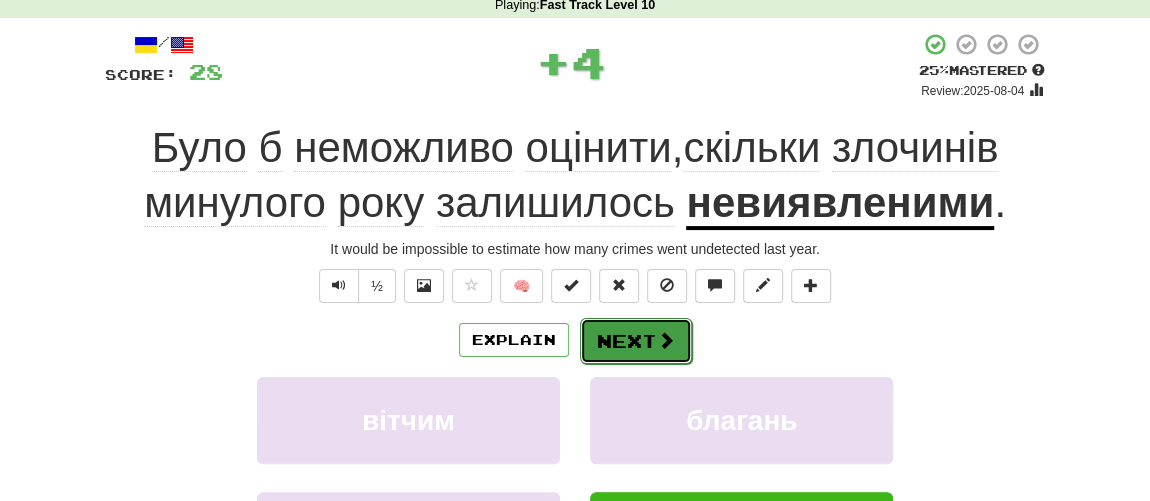 click on "Next" at bounding box center [636, 341] 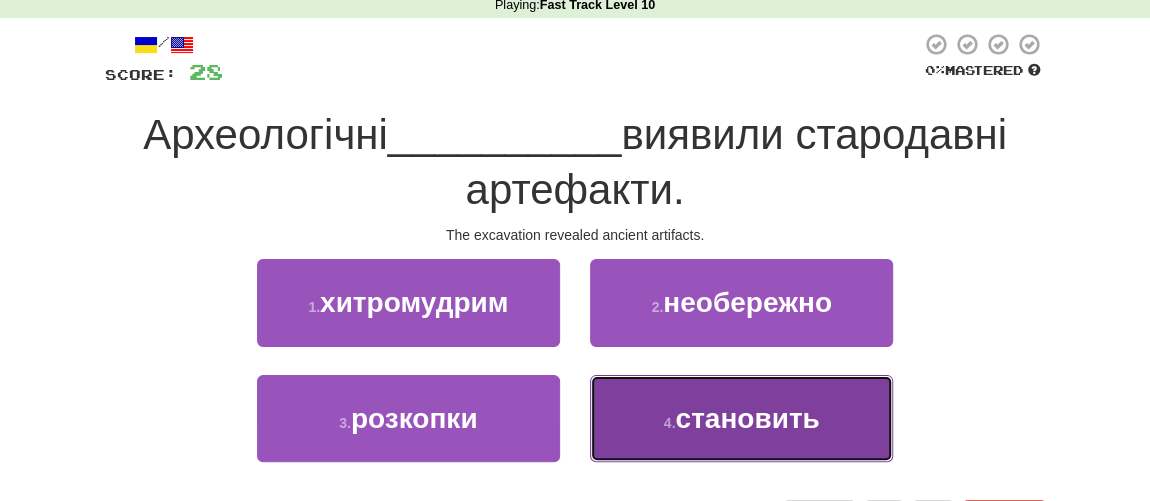 click on "4 .  становить" at bounding box center [741, 418] 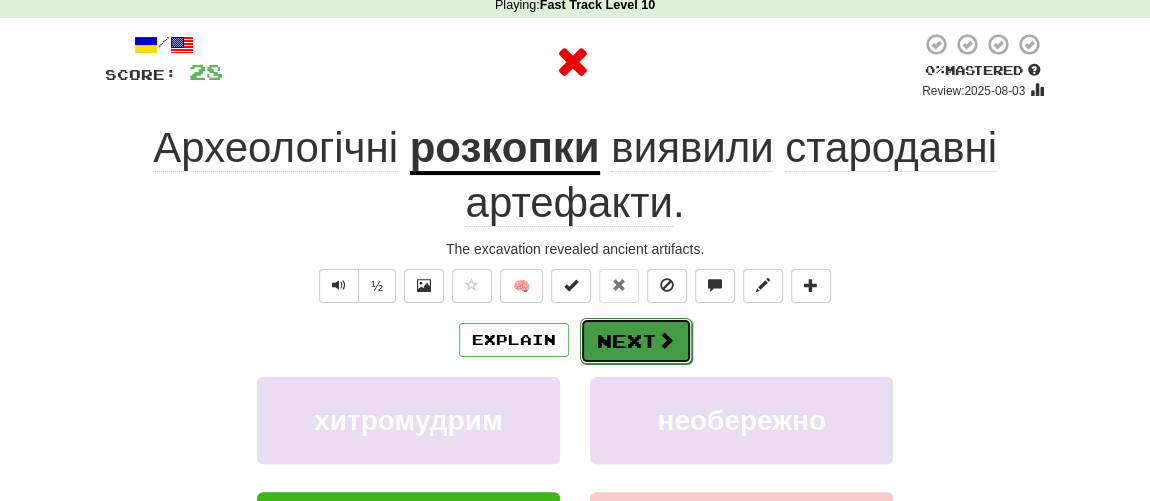 click on "Next" at bounding box center (636, 341) 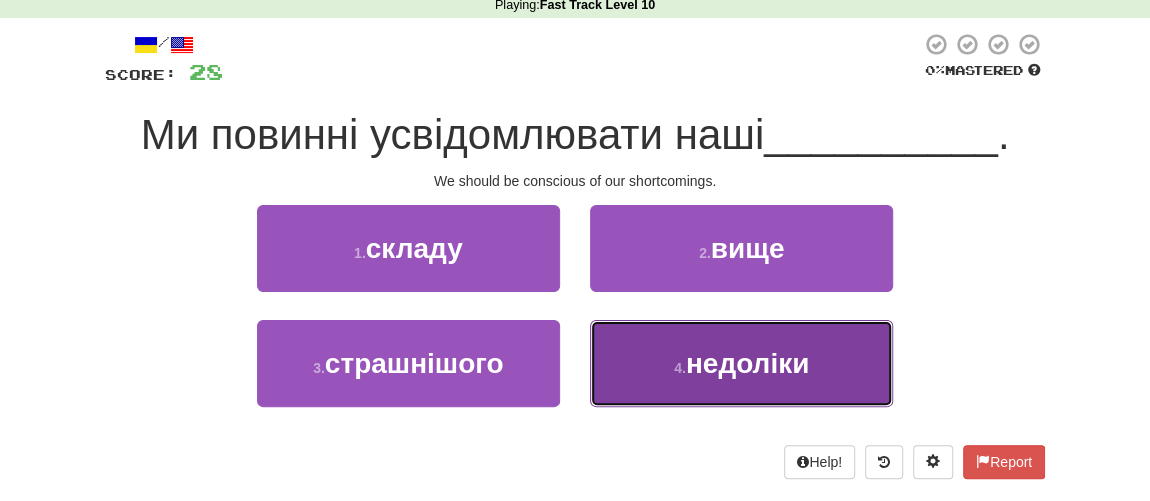 click on "4 .  недоліки" at bounding box center (741, 363) 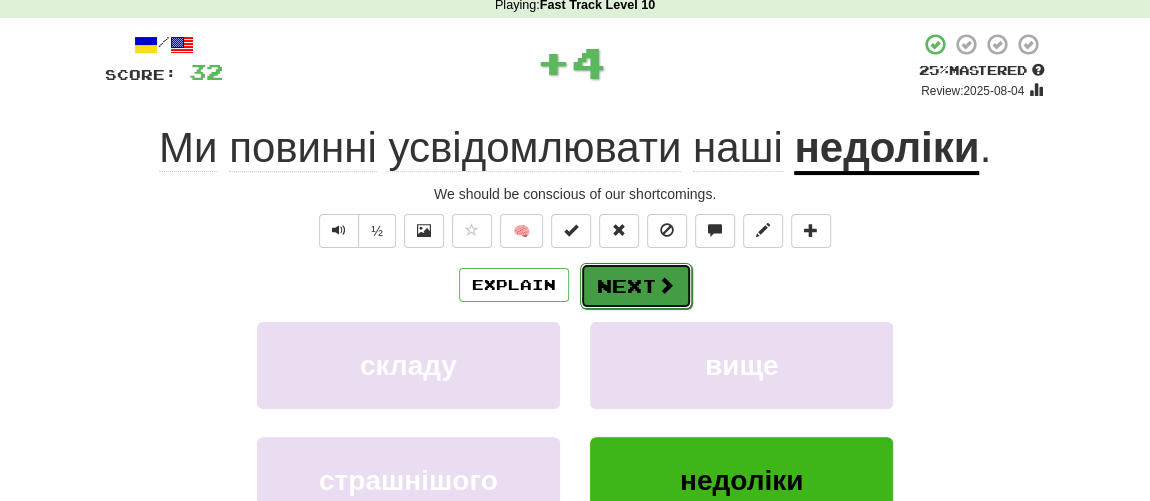 click on "Next" at bounding box center (636, 286) 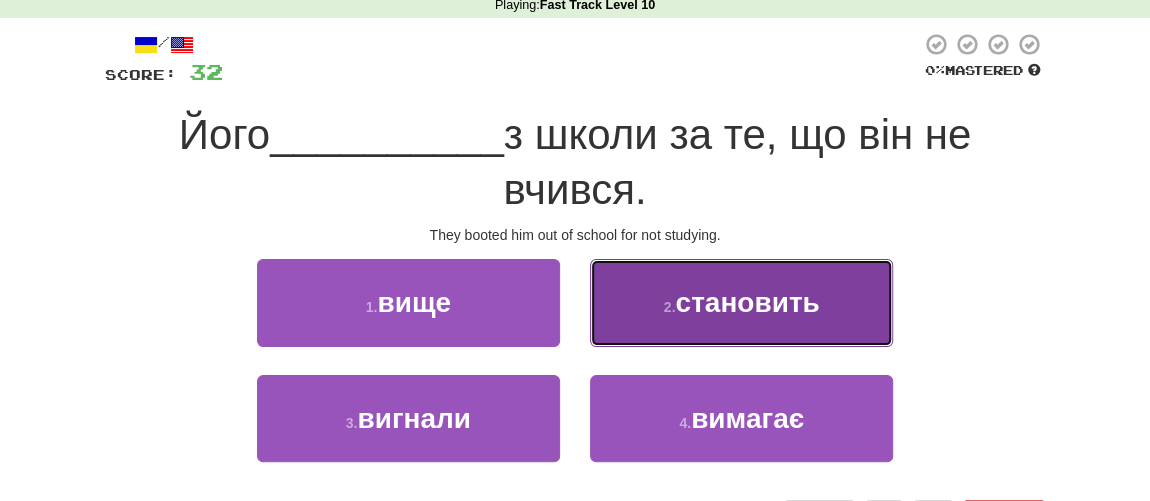 click on "становить" at bounding box center (747, 302) 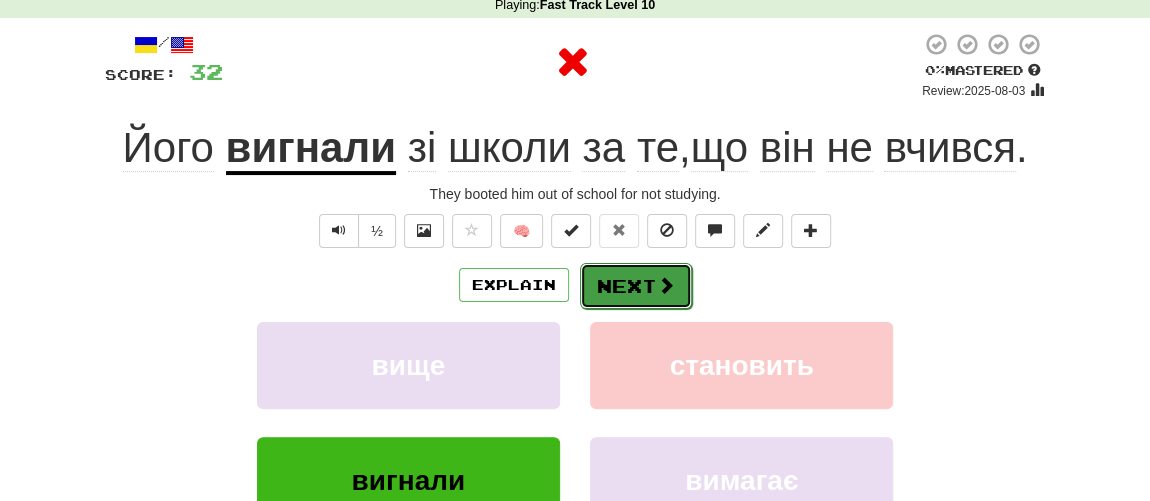 click on "Next" at bounding box center (636, 286) 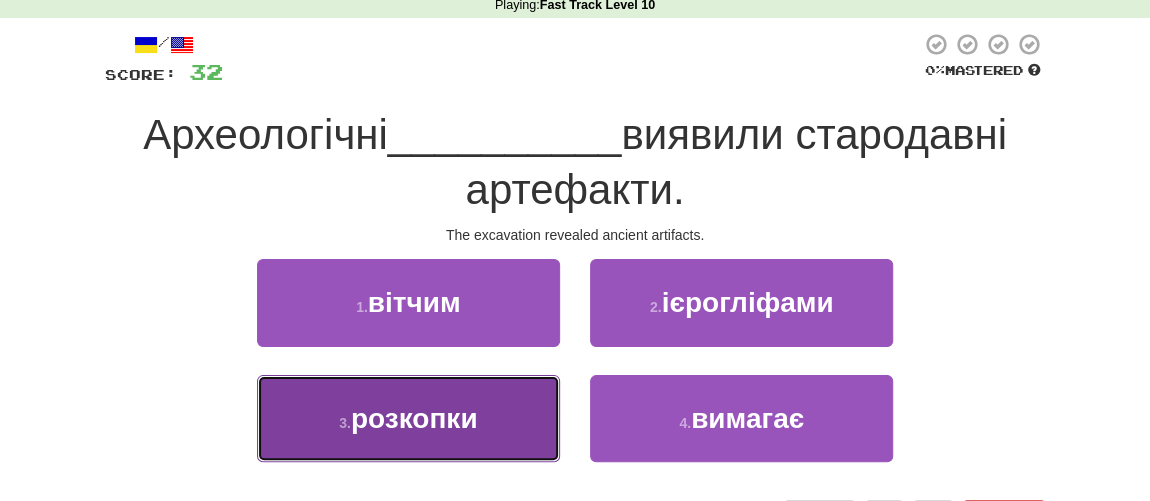 click on "розкопки" at bounding box center (414, 418) 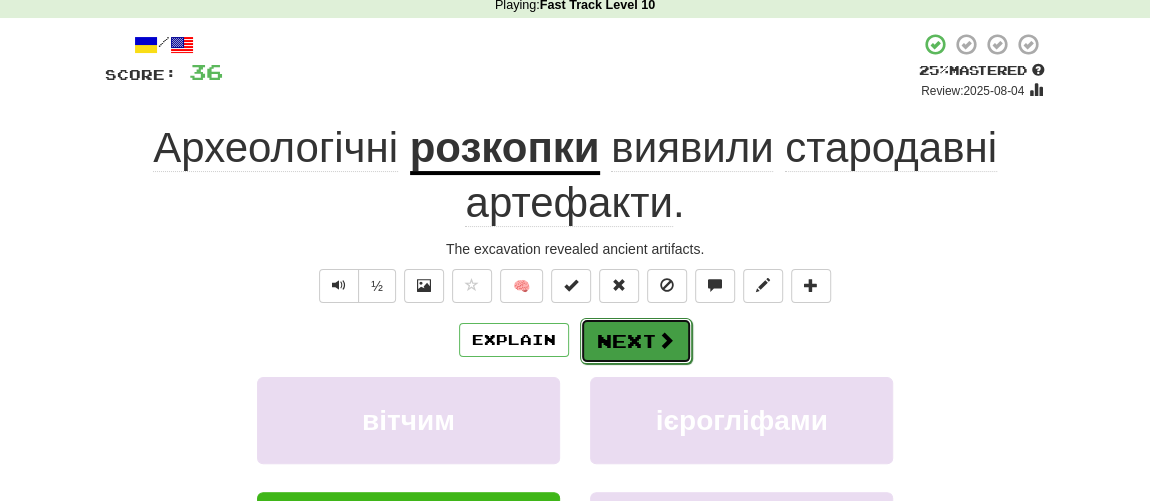 click on "Next" at bounding box center [636, 341] 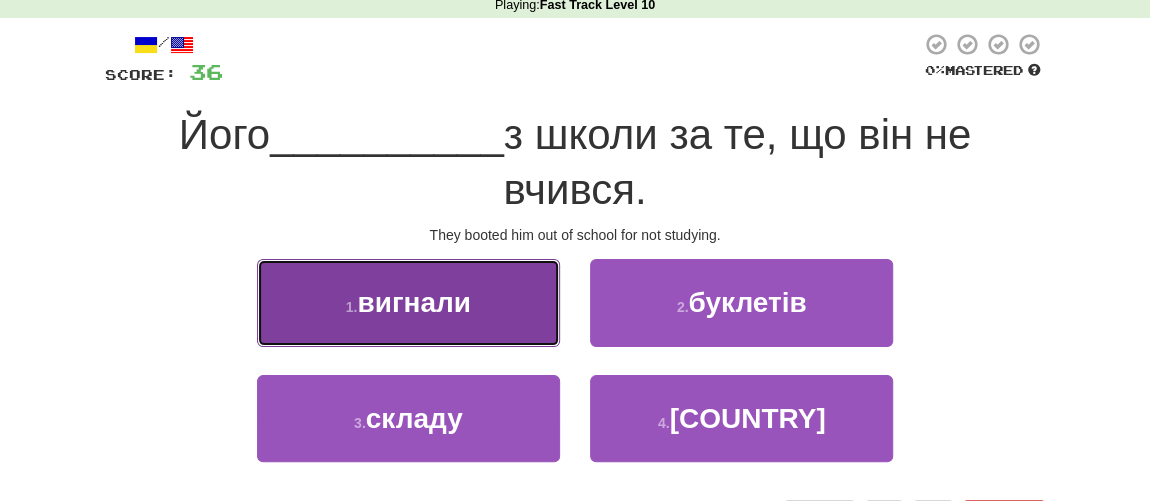click on "вигнали" at bounding box center [414, 302] 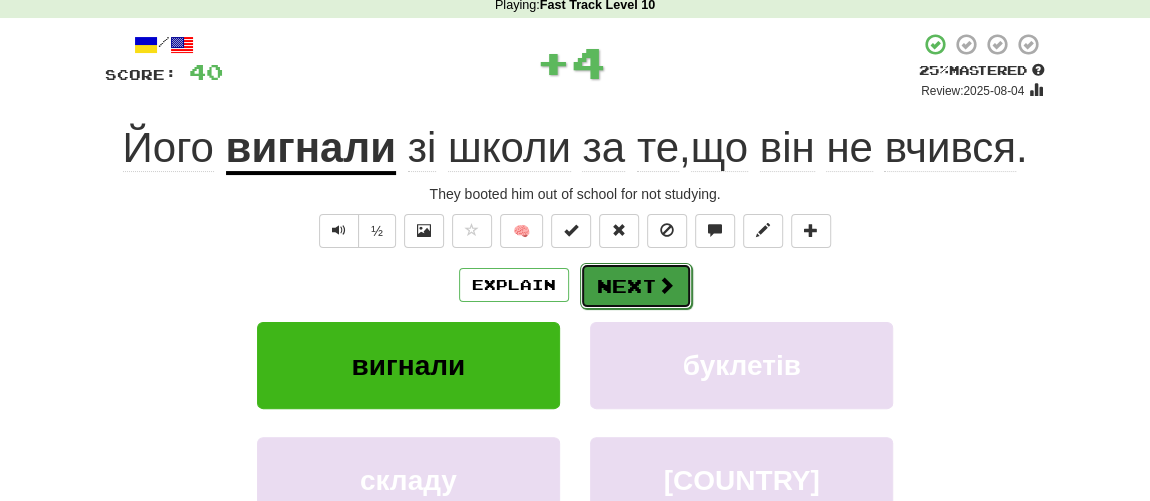 click on "Next" at bounding box center [636, 286] 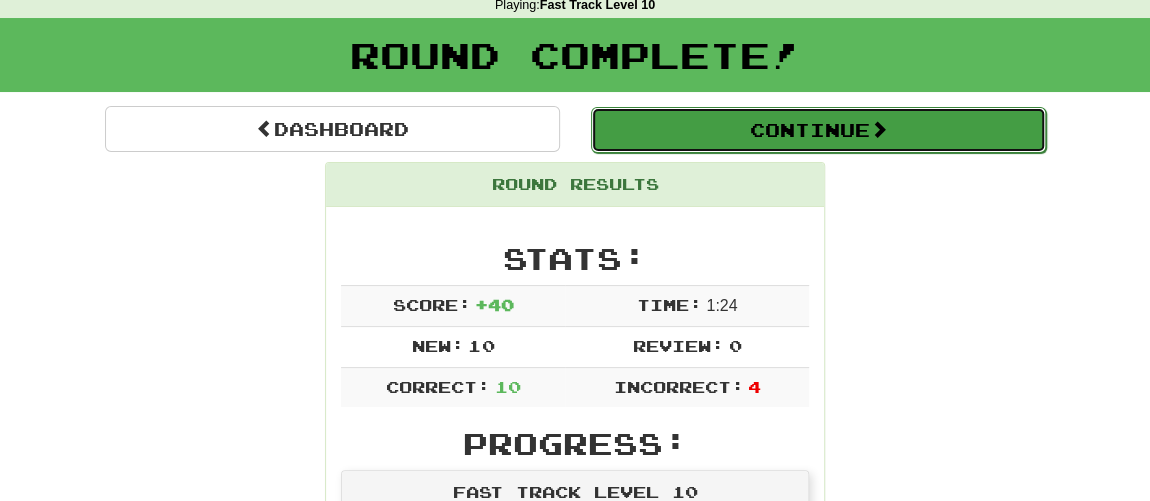 click on "Continue" at bounding box center [818, 130] 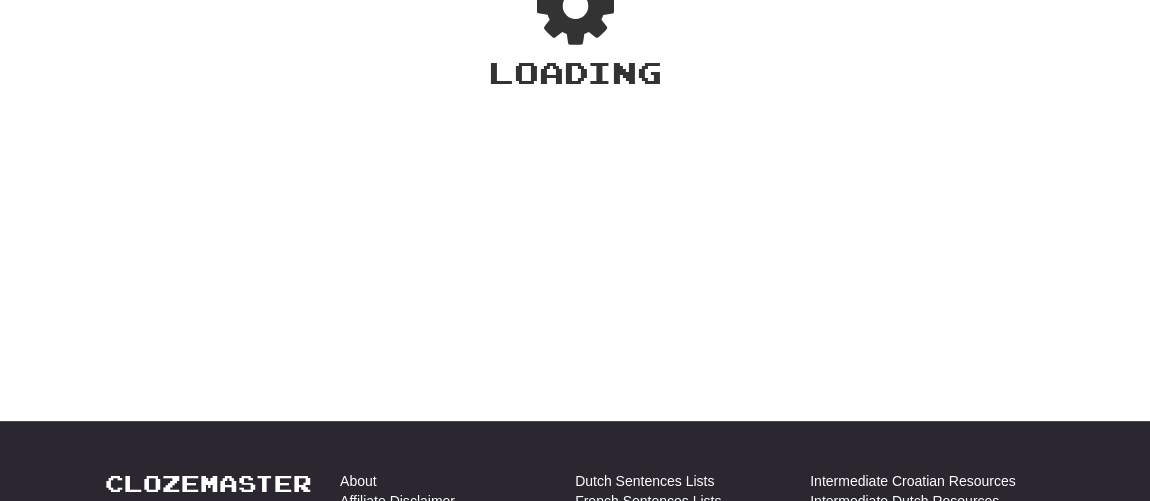 scroll, scrollTop: 90, scrollLeft: 0, axis: vertical 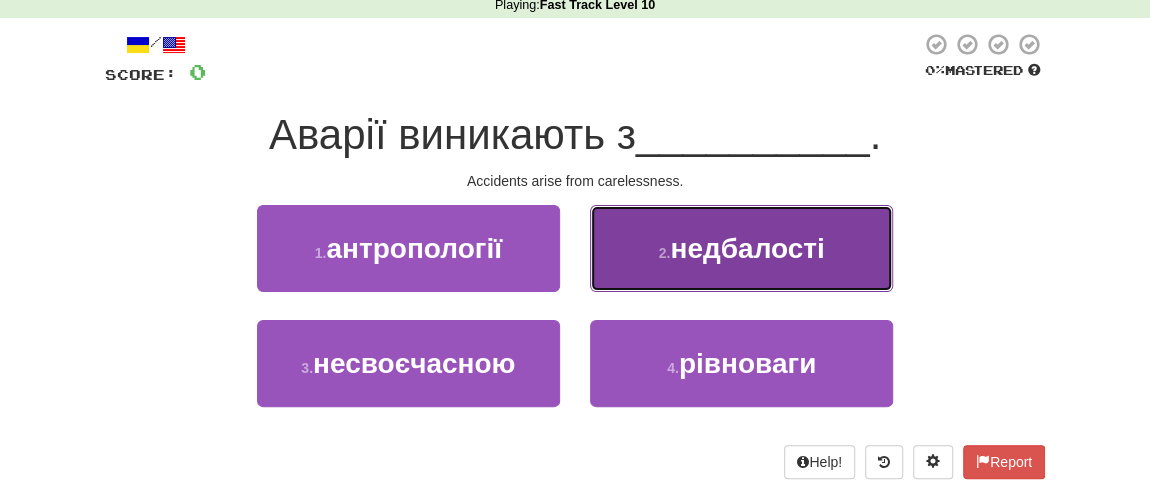 click on "недбалості" at bounding box center (747, 248) 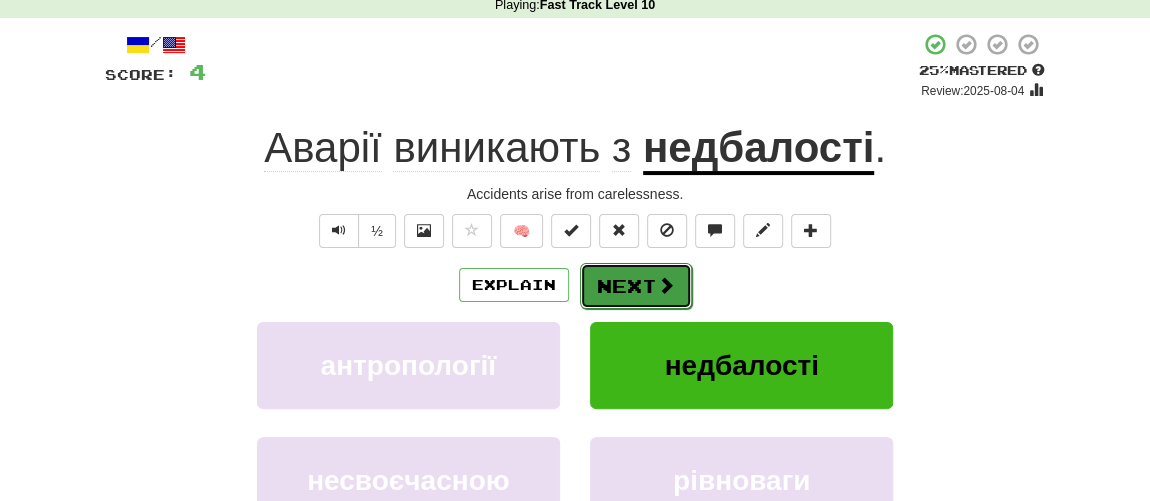click on "Next" at bounding box center (636, 286) 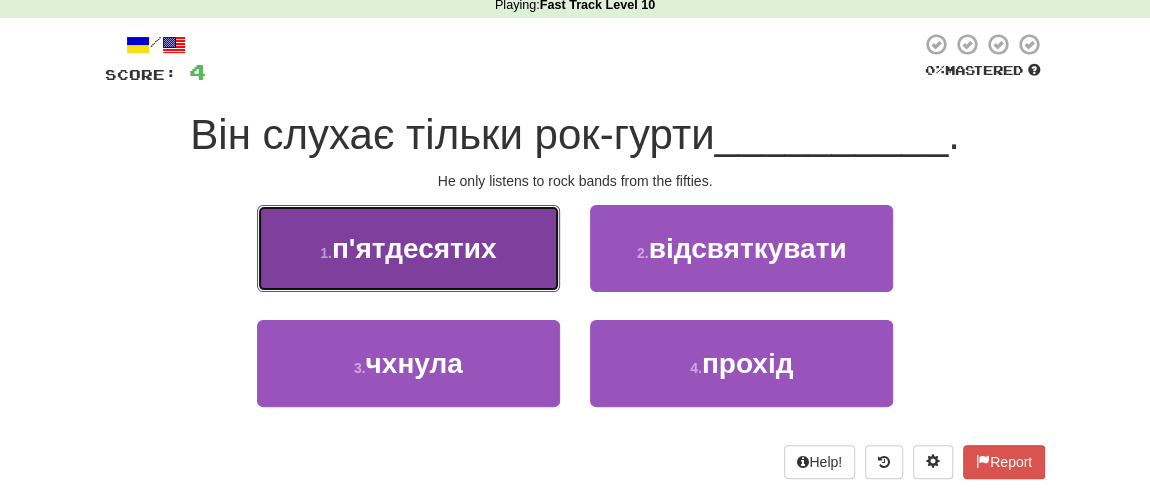 click on "п'ятдесятих" at bounding box center [414, 248] 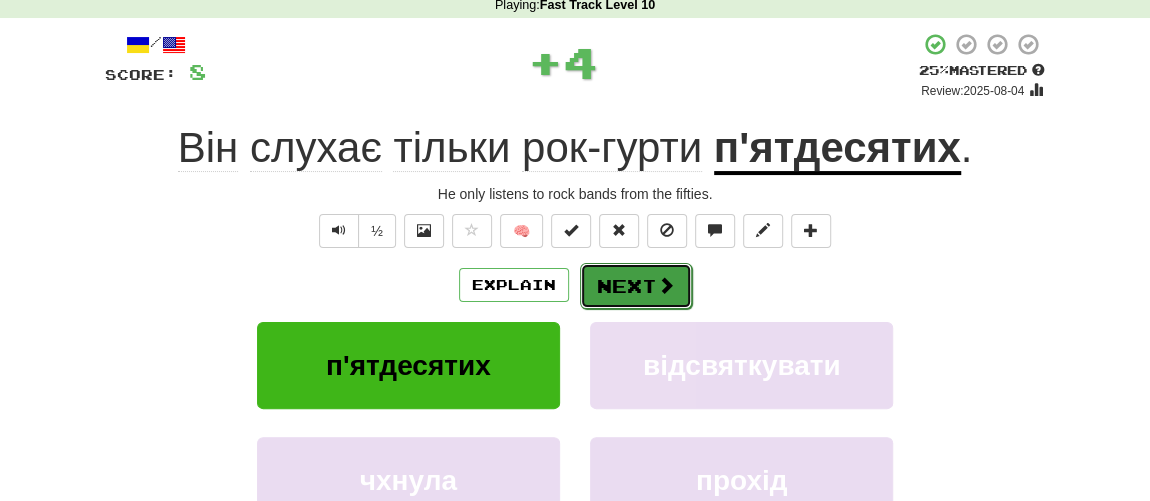 click on "Next" at bounding box center [636, 286] 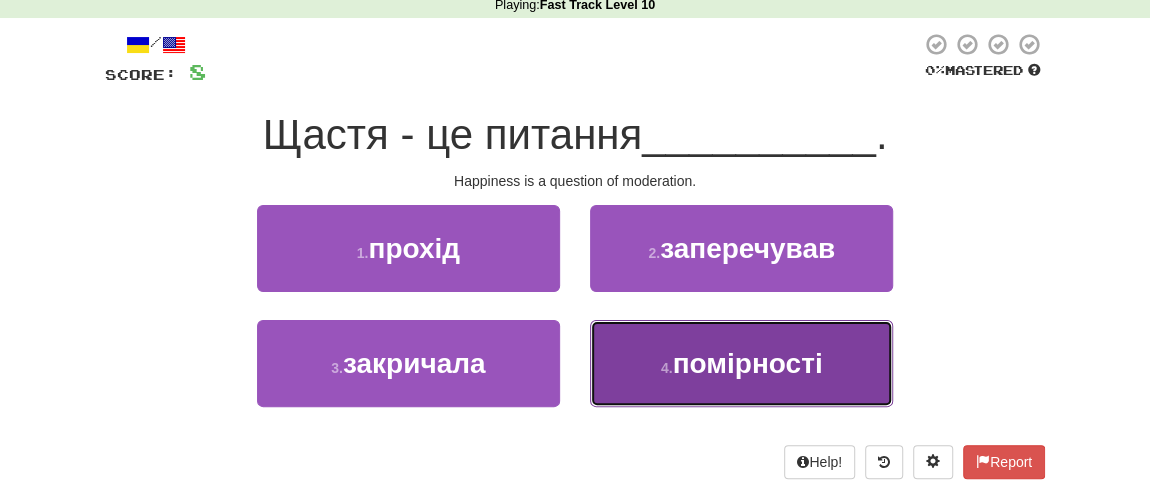 click on "4 .  помірності" at bounding box center [741, 363] 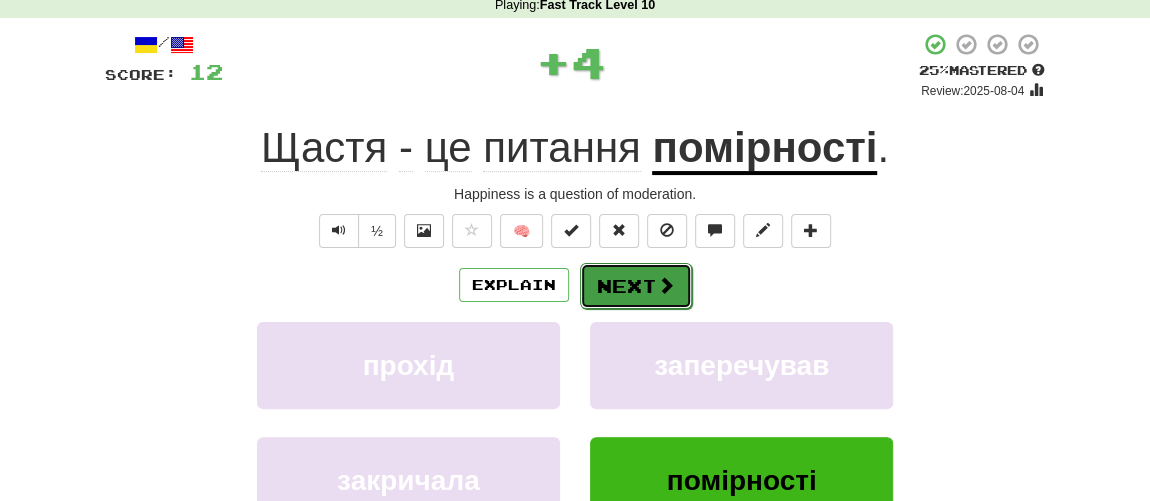 click on "Next" at bounding box center [636, 286] 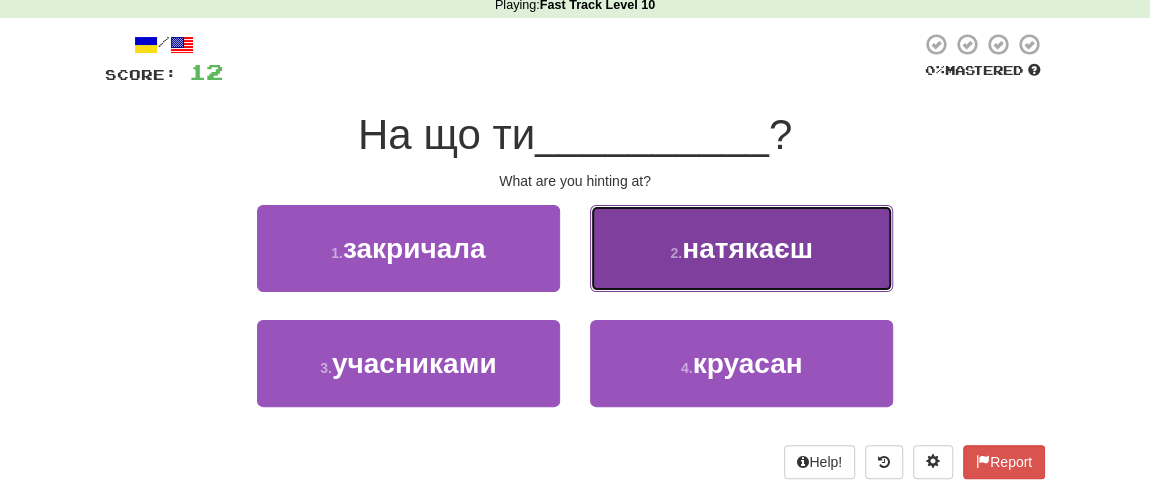 click on "2 .  натякаєш" at bounding box center (741, 248) 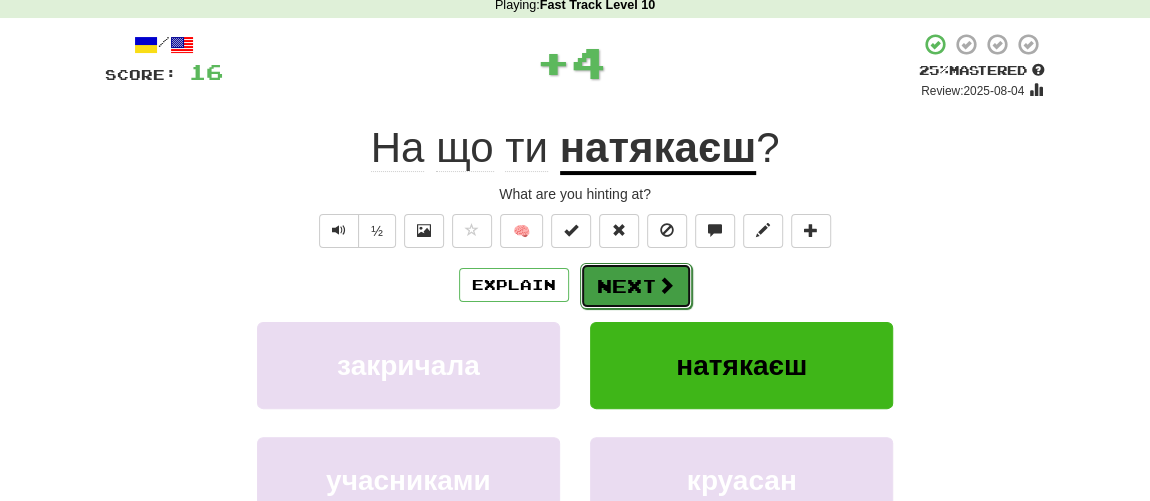 click on "Next" at bounding box center (636, 286) 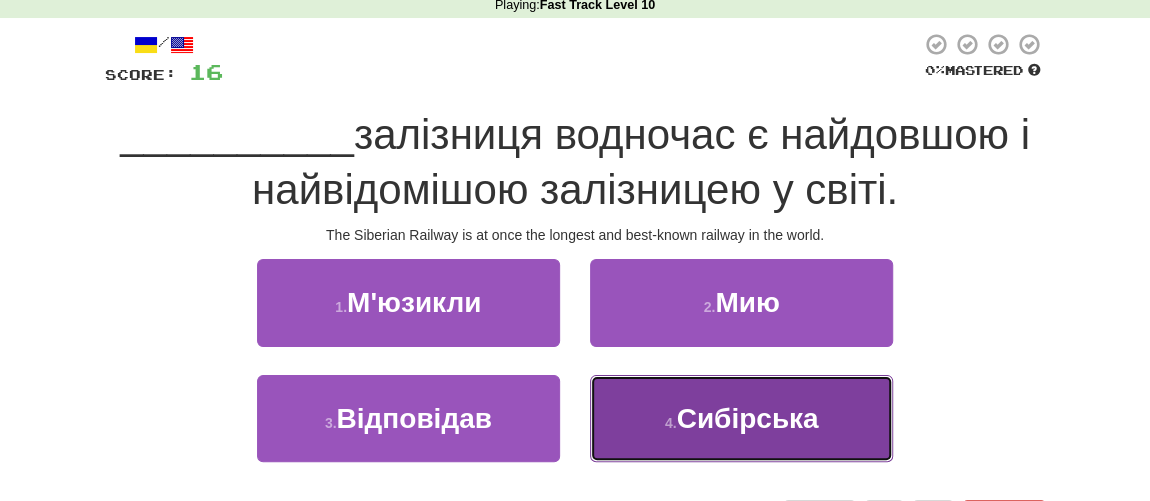 click on "Сибірська" at bounding box center [748, 418] 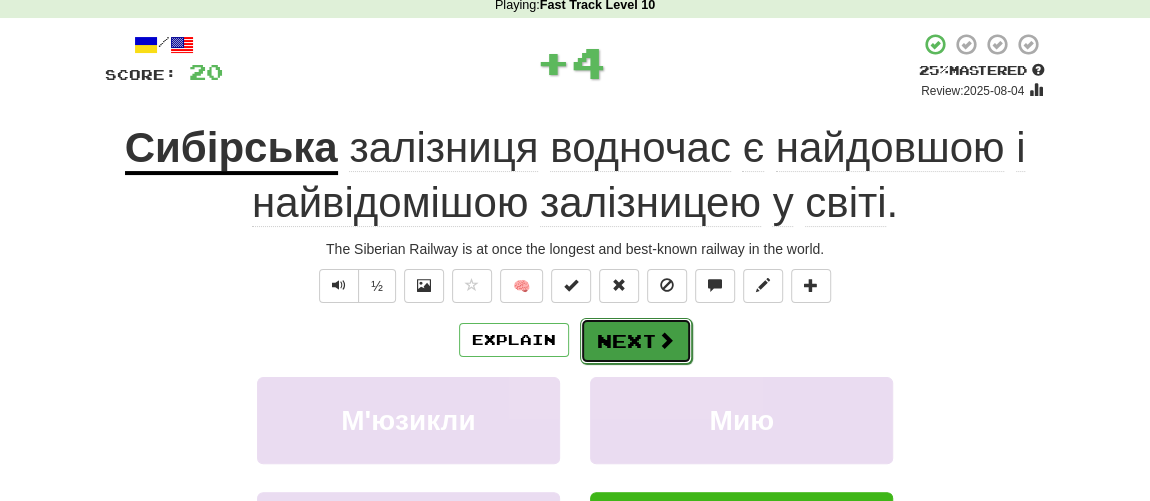 click on "Next" at bounding box center [636, 341] 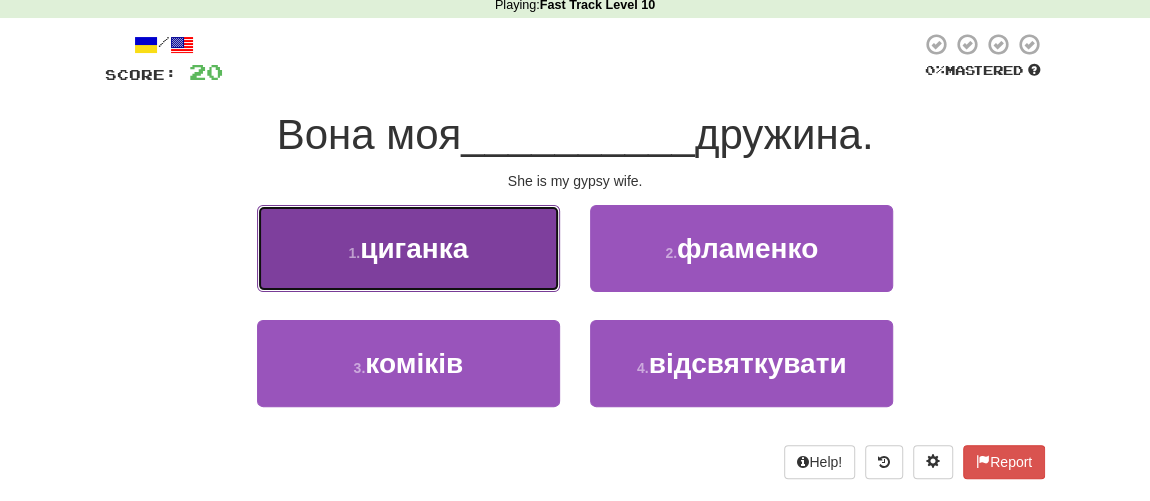 click on "1 .  циганка" at bounding box center (408, 248) 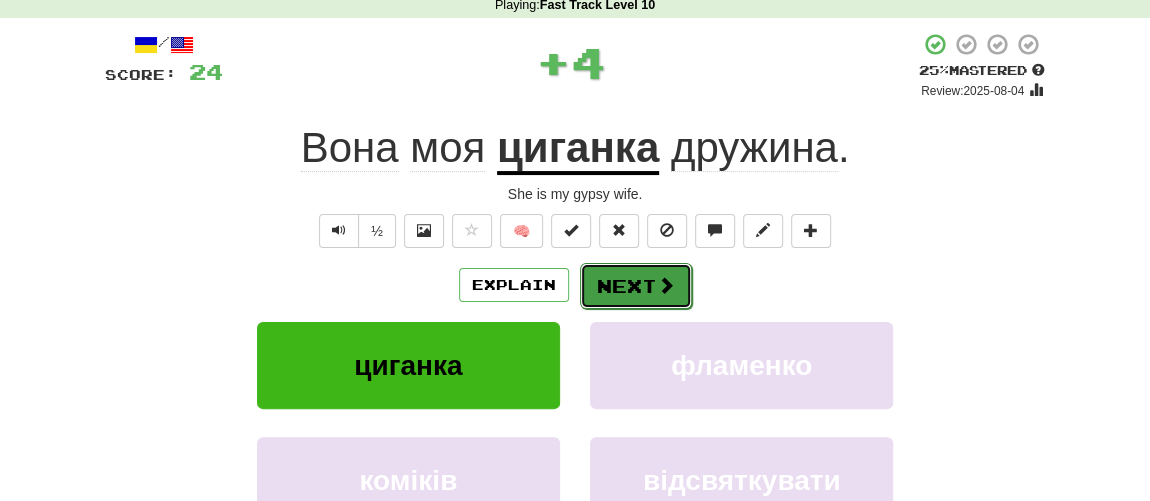 click on "Next" at bounding box center (636, 286) 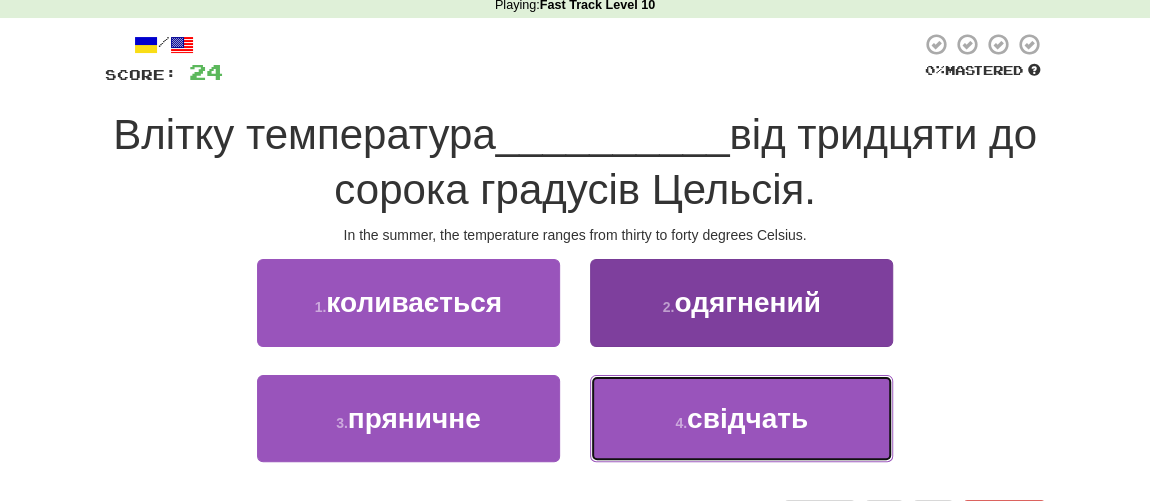 drag, startPoint x: 737, startPoint y: 413, endPoint x: 727, endPoint y: 409, distance: 10.770329 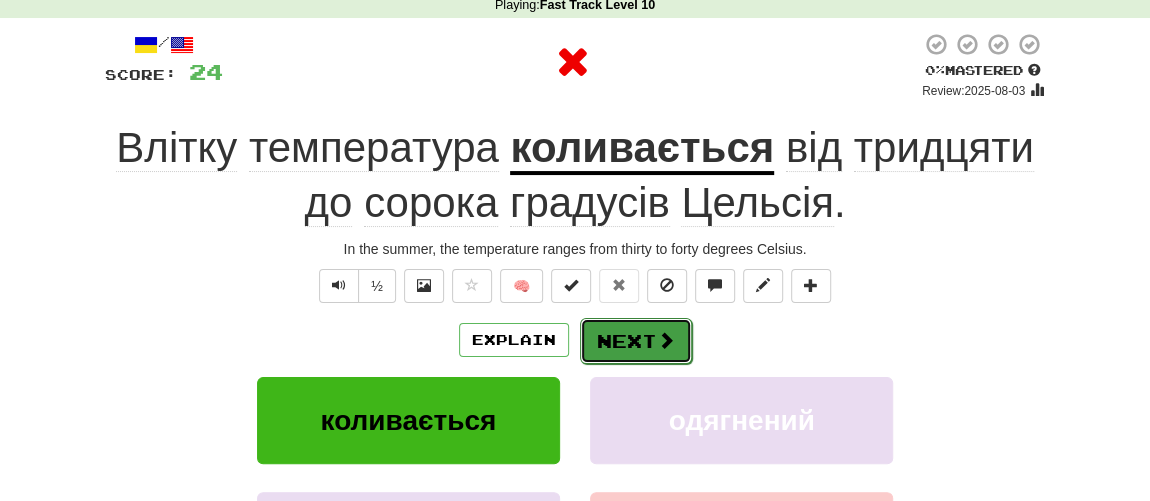 click on "Next" at bounding box center [636, 341] 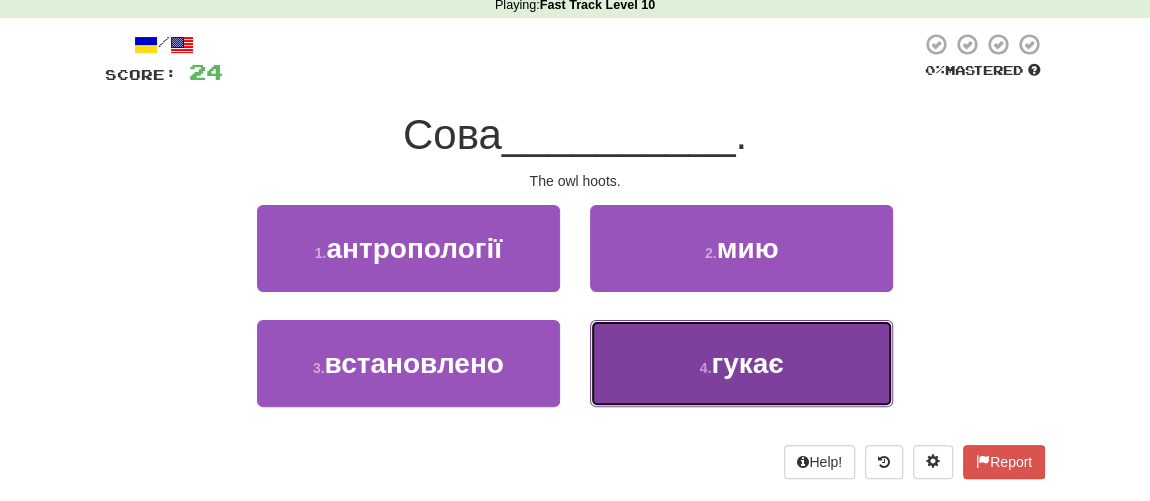 click on "гукає" at bounding box center [747, 363] 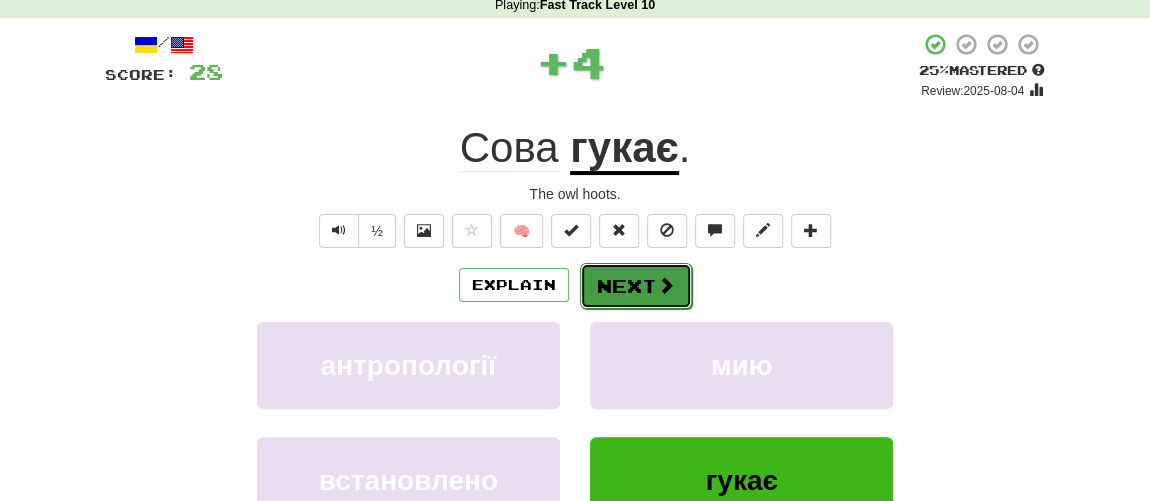 click on "Next" at bounding box center (636, 286) 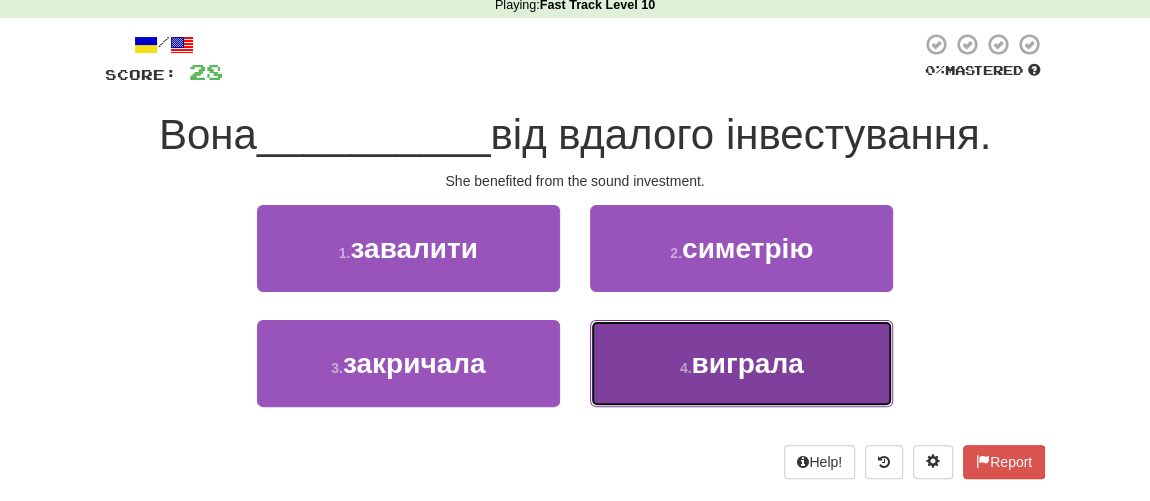 click on "4 .  виграла" at bounding box center [741, 363] 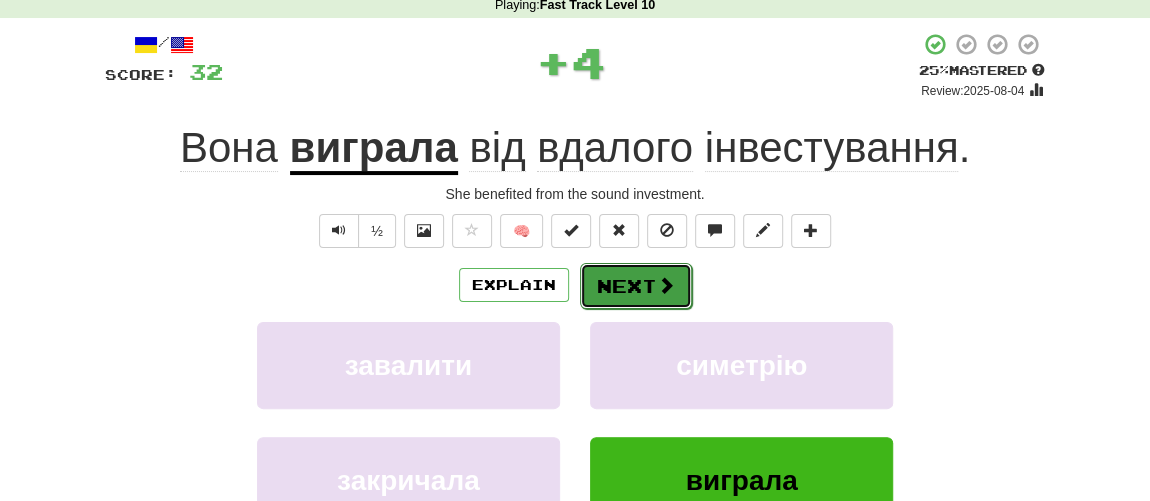click on "Next" at bounding box center (636, 286) 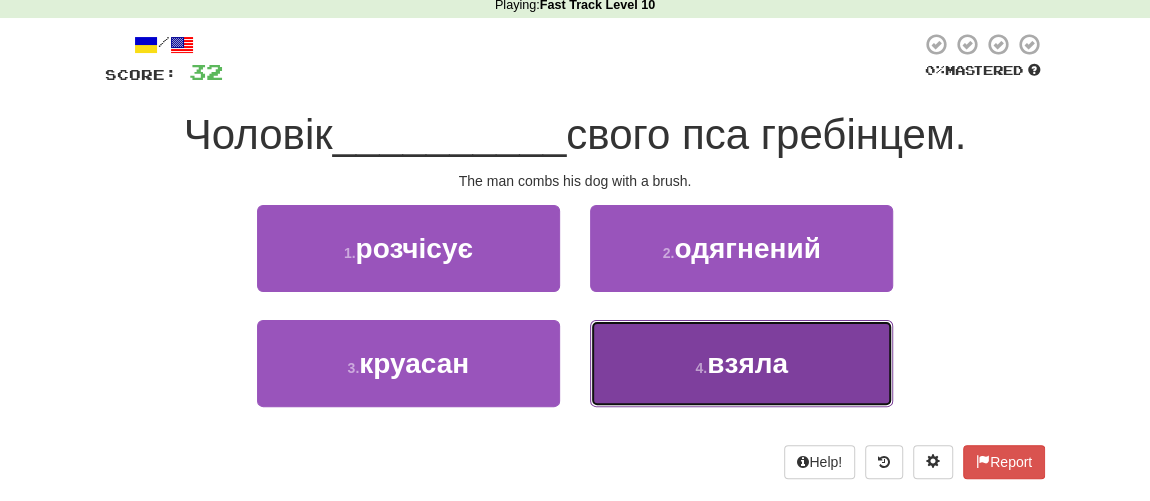 click on "взяла" at bounding box center (747, 363) 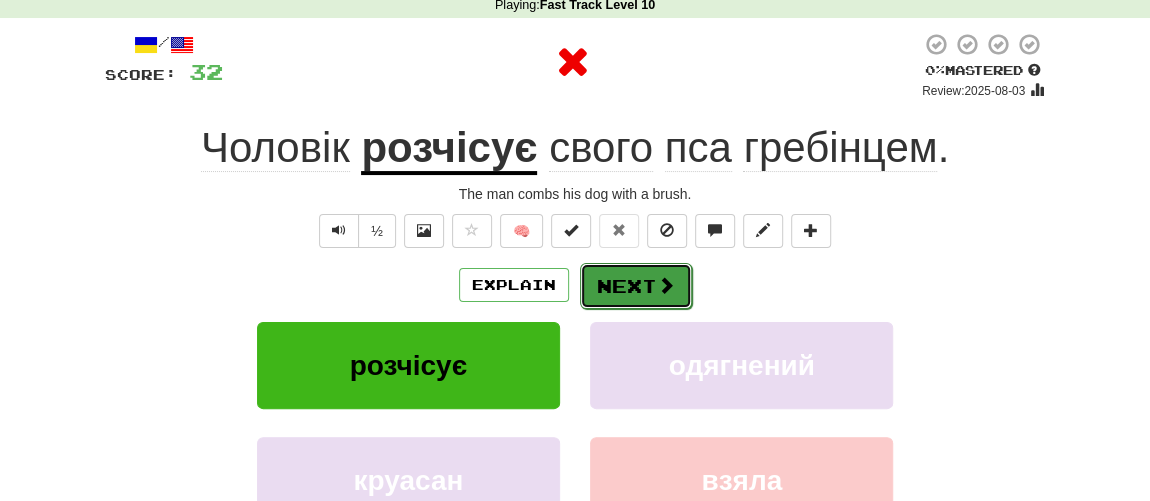 click on "Next" at bounding box center [636, 286] 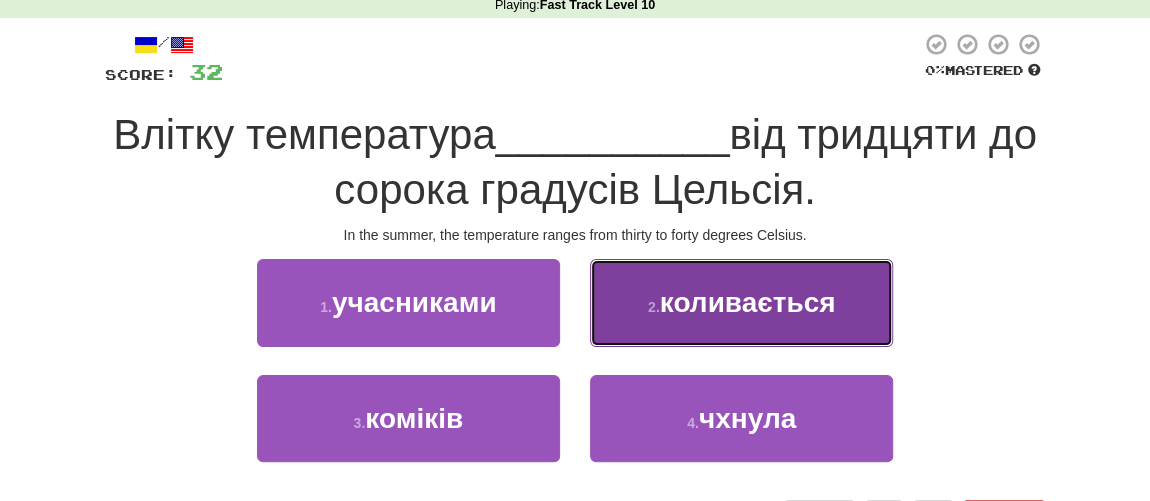 click on "коливається" at bounding box center [748, 302] 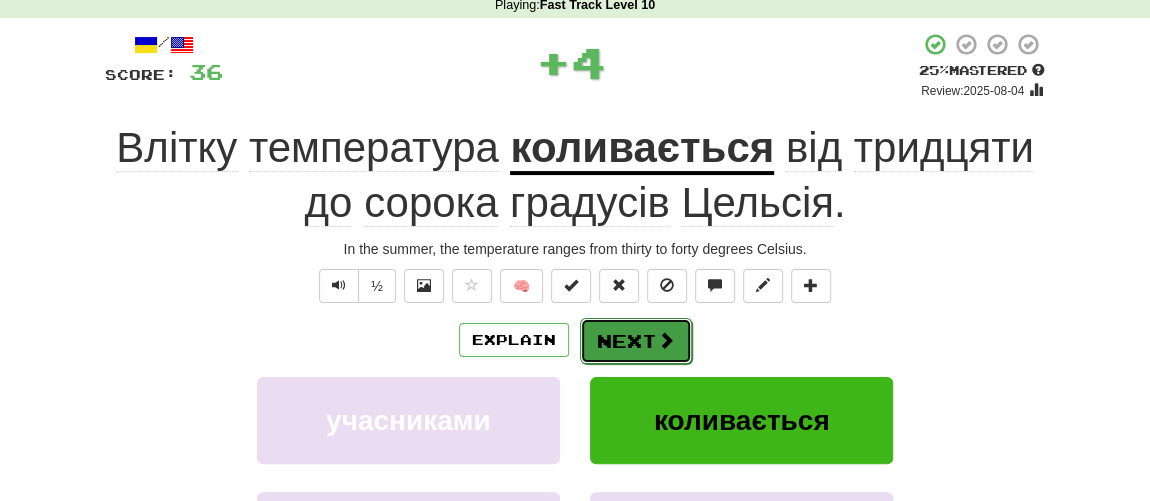 click on "Next" at bounding box center (636, 341) 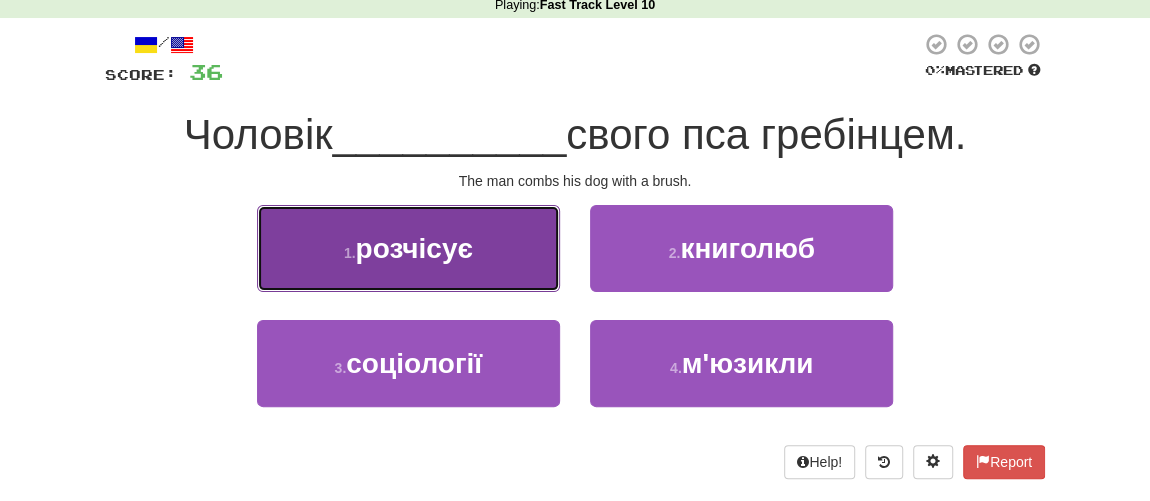 click on "розчісує" at bounding box center (413, 248) 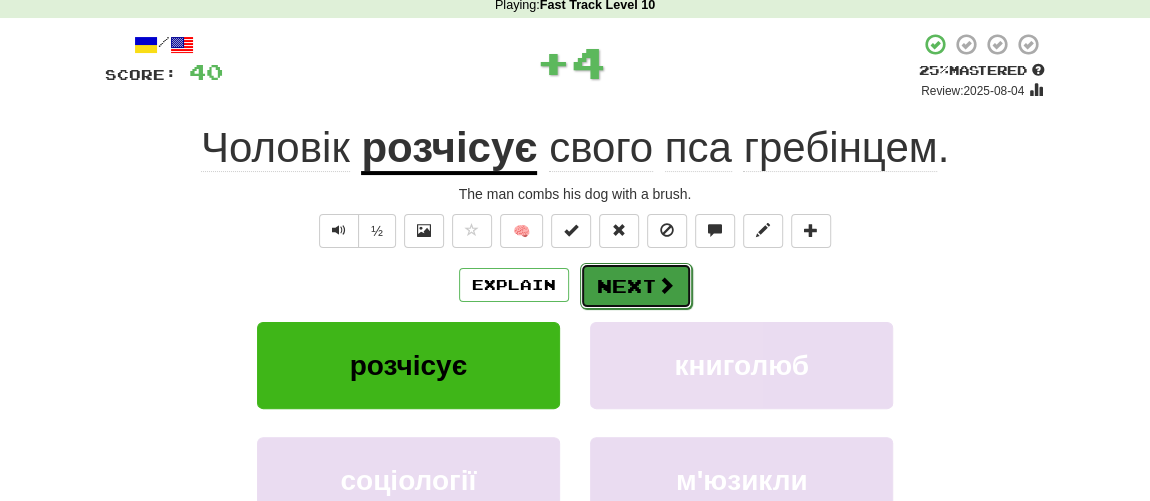 click on "Next" at bounding box center [636, 286] 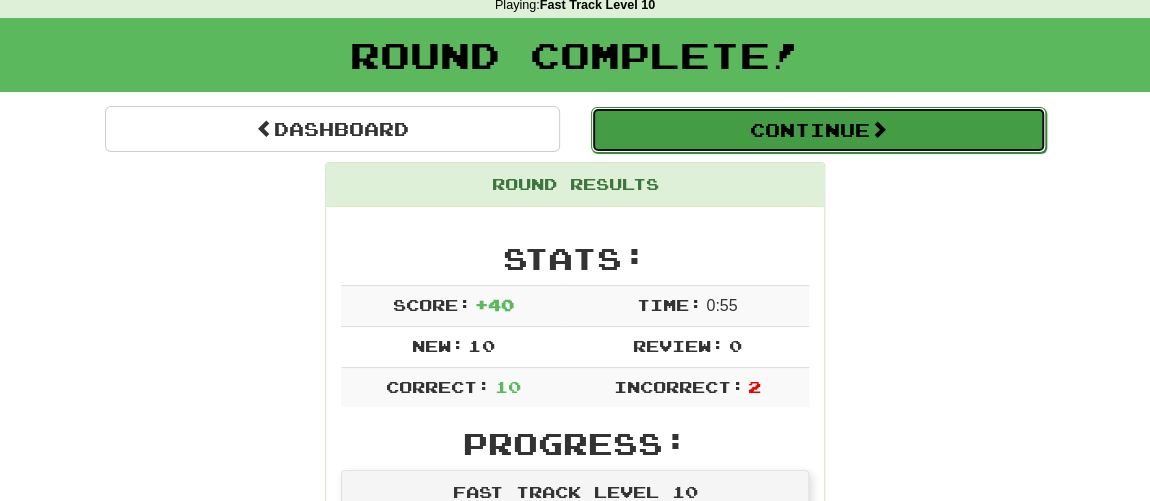 click on "Continue" at bounding box center [818, 130] 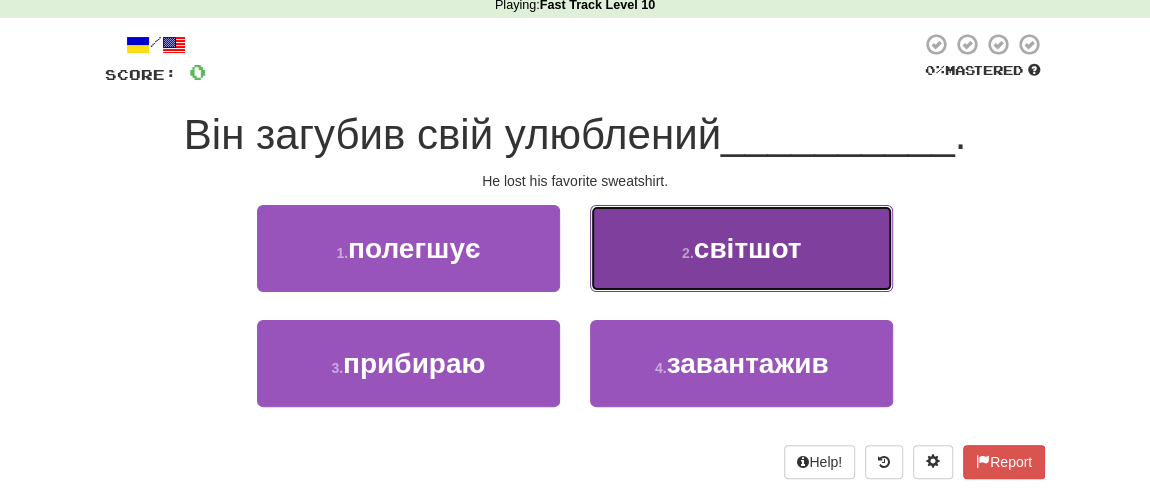 click on "світшот" at bounding box center (748, 248) 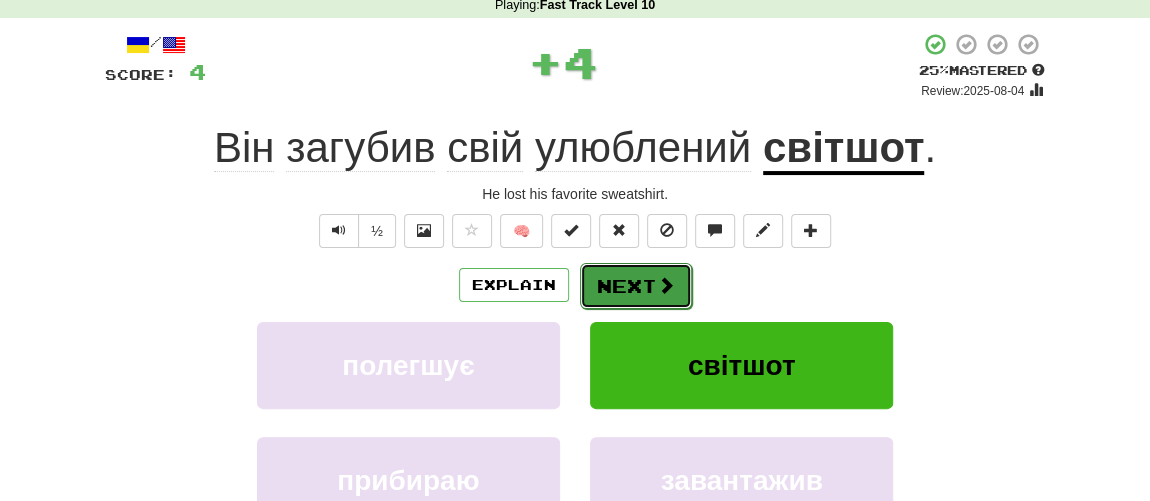 click on "Next" at bounding box center (636, 286) 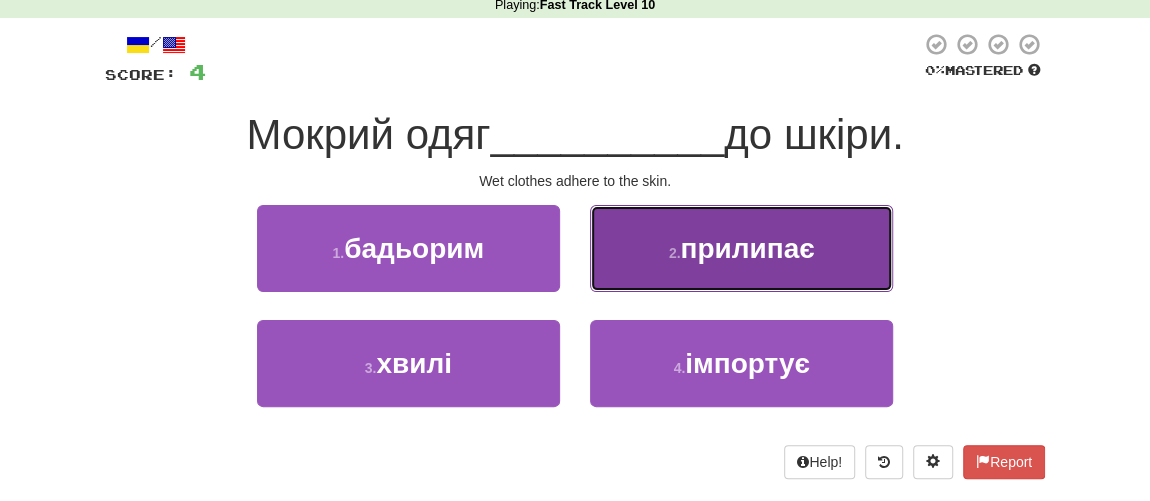 click on "прилипає" at bounding box center [747, 248] 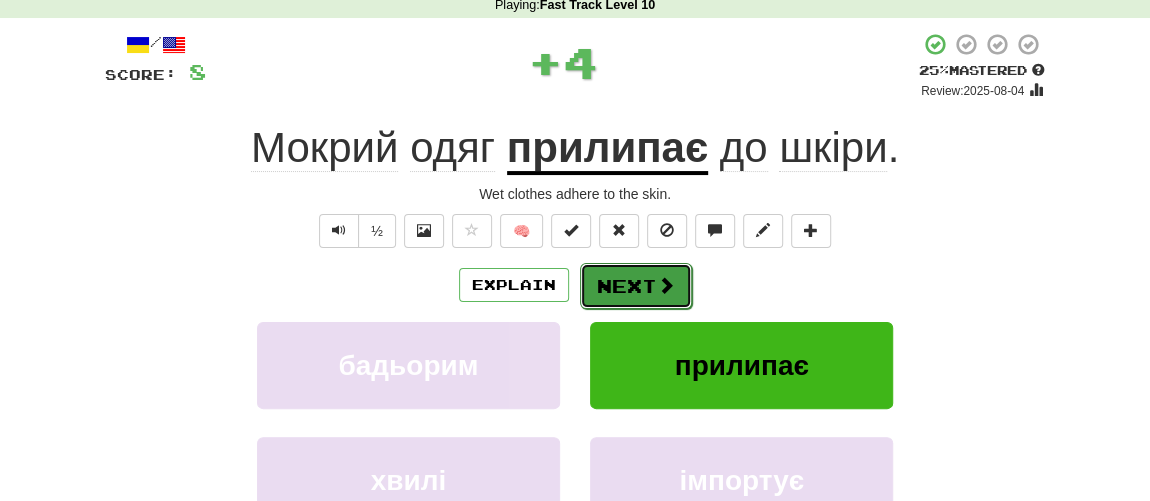 click on "Next" at bounding box center [636, 286] 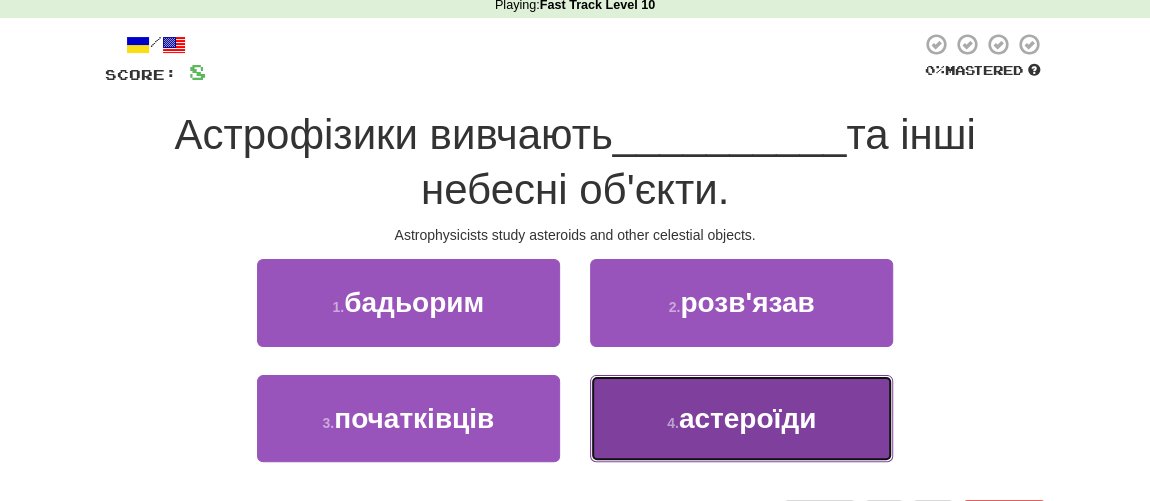 click on "астероїди" at bounding box center [748, 418] 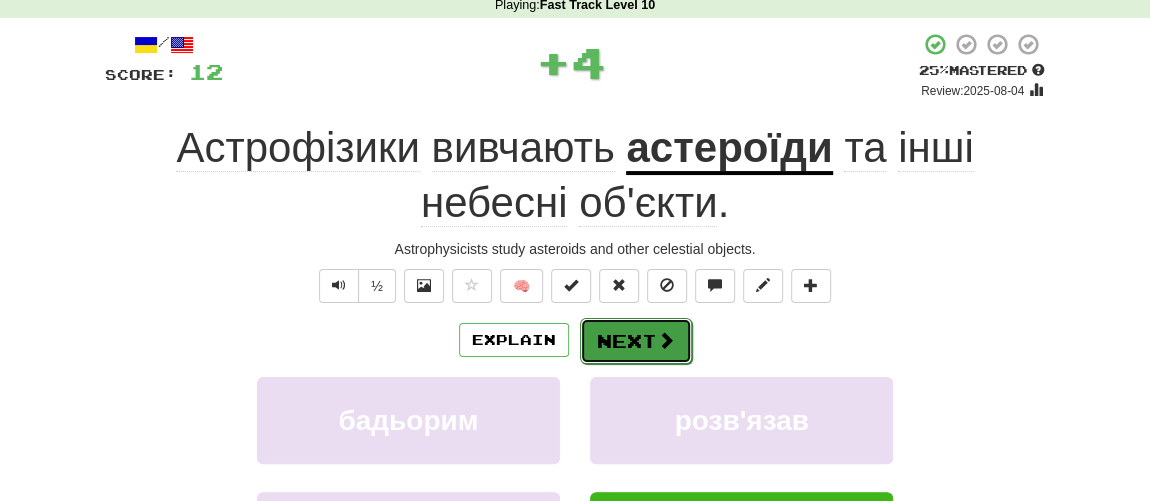 click on "Next" at bounding box center (636, 341) 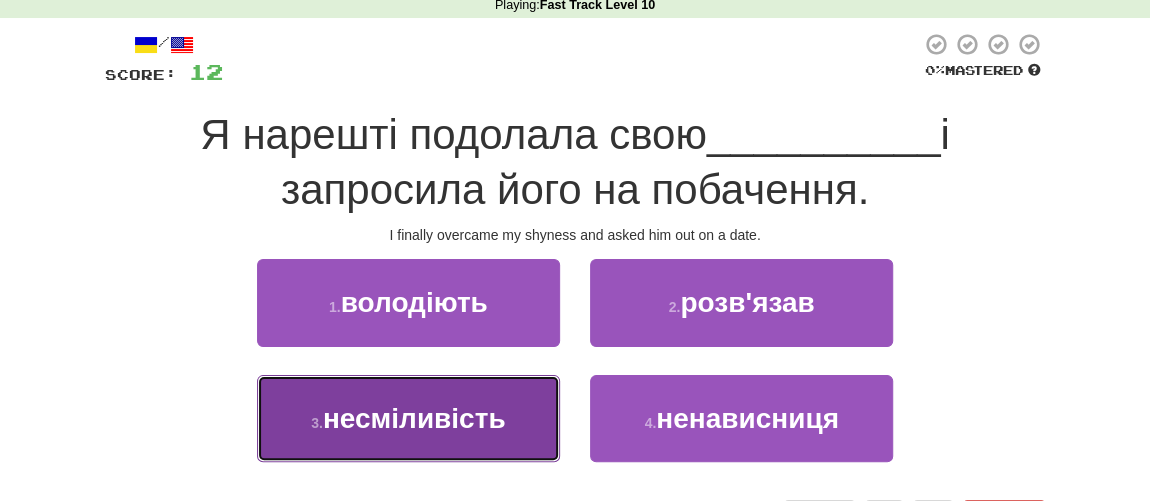 click on "несміливість" at bounding box center [414, 418] 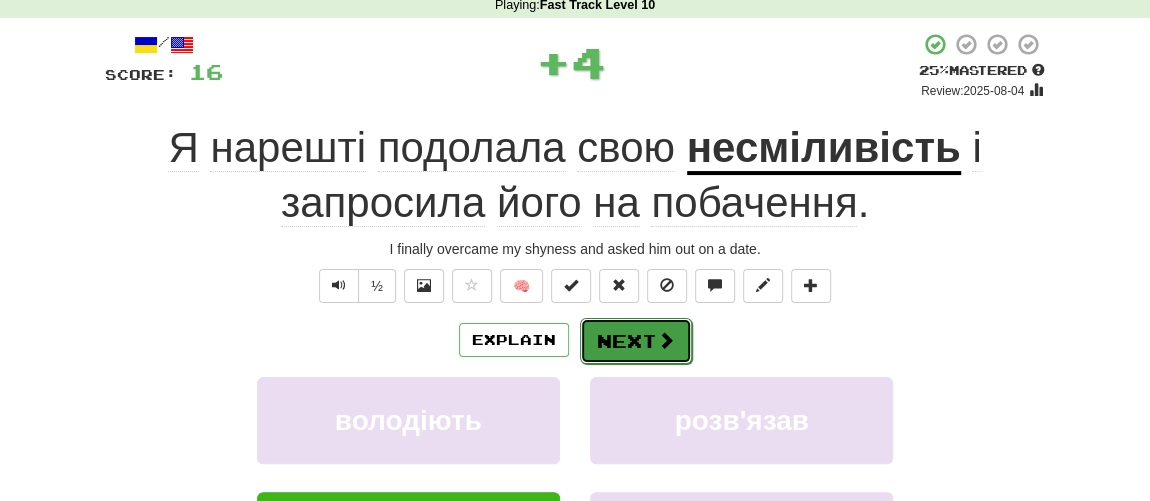 click at bounding box center (666, 340) 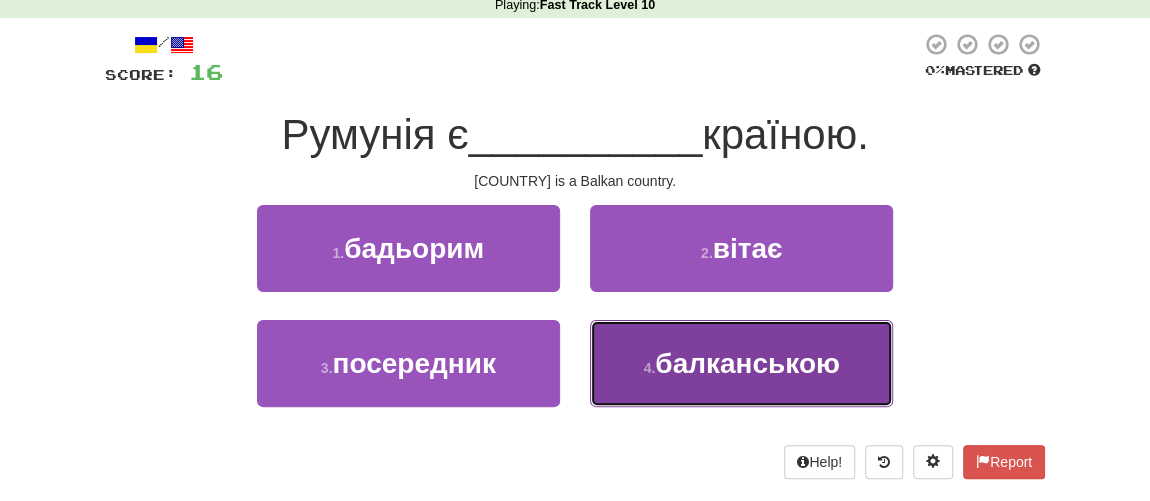 click on "балканською" at bounding box center (747, 363) 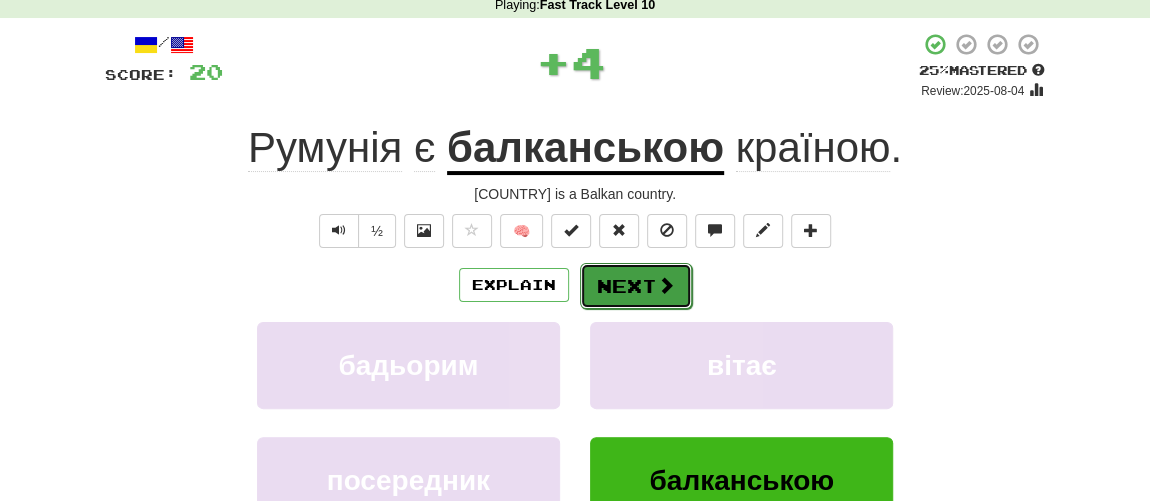 click on "Next" at bounding box center (636, 286) 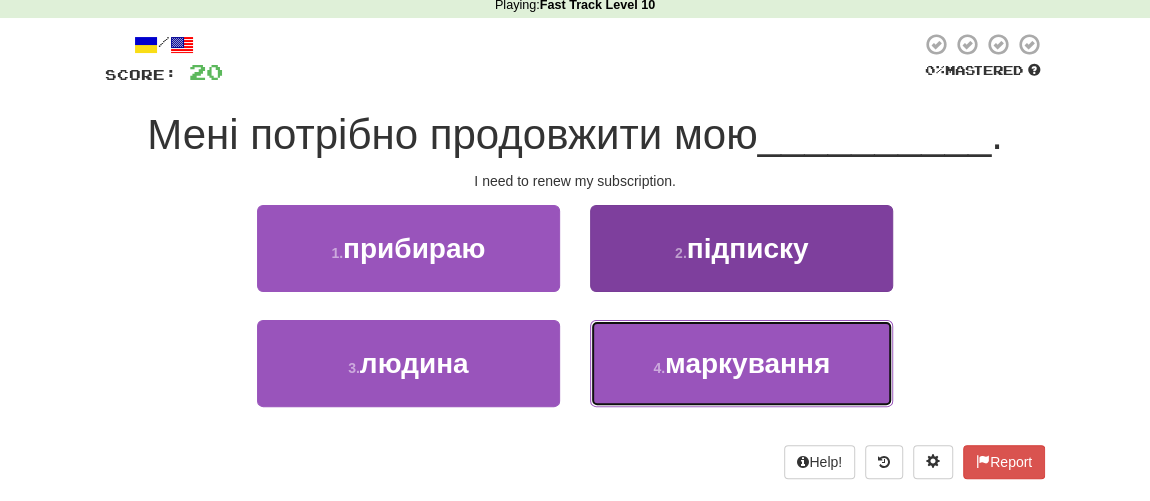 click on "маркування" at bounding box center [747, 363] 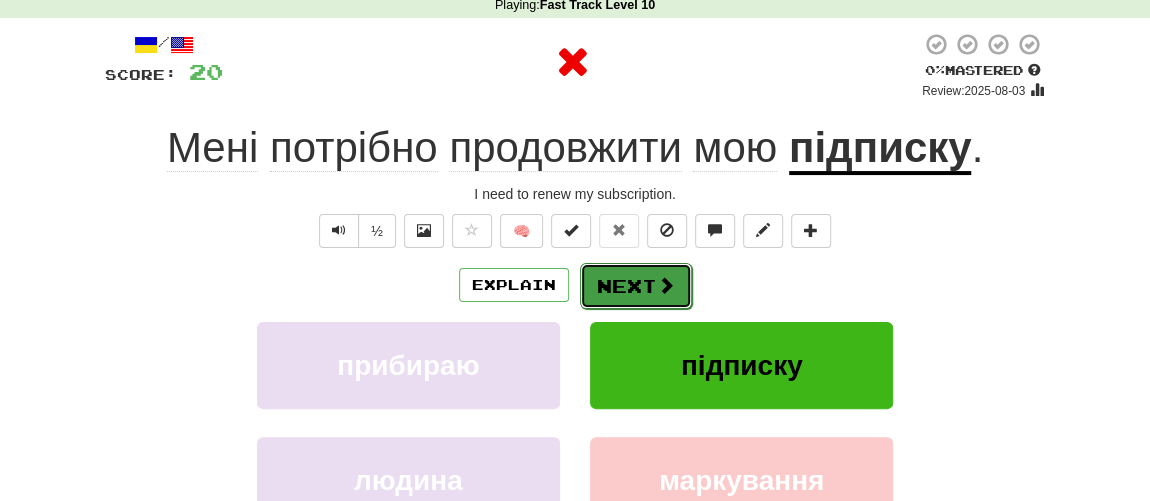 click on "Next" at bounding box center (636, 286) 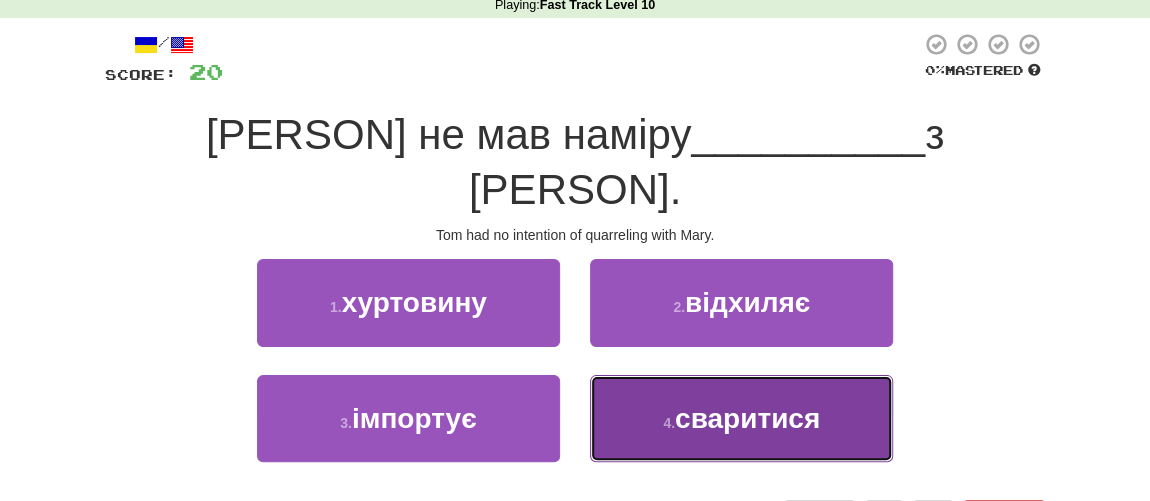 click on "сваритися" at bounding box center [747, 418] 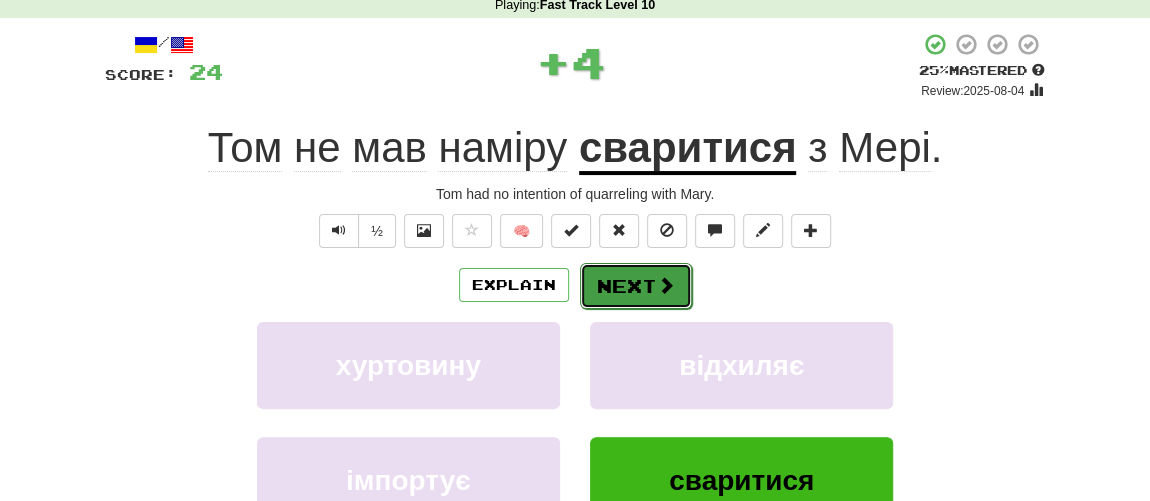 click on "Next" at bounding box center [636, 286] 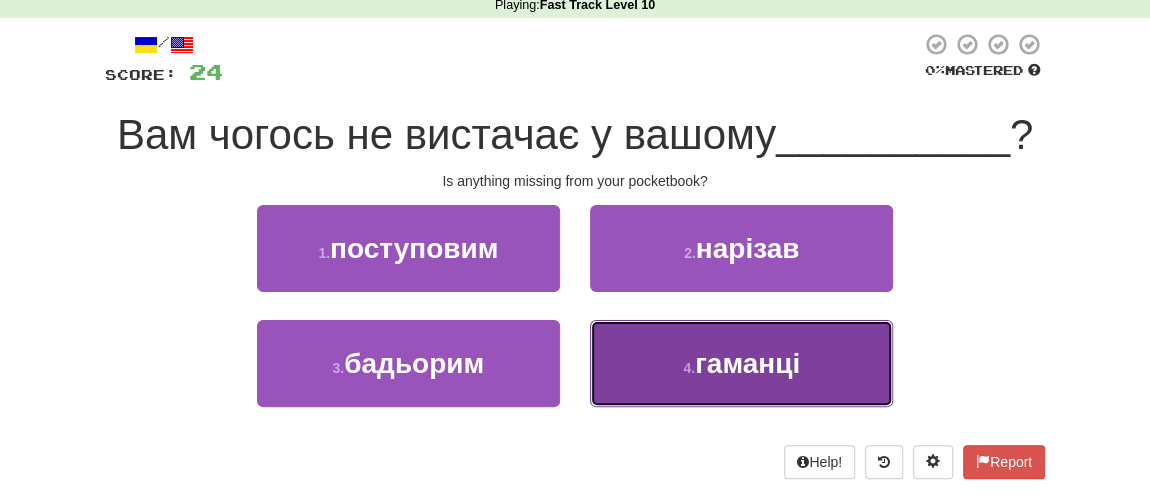 click on "гаманці" at bounding box center (747, 363) 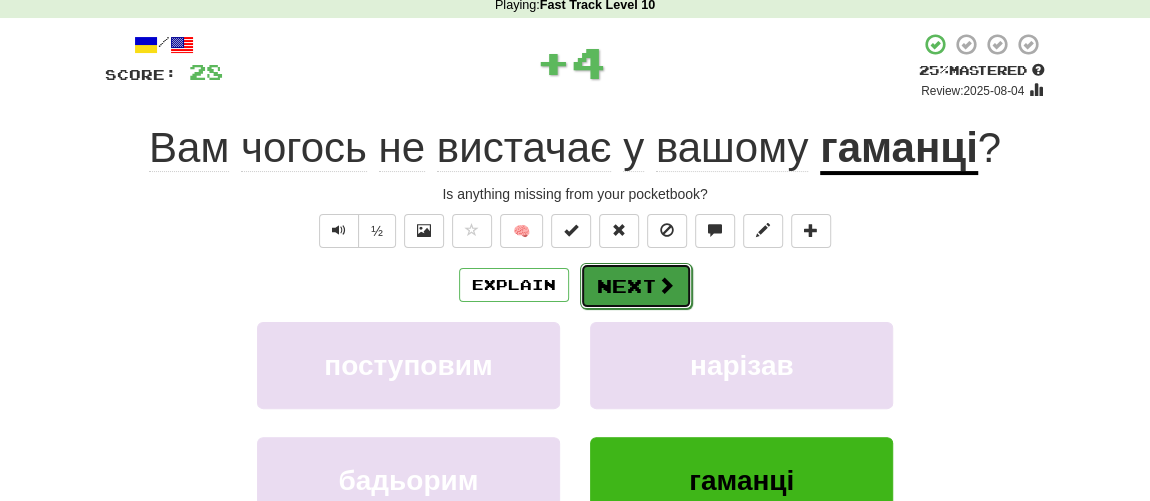 click on "Next" at bounding box center [636, 286] 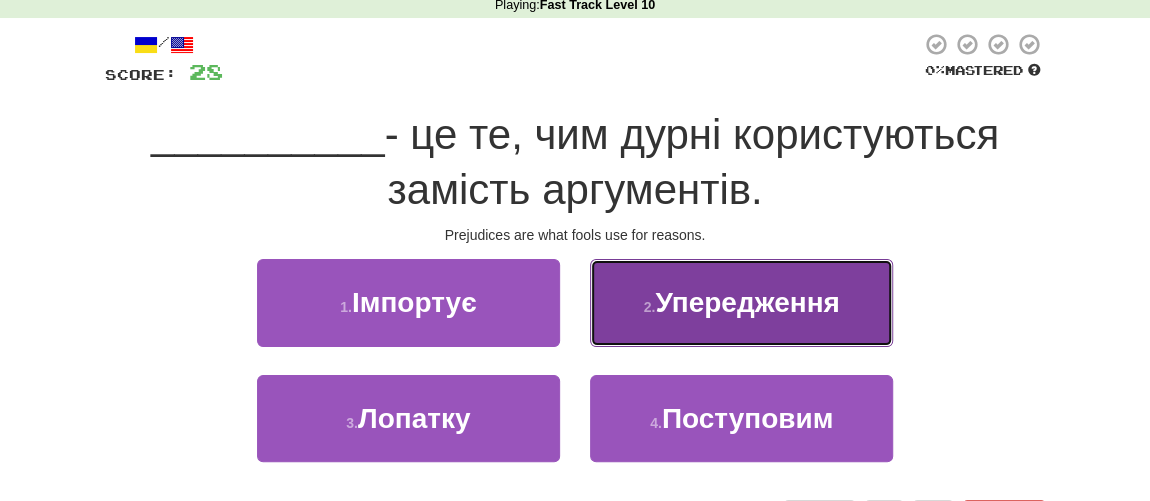click on "2 .  Упередження" at bounding box center [741, 302] 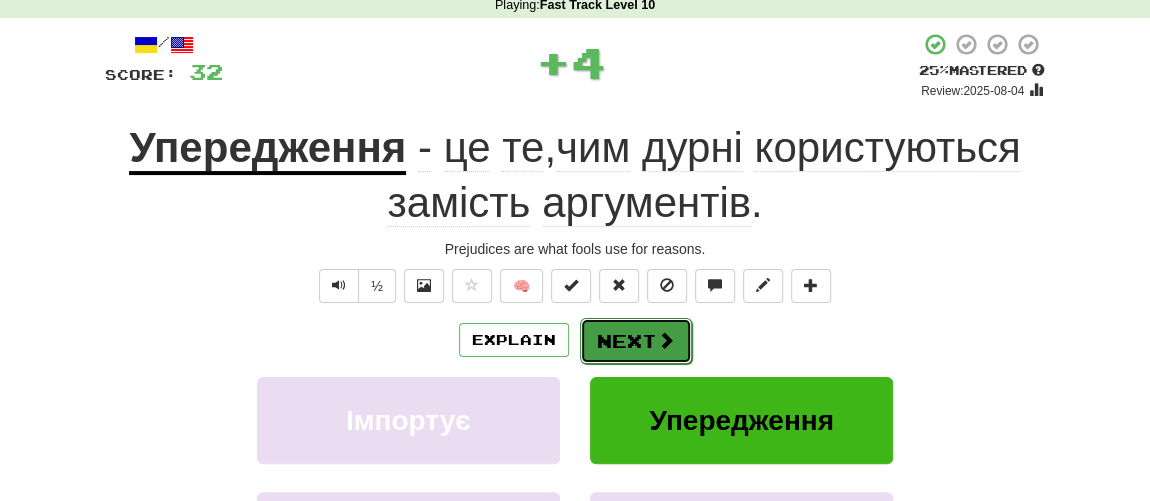 click on "Next" at bounding box center (636, 341) 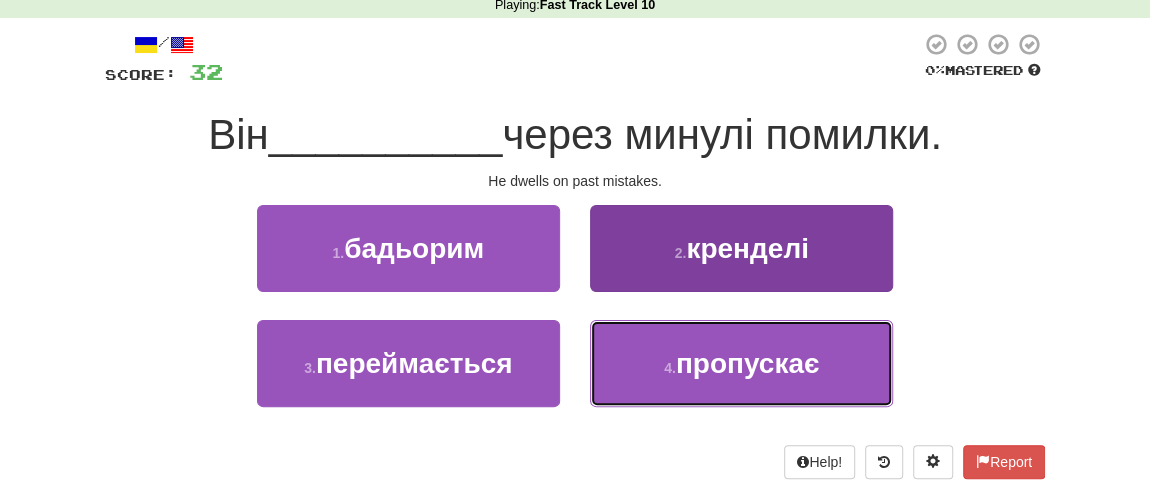 click on "пропускає" at bounding box center (748, 363) 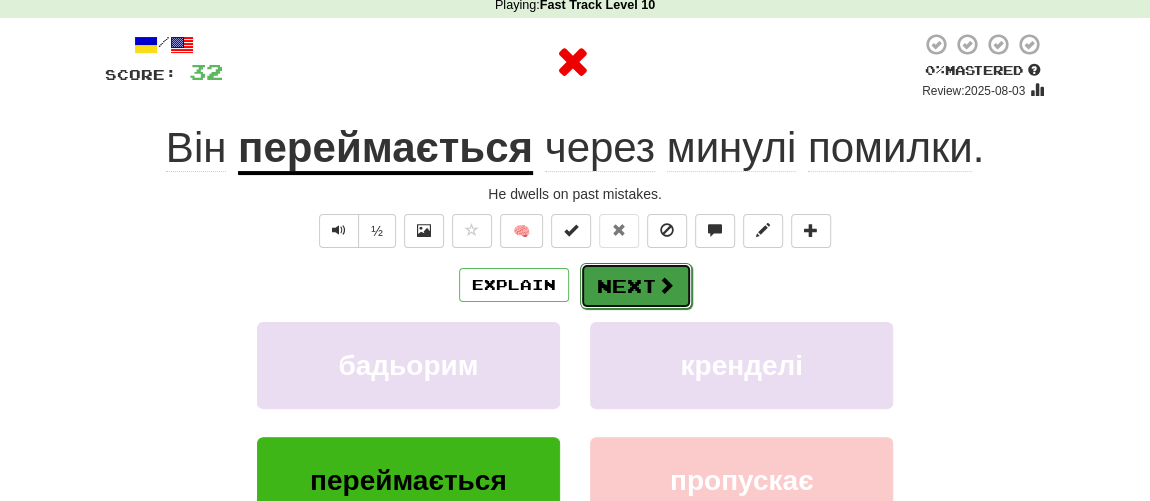 click on "Next" at bounding box center [636, 286] 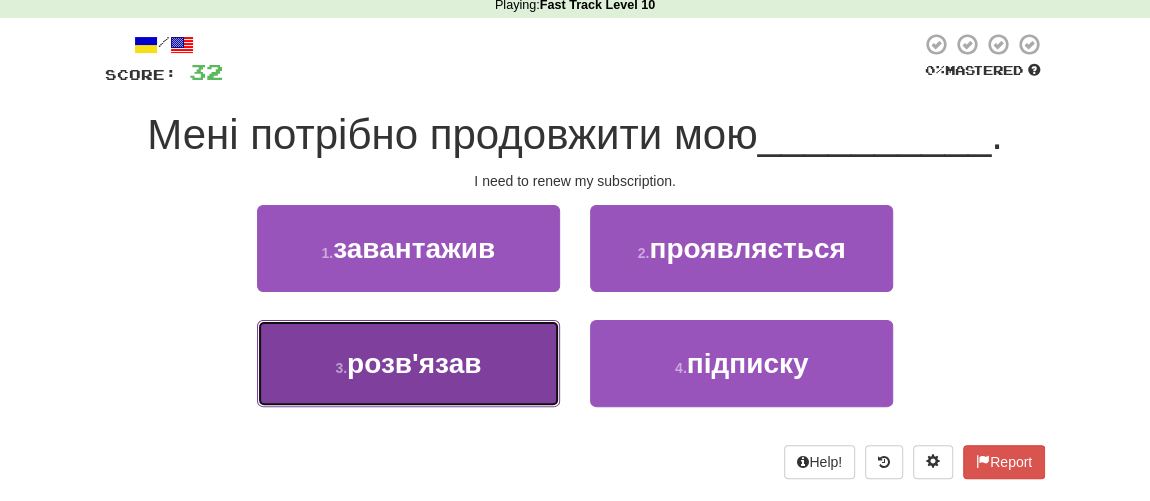 click on "розв'язав" at bounding box center [414, 363] 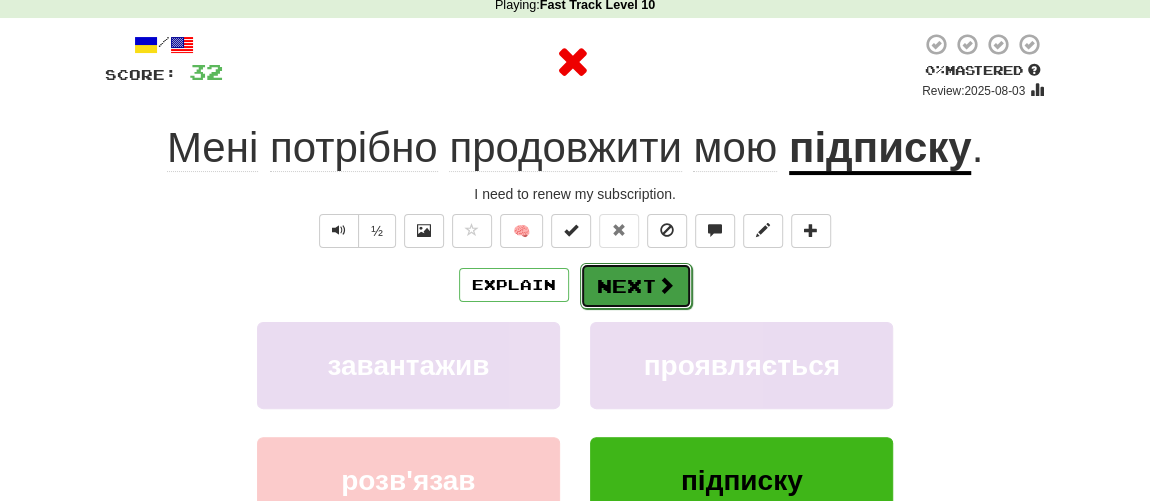 click on "Next" at bounding box center (636, 286) 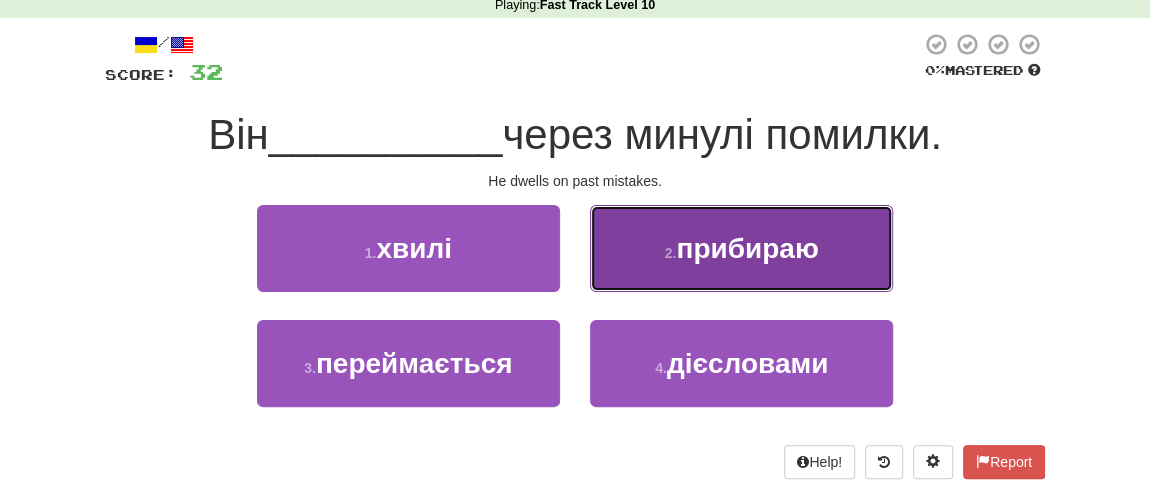 click on "прибираю" at bounding box center [747, 248] 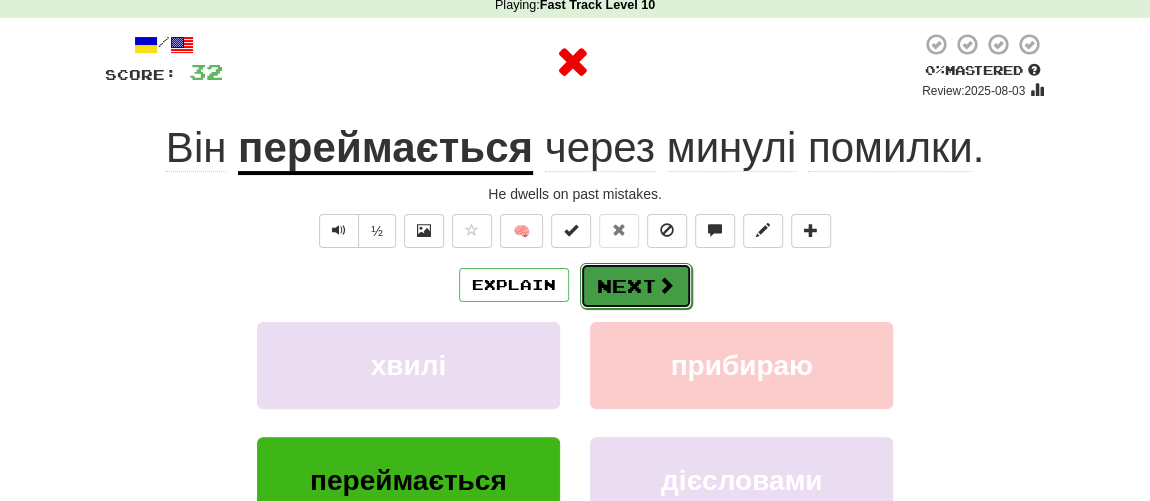 click on "Next" at bounding box center (636, 286) 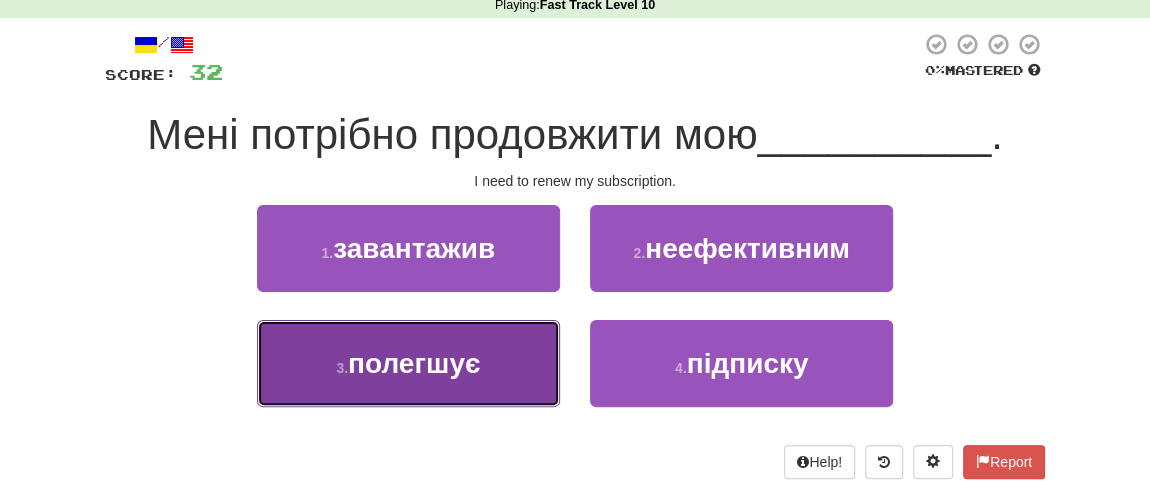 click on "полегшує" at bounding box center [414, 363] 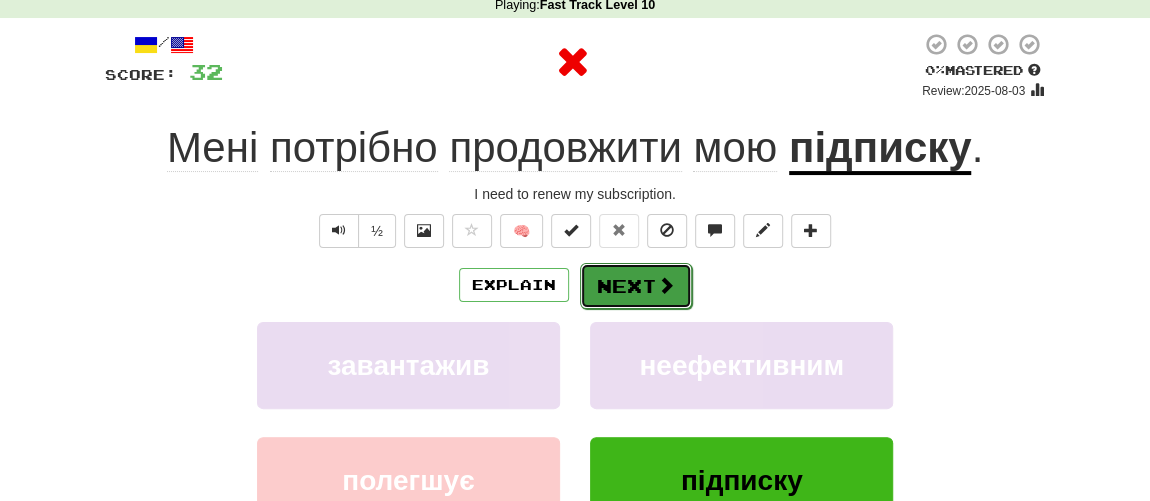 click on "Next" at bounding box center [636, 286] 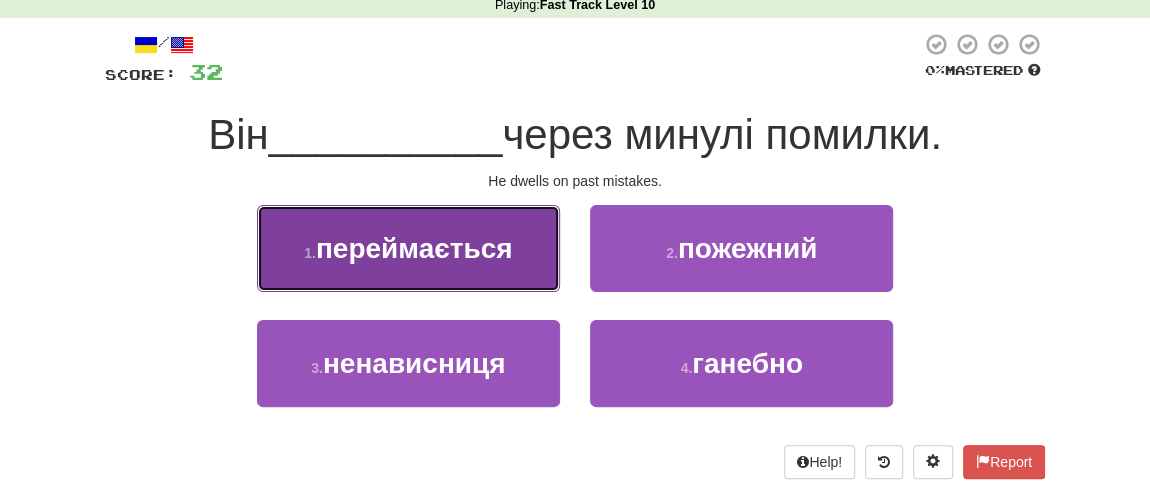 click on "1 .  переймається" at bounding box center (408, 248) 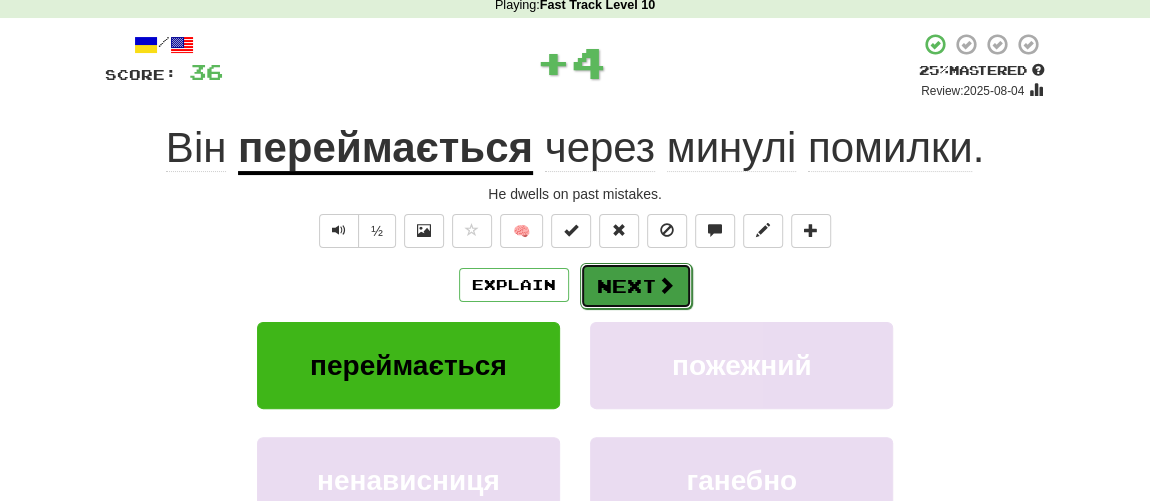 click on "Next" at bounding box center (636, 286) 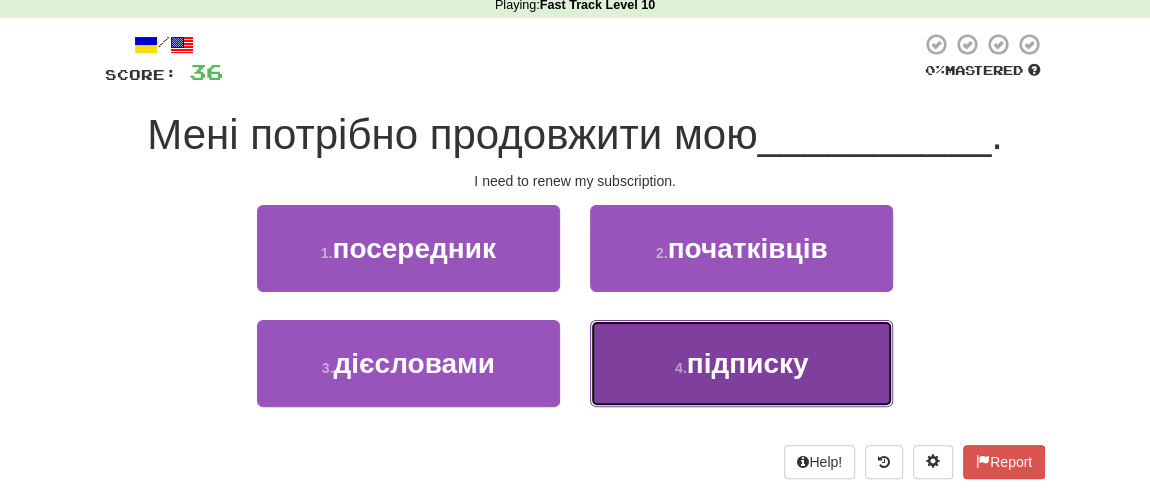 click on "підписку" at bounding box center [748, 363] 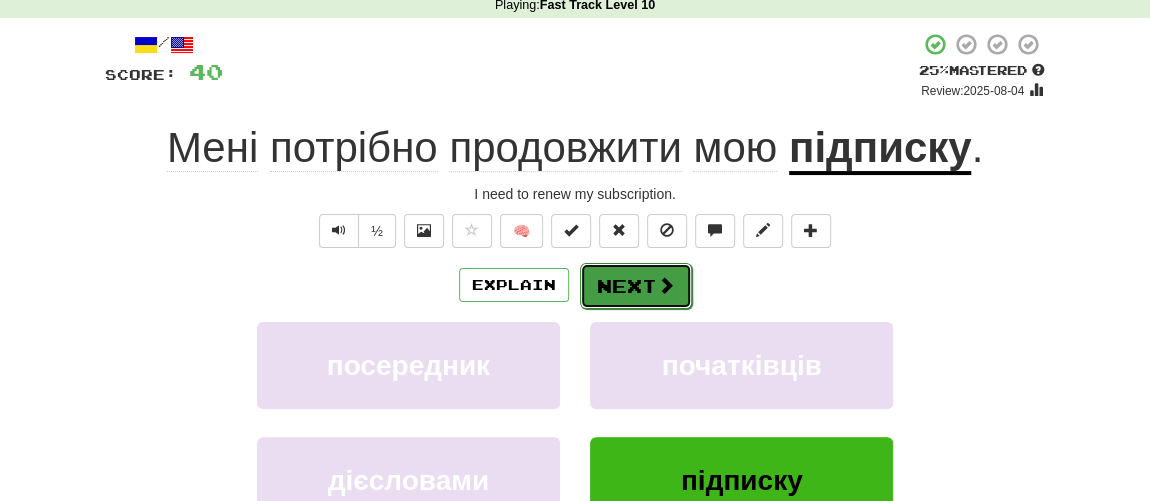 click on "Next" at bounding box center (636, 286) 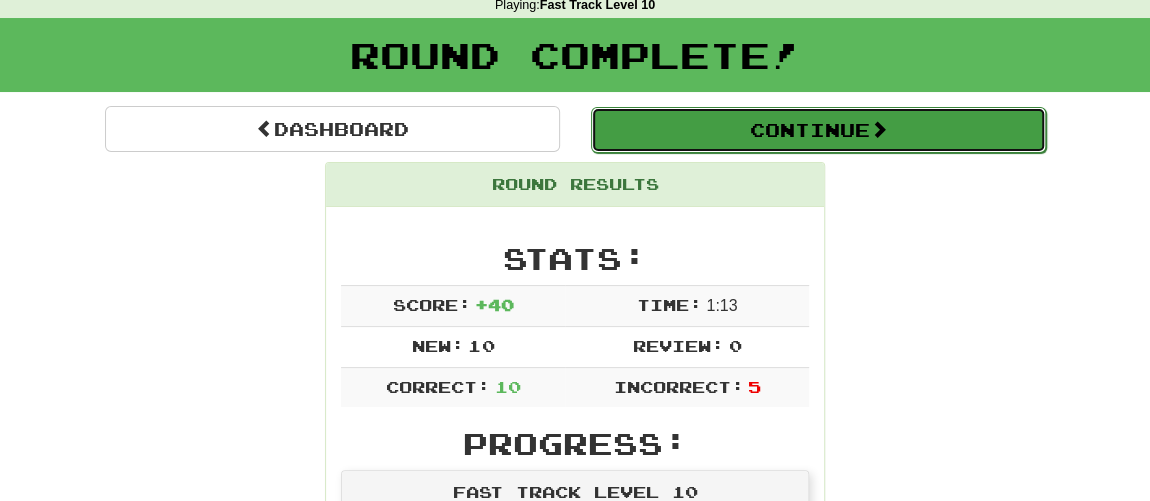click on "Continue" at bounding box center (818, 130) 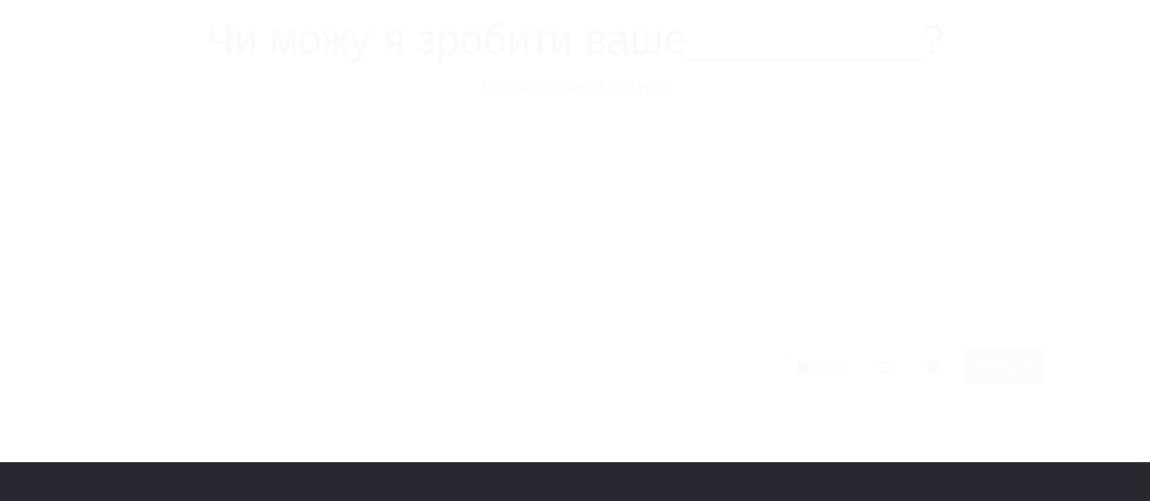 scroll, scrollTop: 90, scrollLeft: 0, axis: vertical 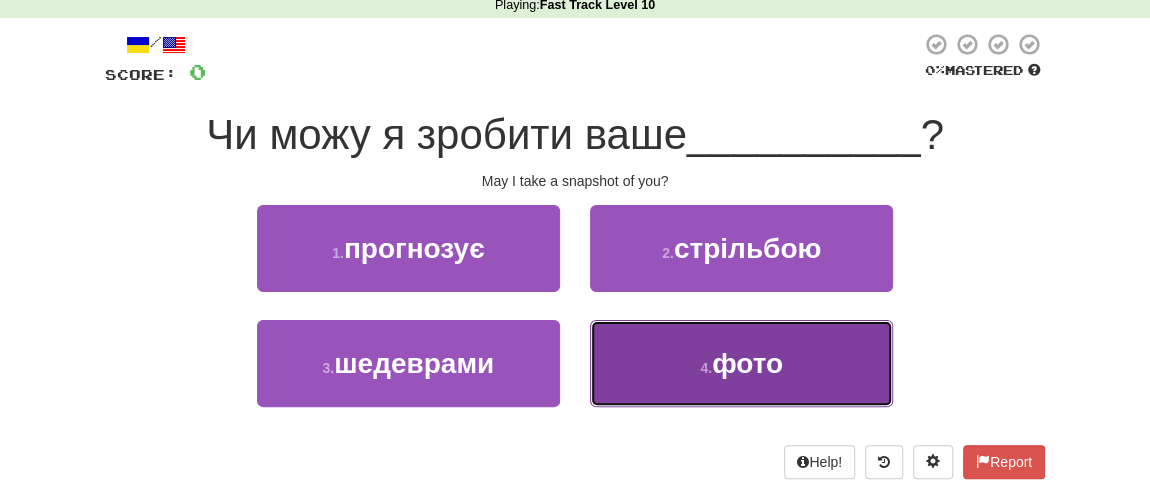 click on "фото" at bounding box center [747, 363] 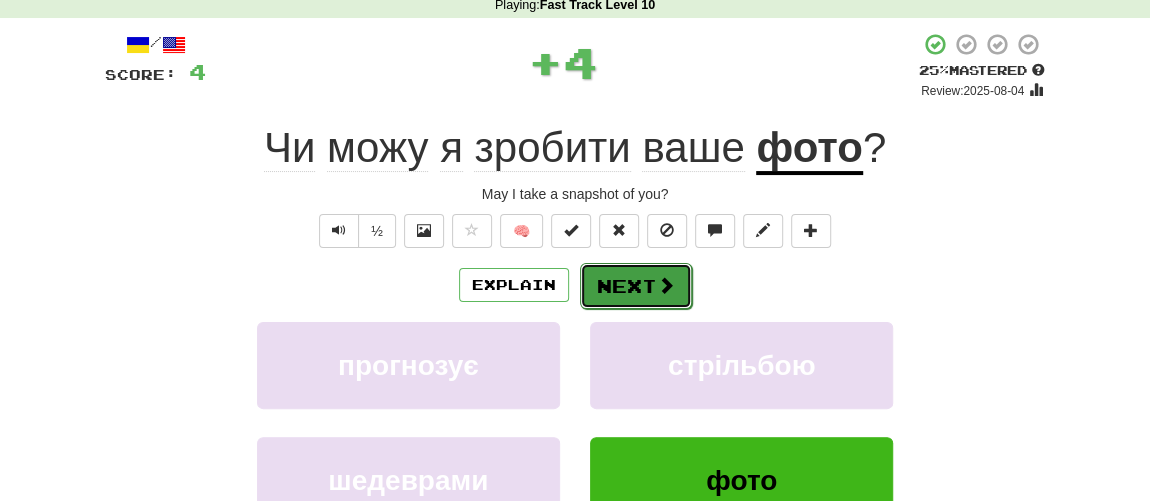 click on "Next" at bounding box center (636, 286) 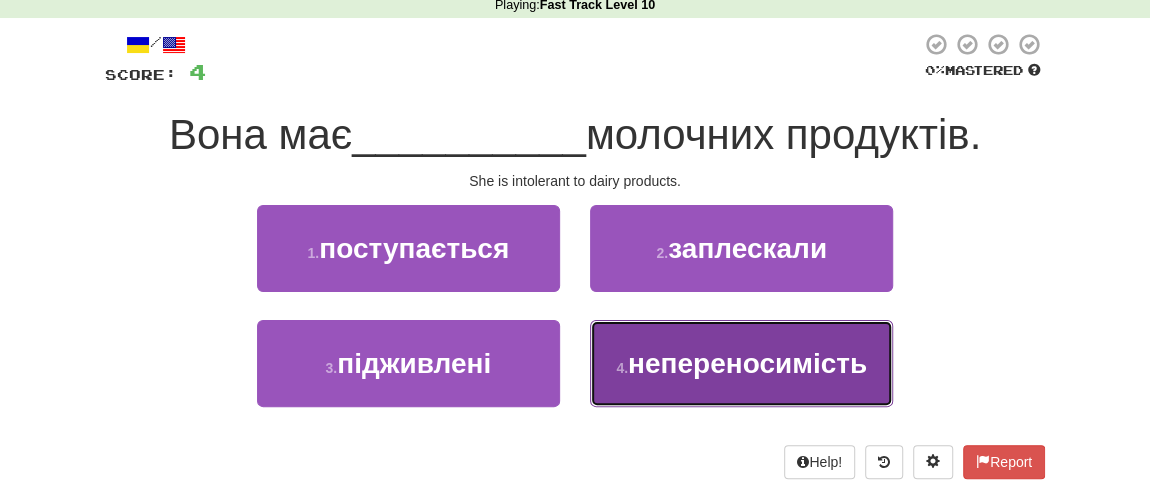 click on "непереносимість" at bounding box center [747, 363] 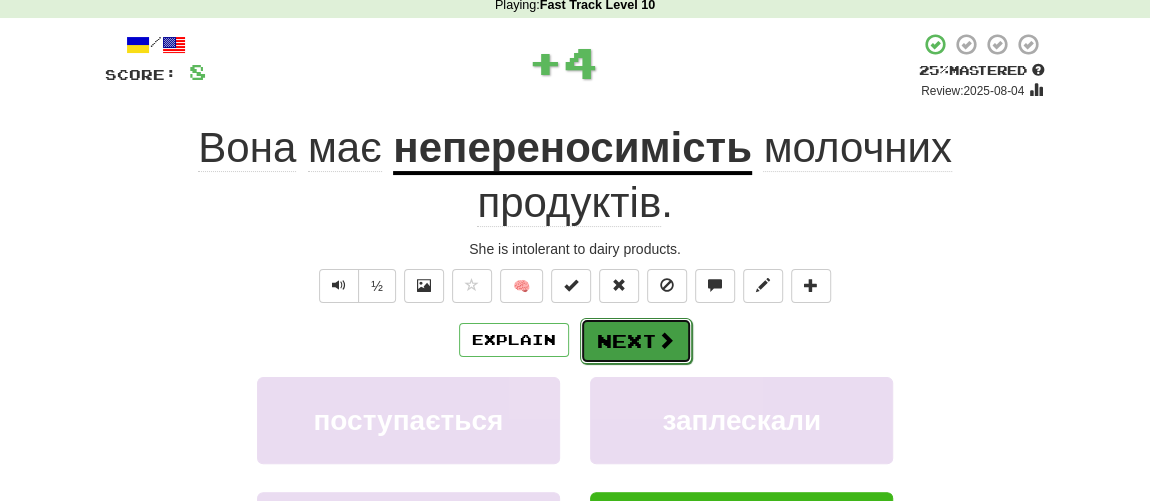 click on "Next" at bounding box center [636, 341] 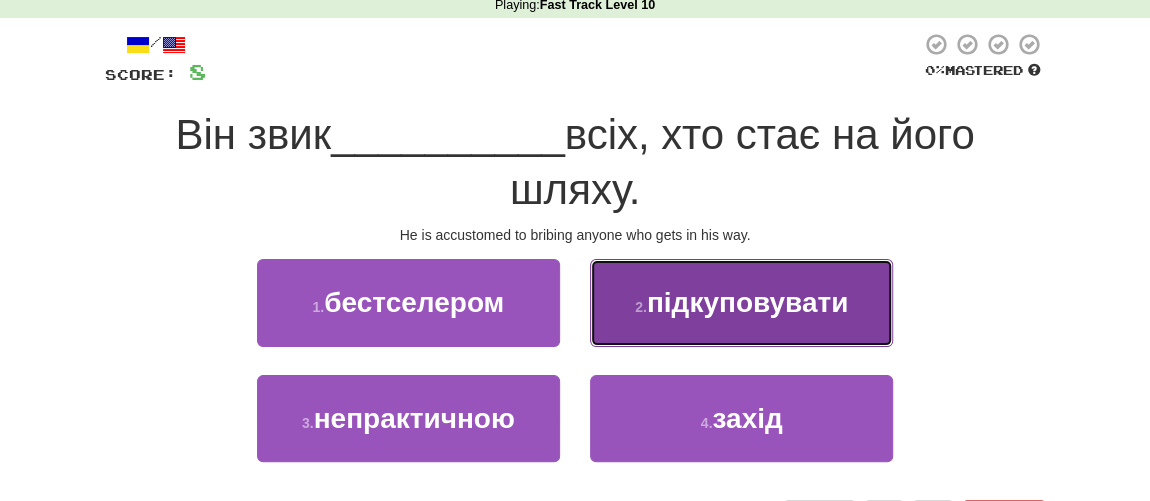 click on "2 .  підкуповувати" at bounding box center [741, 302] 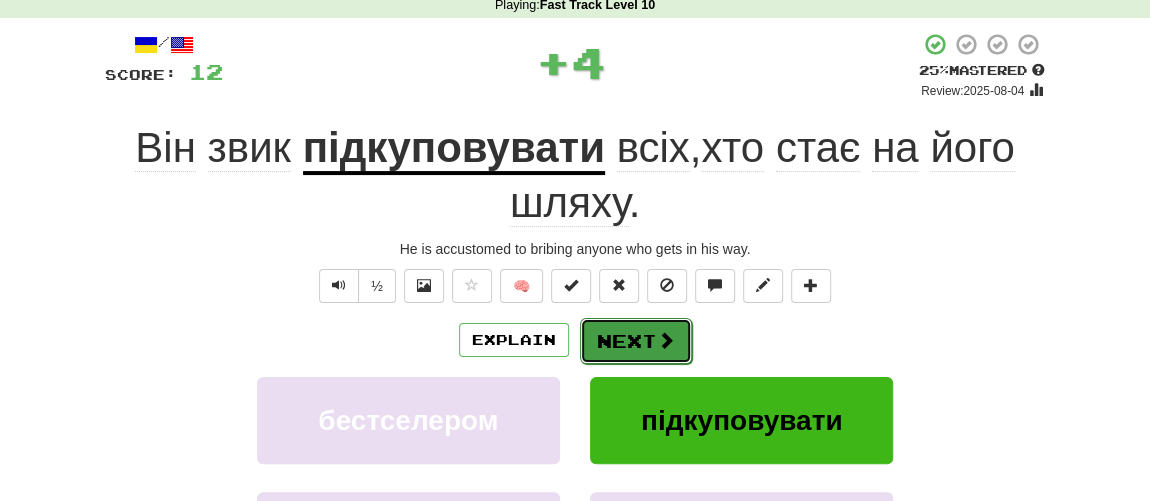 click on "Next" at bounding box center (636, 341) 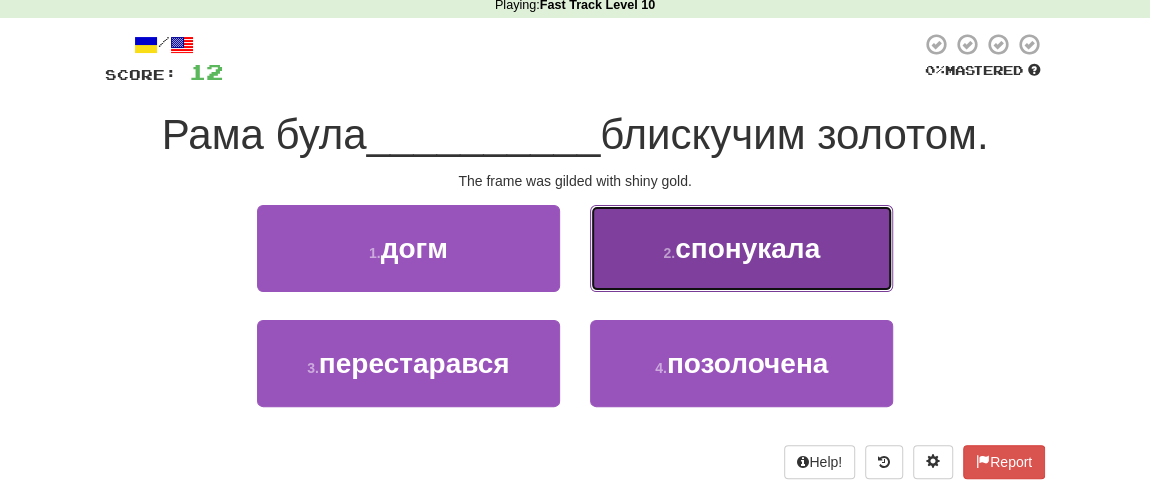 click on "спонукала" at bounding box center [747, 248] 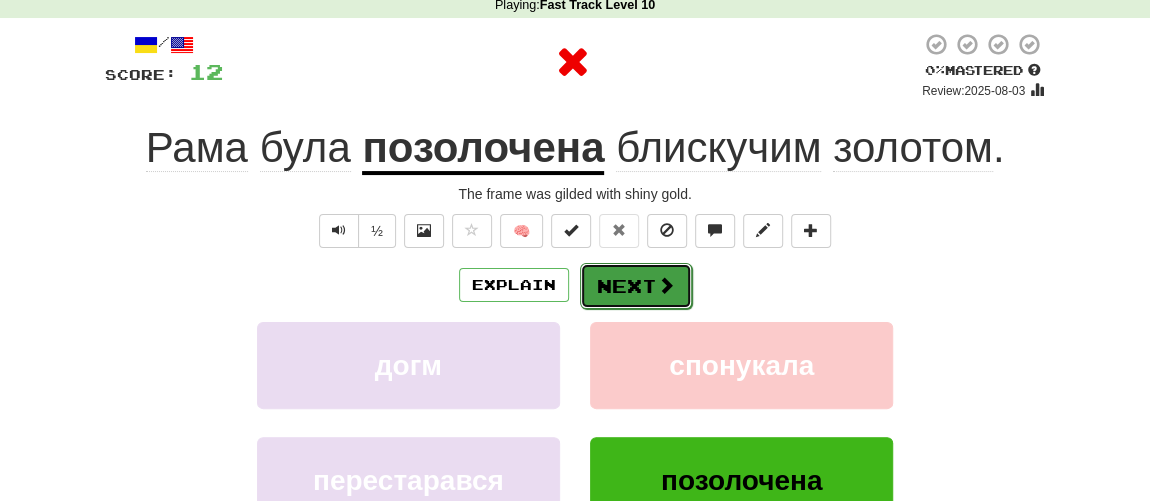 click at bounding box center (666, 285) 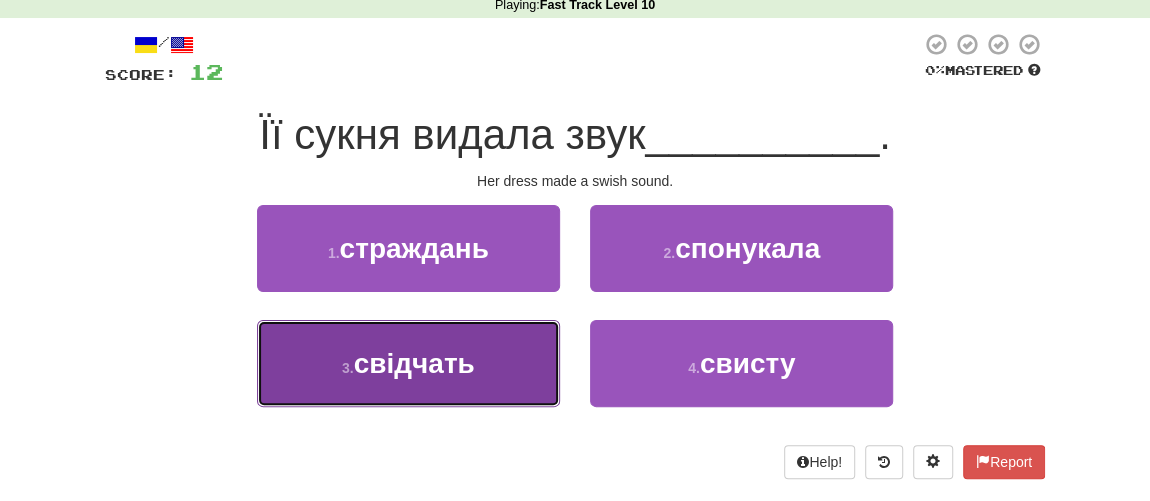 click on "свідчать" at bounding box center [414, 363] 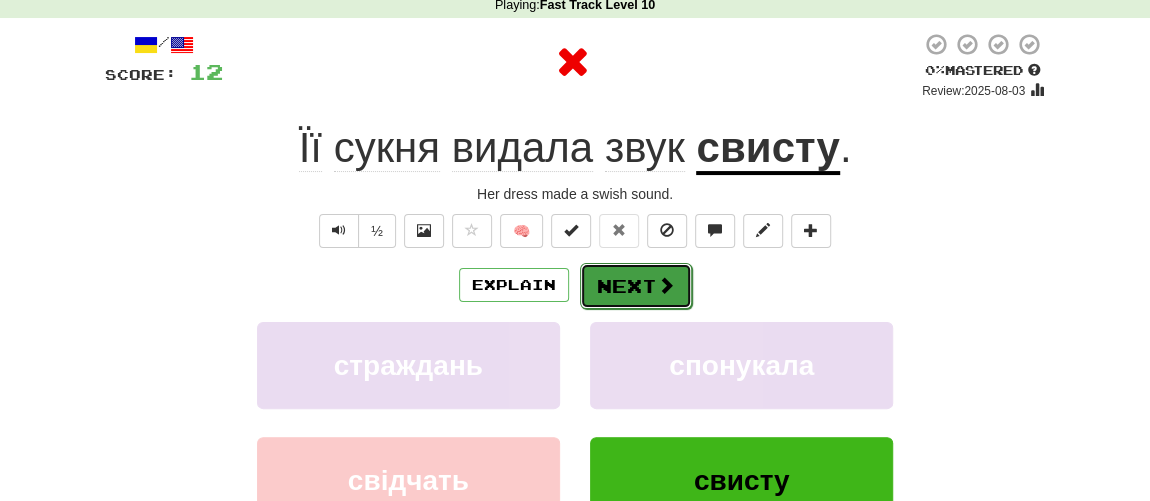 click on "Next" at bounding box center [636, 286] 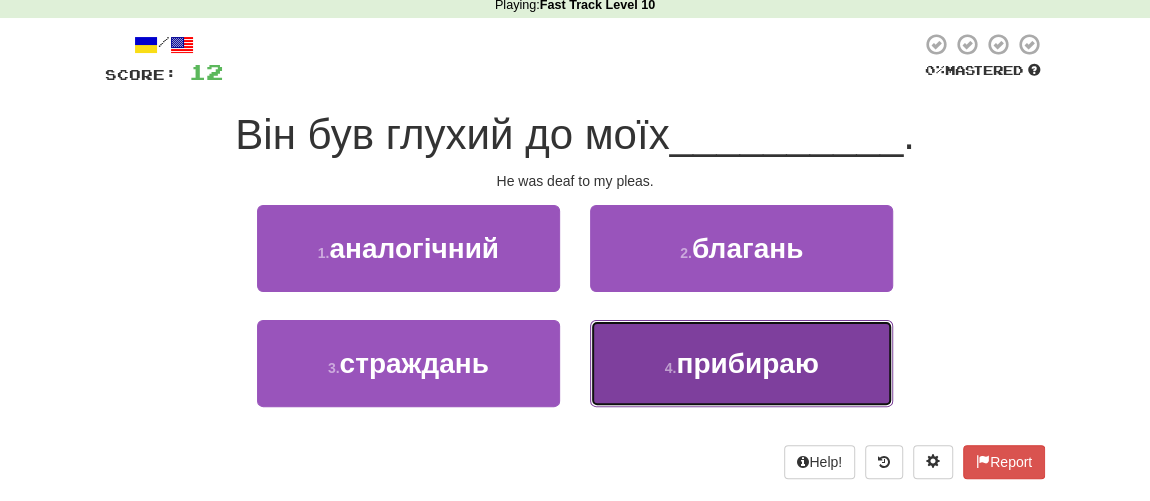 click on "прибираю" at bounding box center (747, 363) 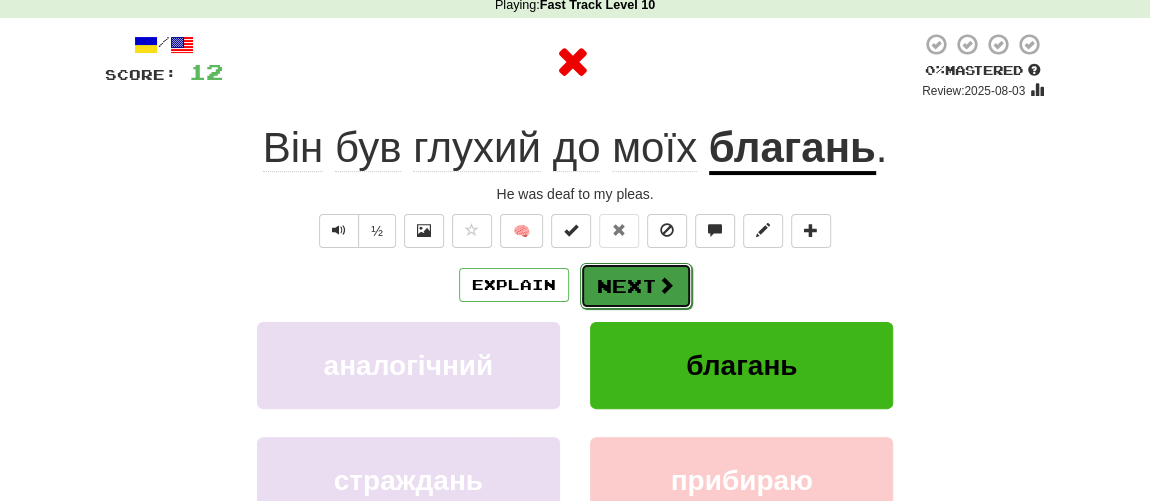click on "Next" at bounding box center [636, 286] 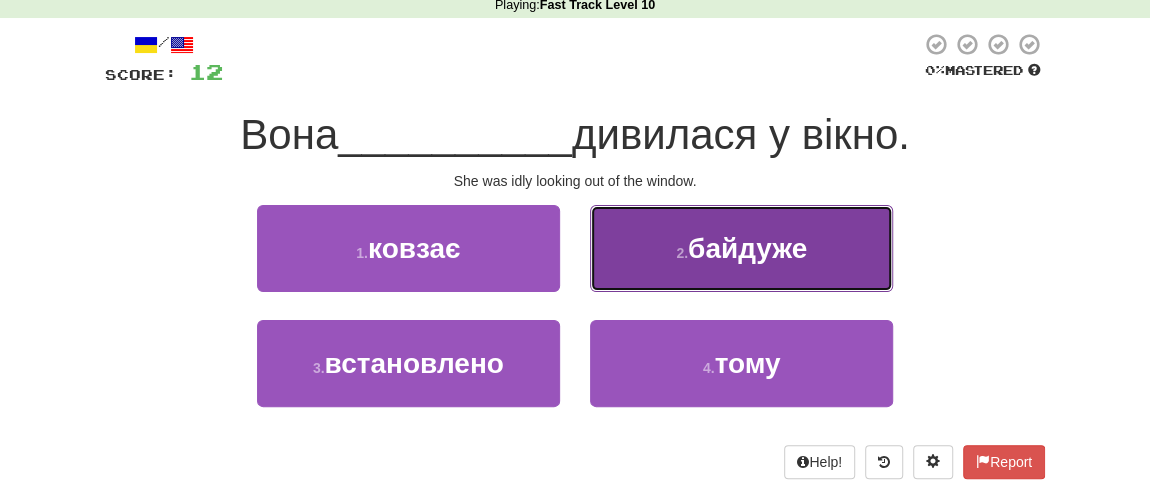 click on "2 .  байдуже" at bounding box center [741, 248] 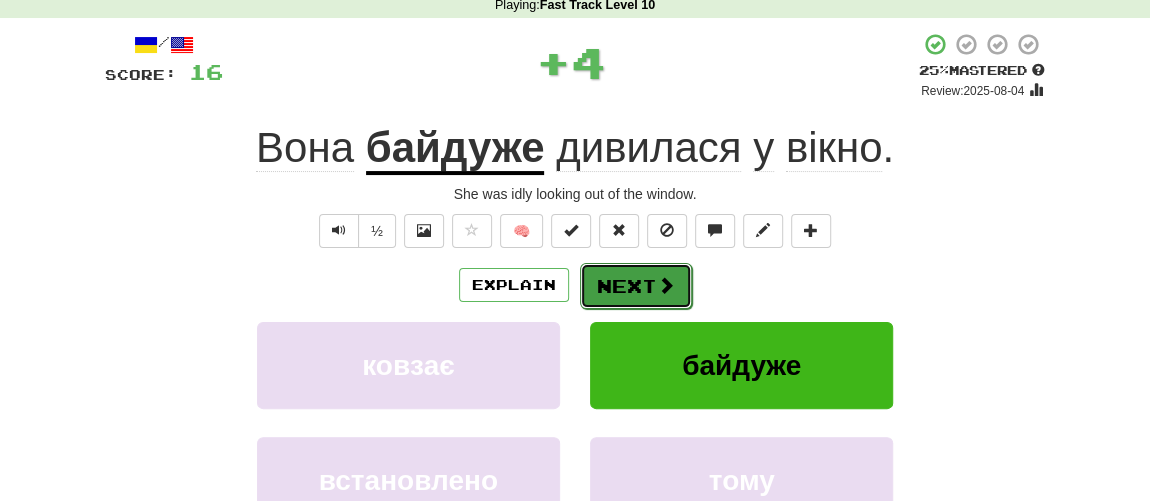 click on "Next" at bounding box center [636, 286] 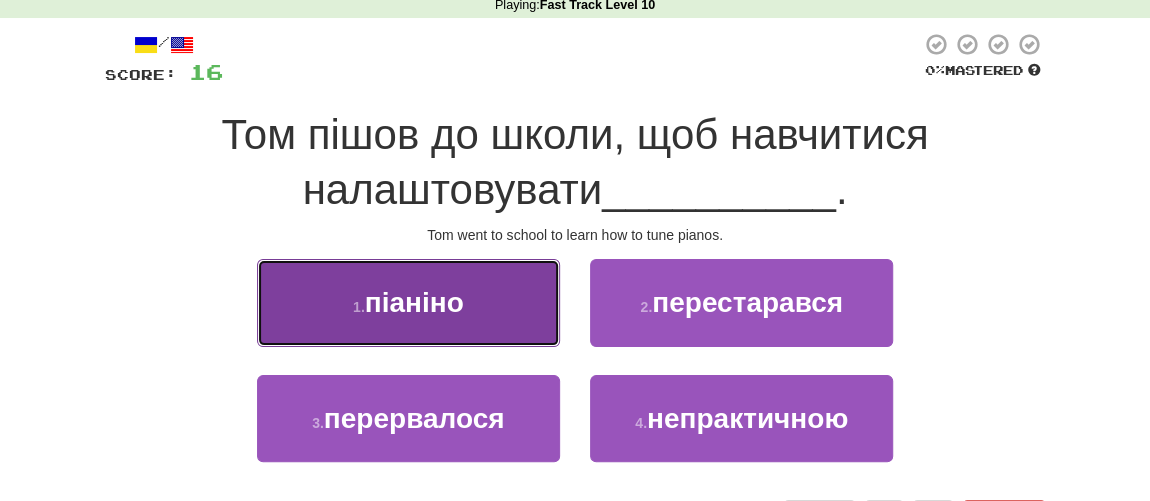 click on "піаніно" at bounding box center (414, 302) 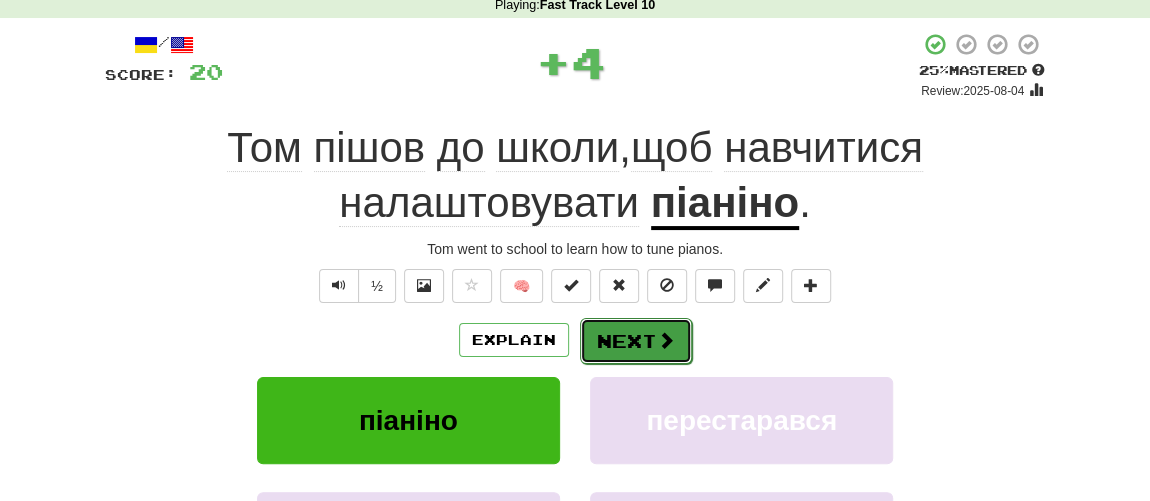 click on "Next" at bounding box center (636, 341) 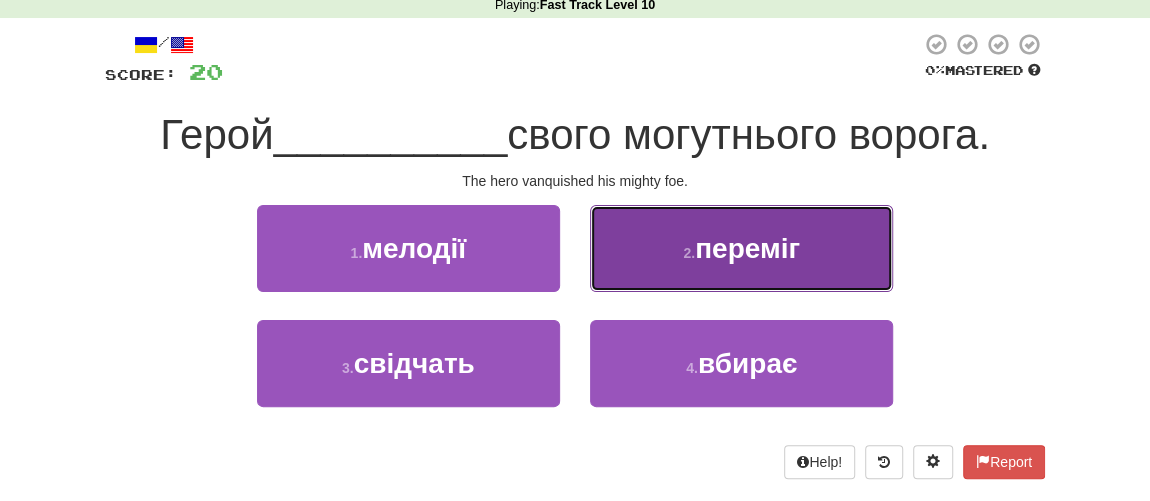 click on "переміг" at bounding box center [747, 248] 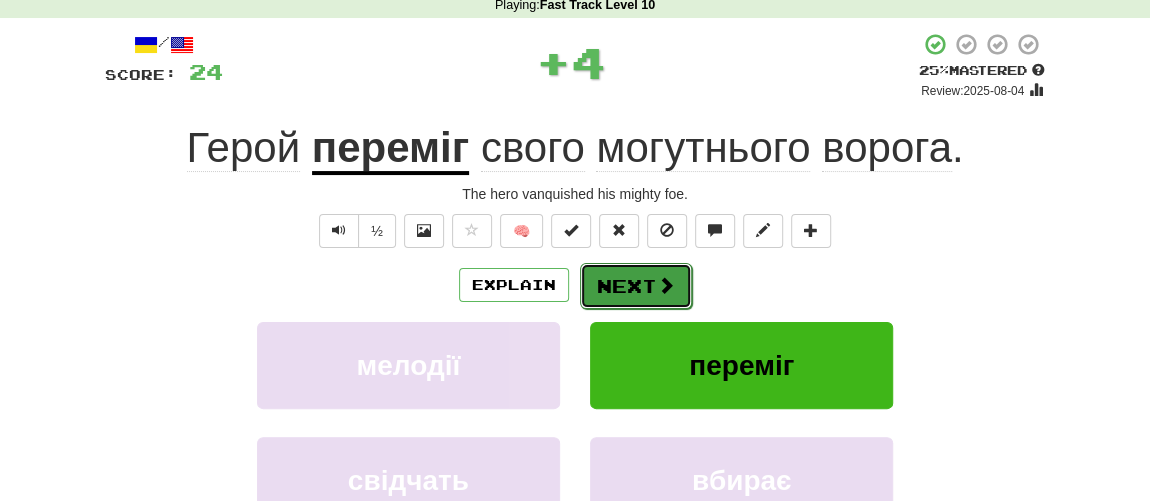 click on "Next" at bounding box center (636, 286) 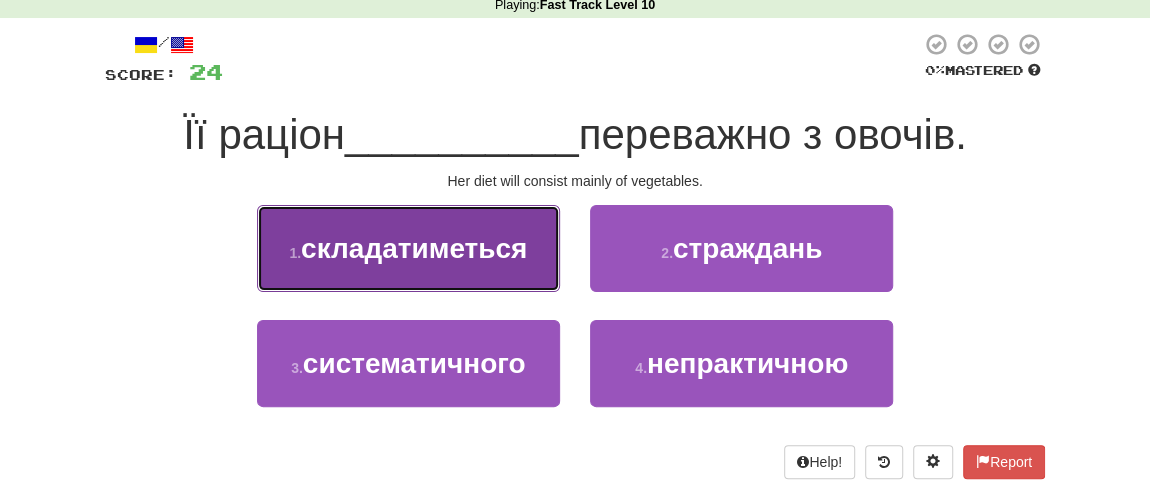 click on "складатиметься" at bounding box center (414, 248) 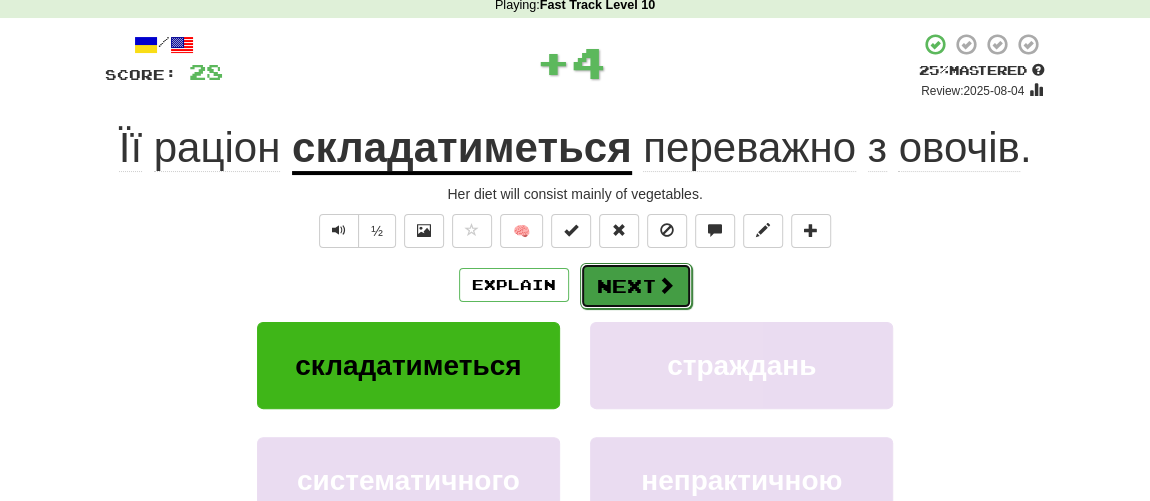 click on "Next" at bounding box center (636, 286) 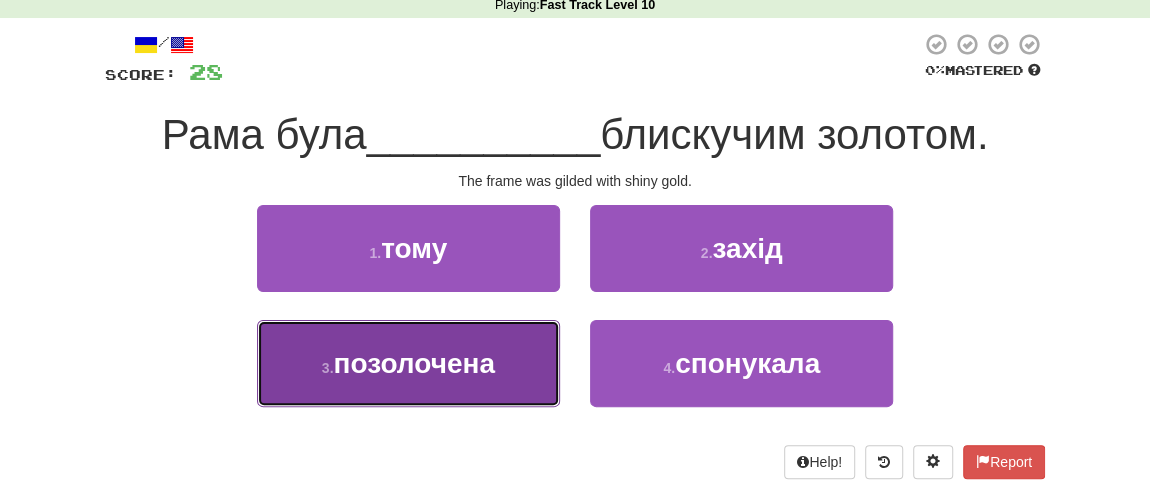 click on "позолочена" at bounding box center (413, 363) 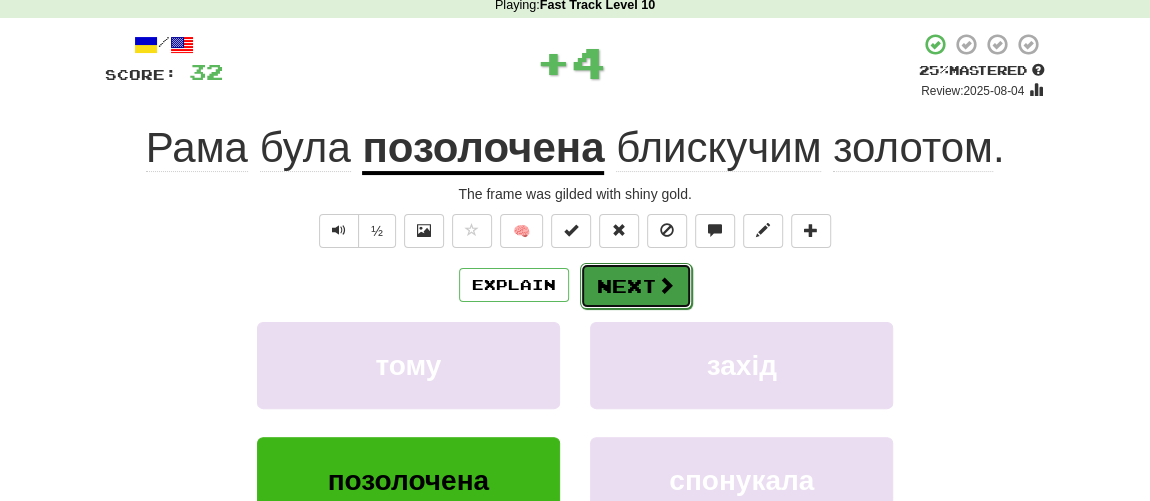 click on "Next" at bounding box center [636, 286] 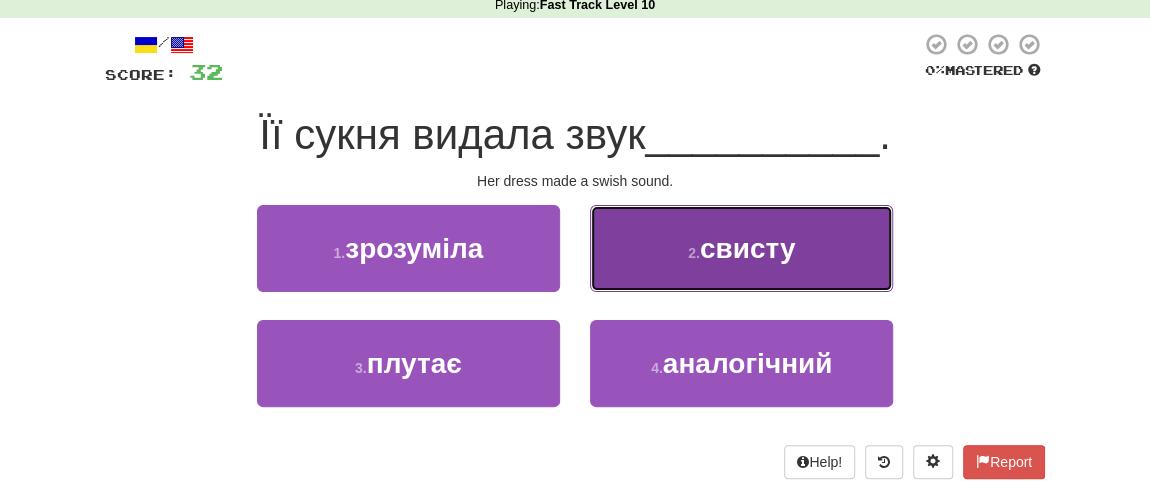 click on "2 .  свисту" at bounding box center [741, 248] 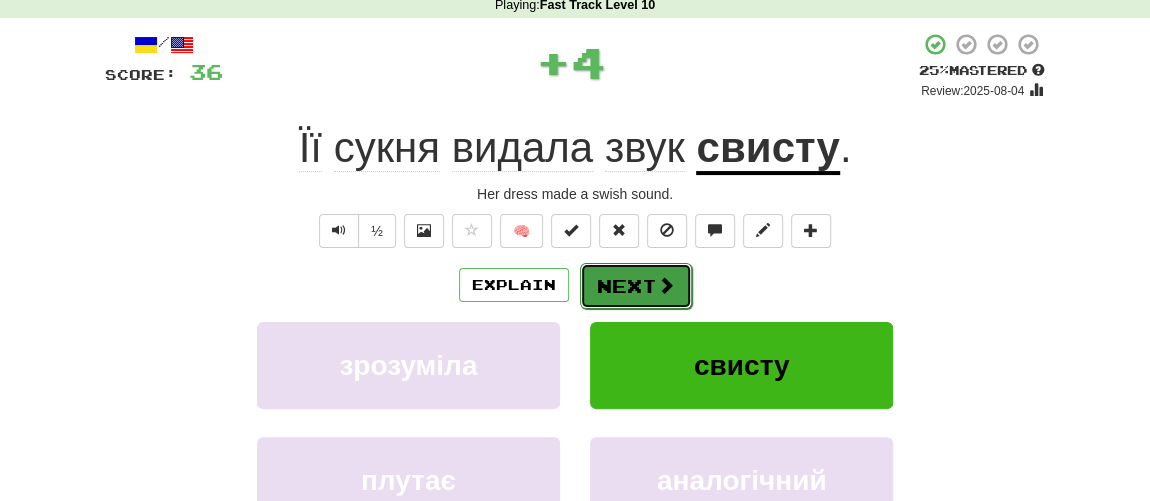 click on "Next" at bounding box center [636, 286] 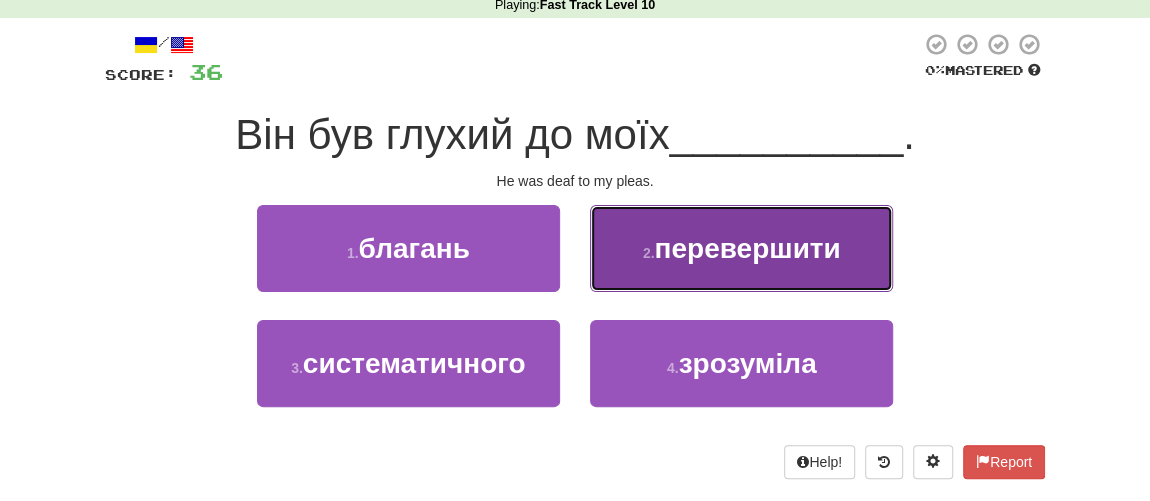 click on "2 .  перевершити" at bounding box center [741, 248] 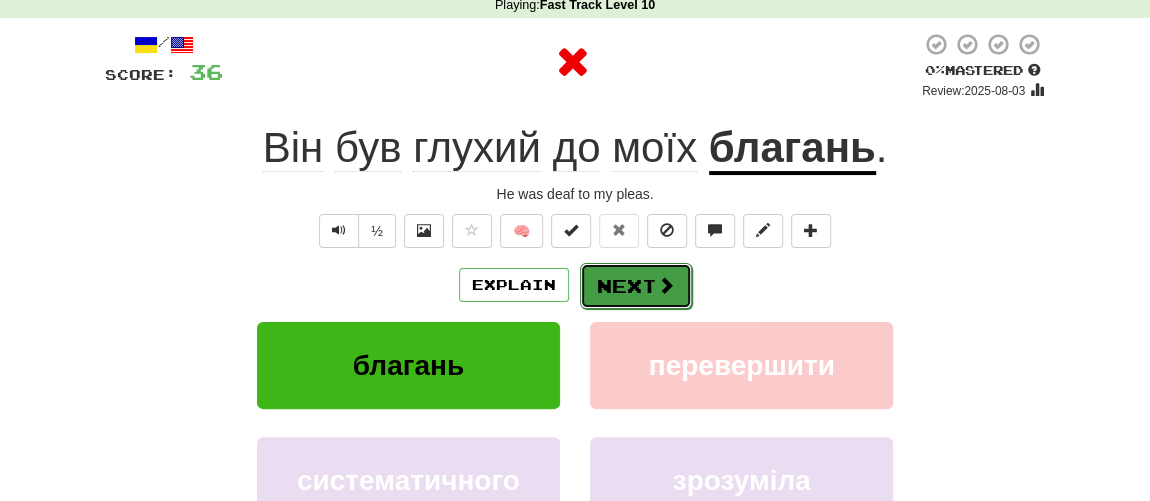 click on "Next" at bounding box center [636, 286] 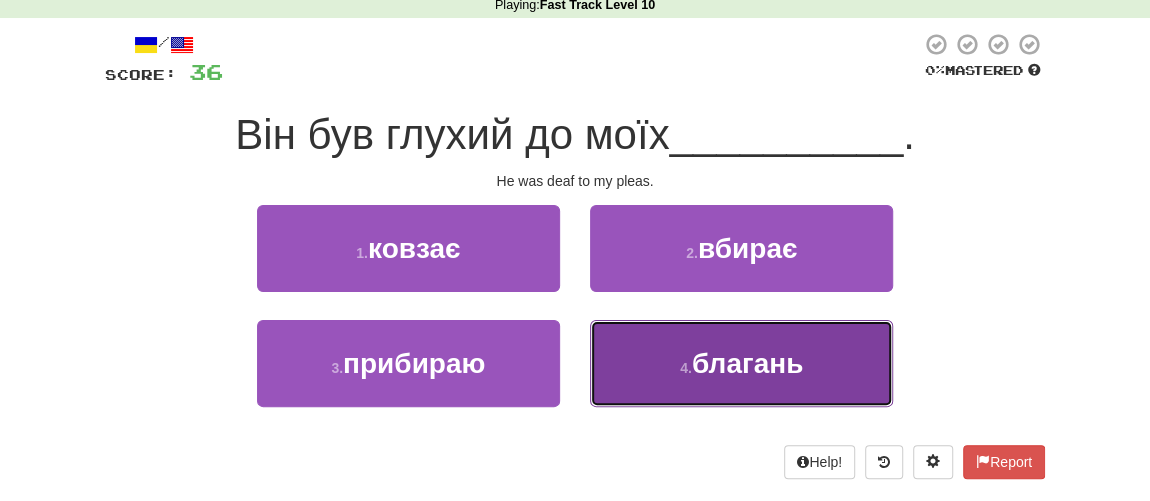 click on "благань" at bounding box center (747, 363) 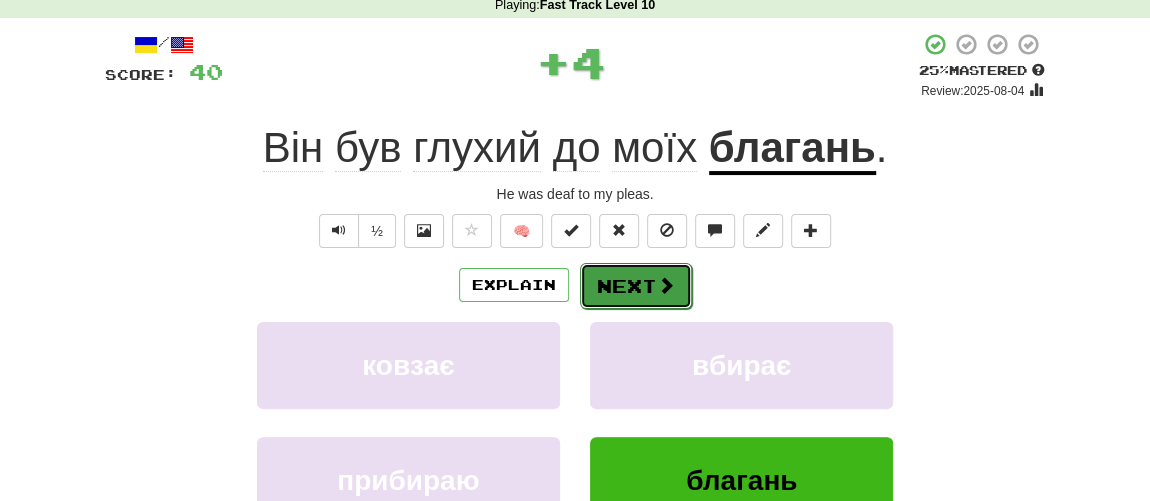 click on "Next" at bounding box center [636, 286] 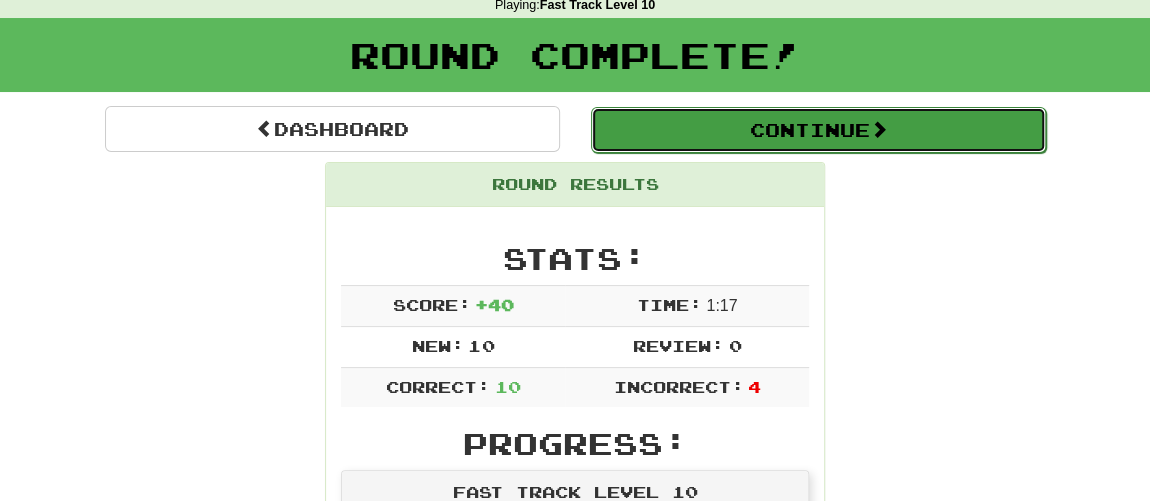 click on "Continue" at bounding box center [818, 130] 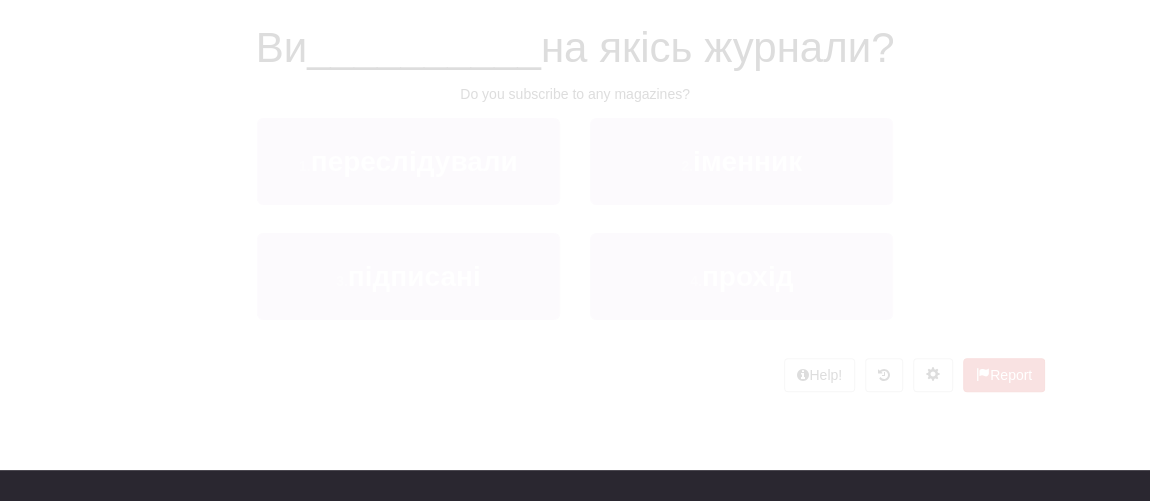 scroll, scrollTop: 90, scrollLeft: 0, axis: vertical 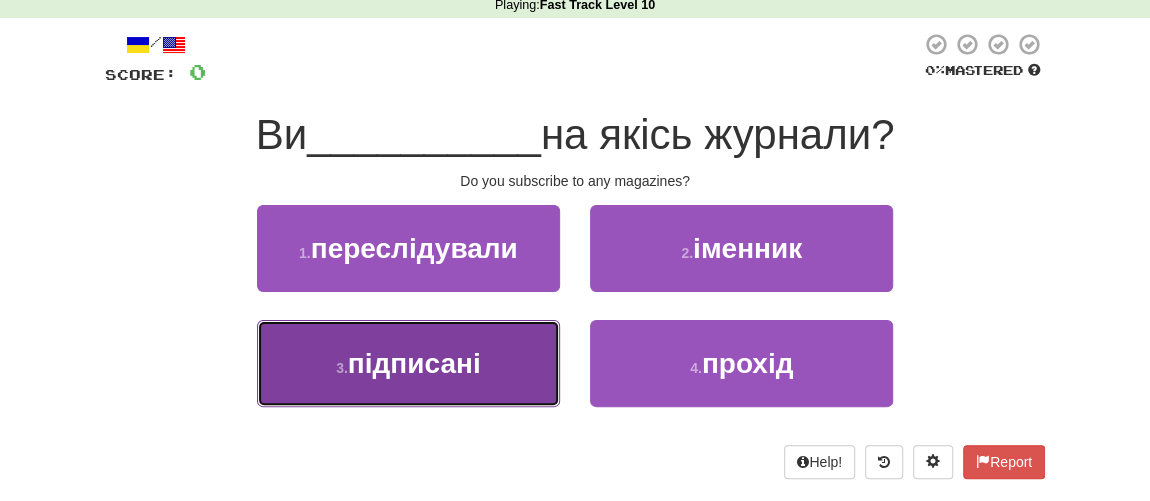 click on "підписані" at bounding box center (414, 363) 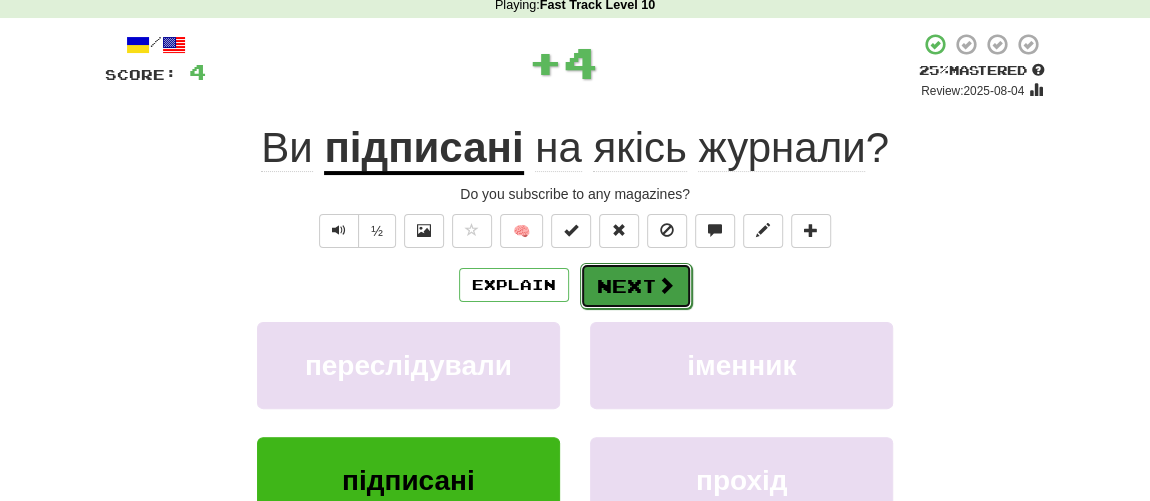click on "Next" at bounding box center (636, 286) 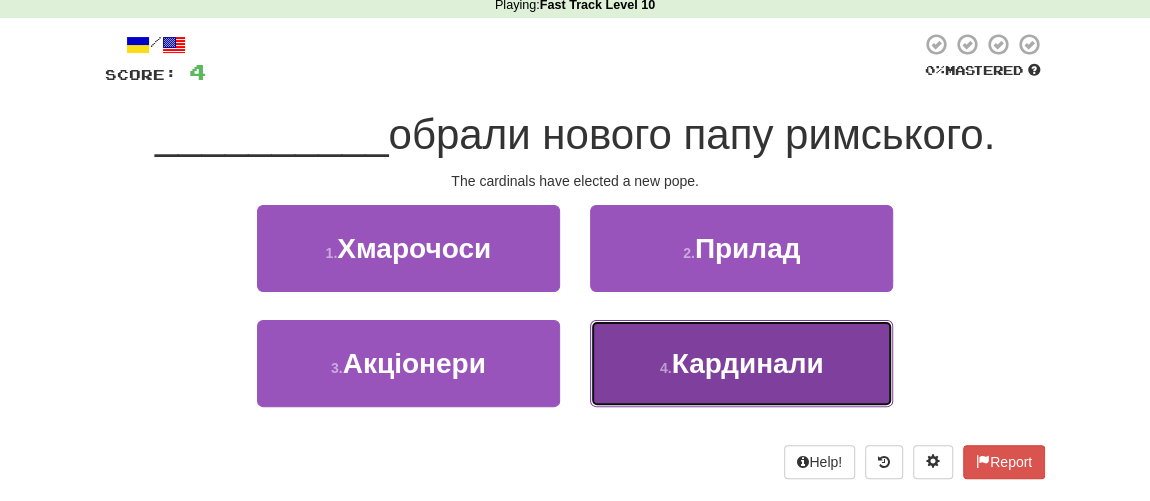 click on "4 .  Кардинали" at bounding box center (741, 363) 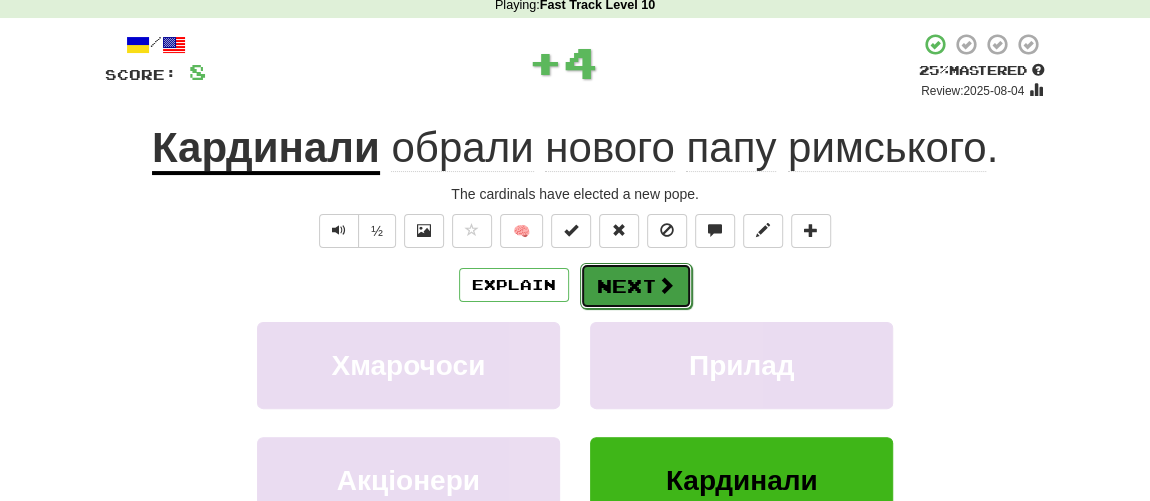 click on "Next" at bounding box center [636, 286] 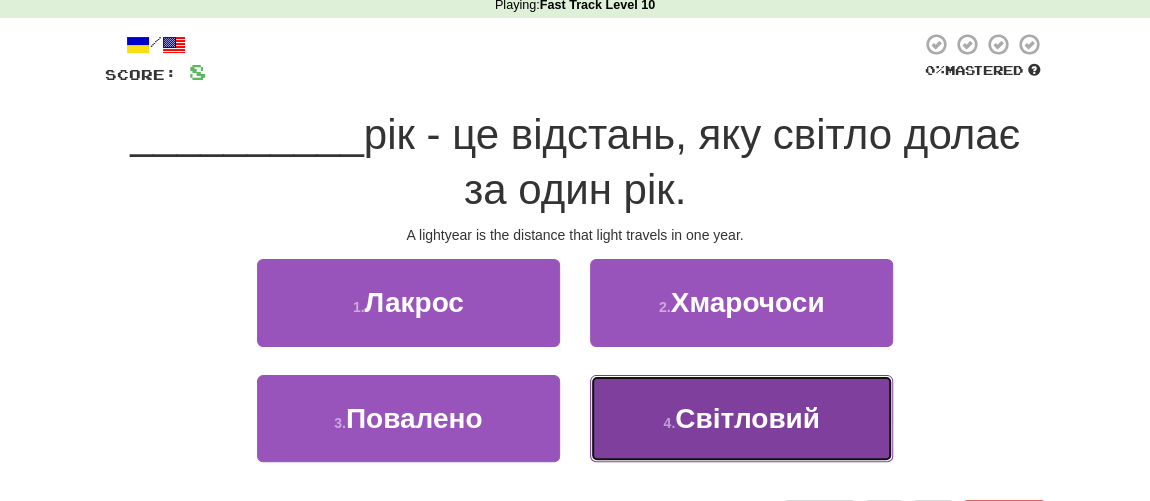 click on "Світловий" at bounding box center [747, 418] 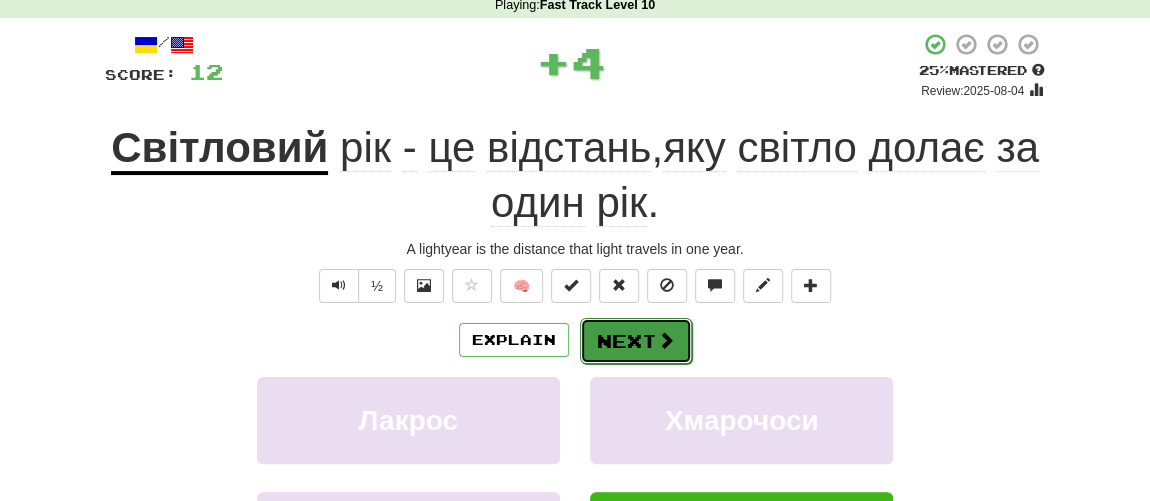 click on "Next" at bounding box center (636, 341) 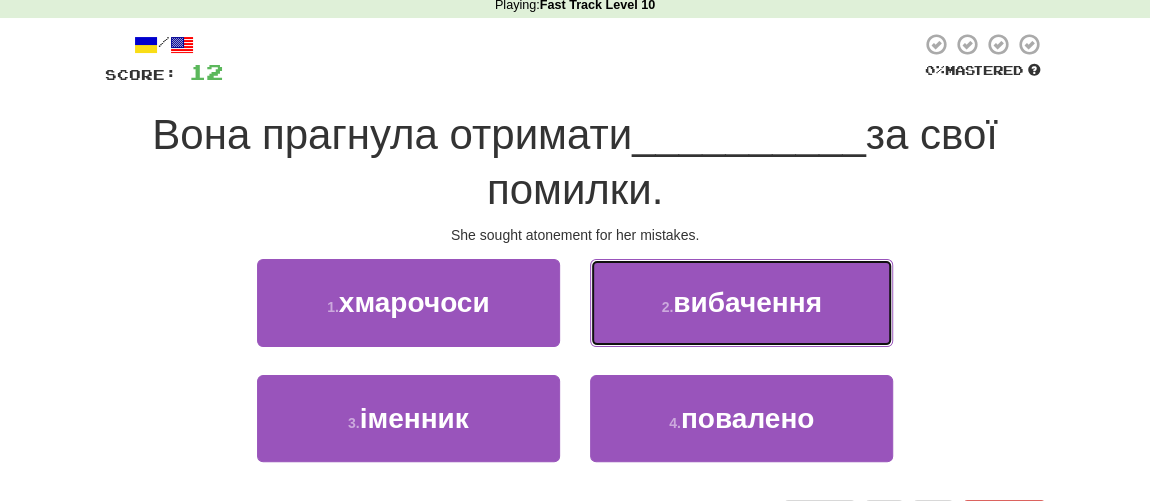 click on "вибачення" at bounding box center (747, 302) 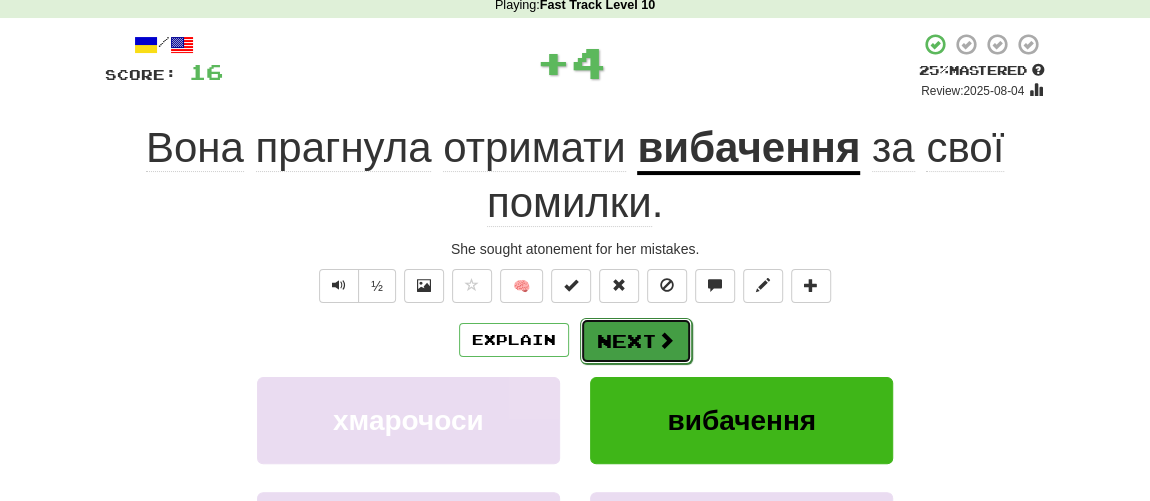 click on "Next" at bounding box center (636, 341) 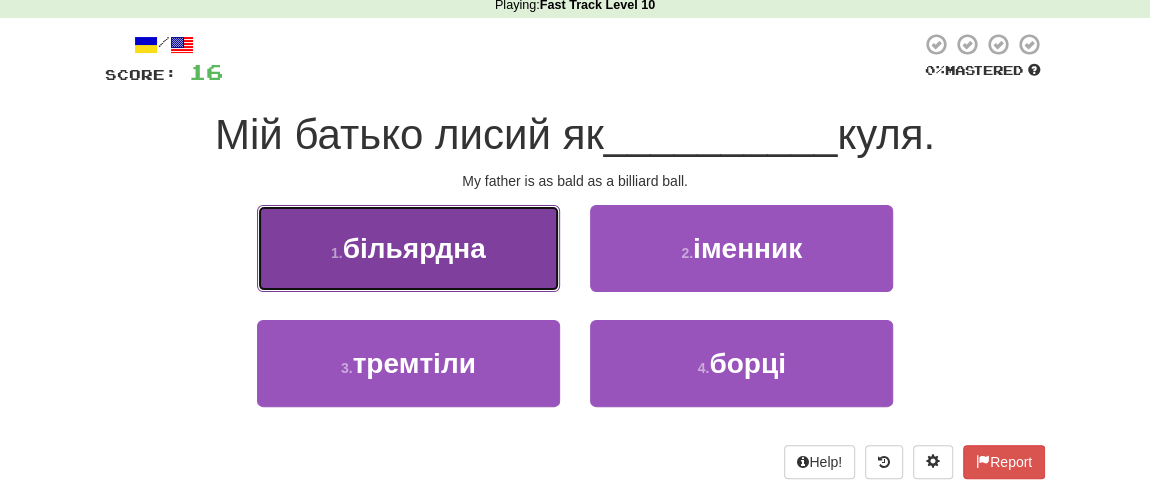 click on "більярдна" at bounding box center [414, 248] 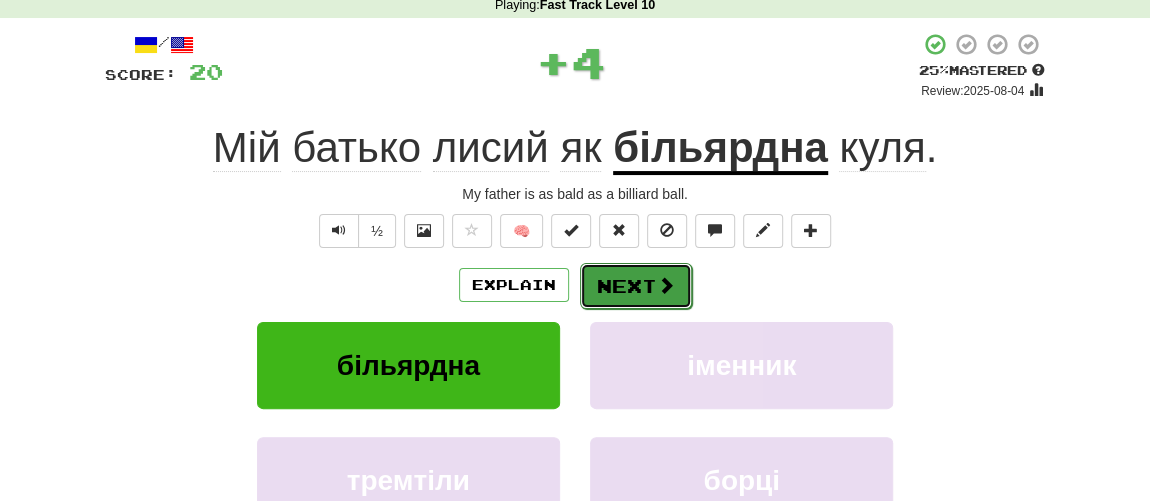 click on "Next" at bounding box center [636, 286] 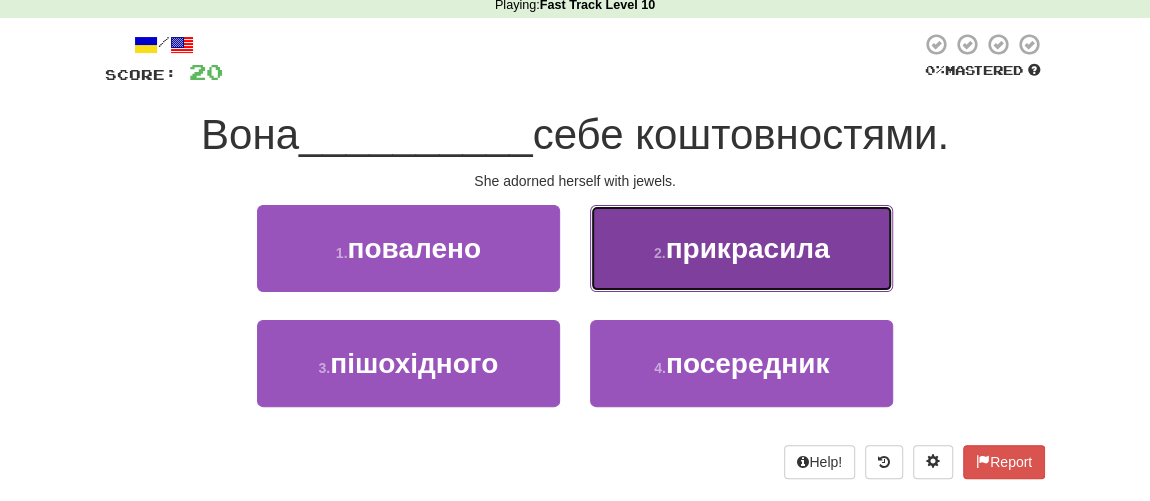 click on "2 .  прикрасила" at bounding box center [741, 248] 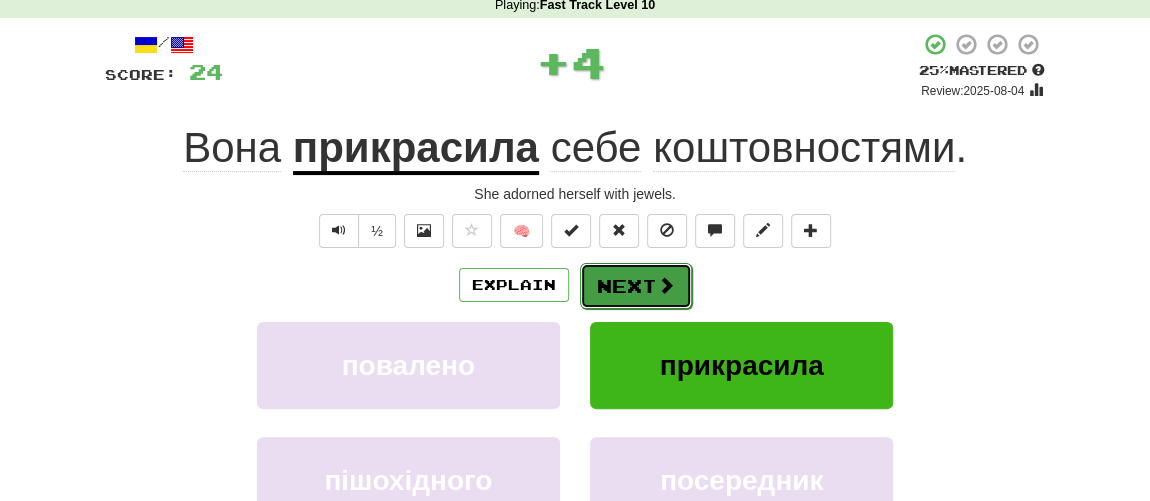 click on "Next" at bounding box center [636, 286] 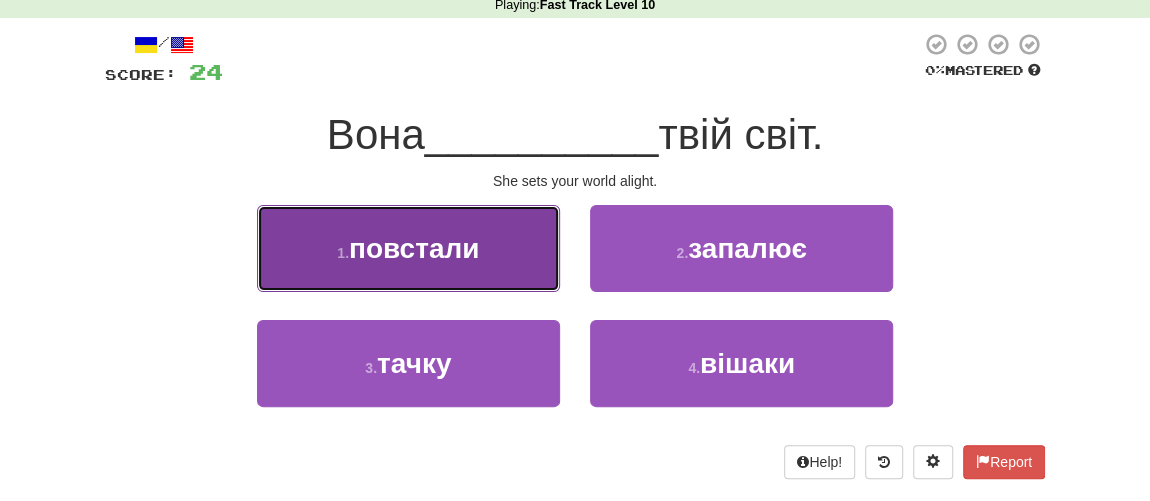 click on "повстали" at bounding box center [414, 248] 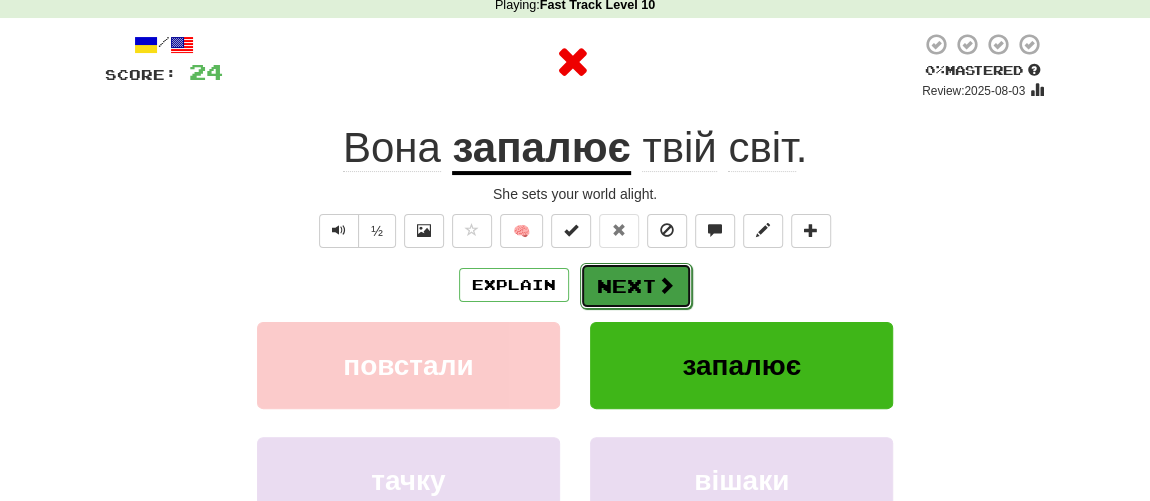 click on "Next" at bounding box center (636, 286) 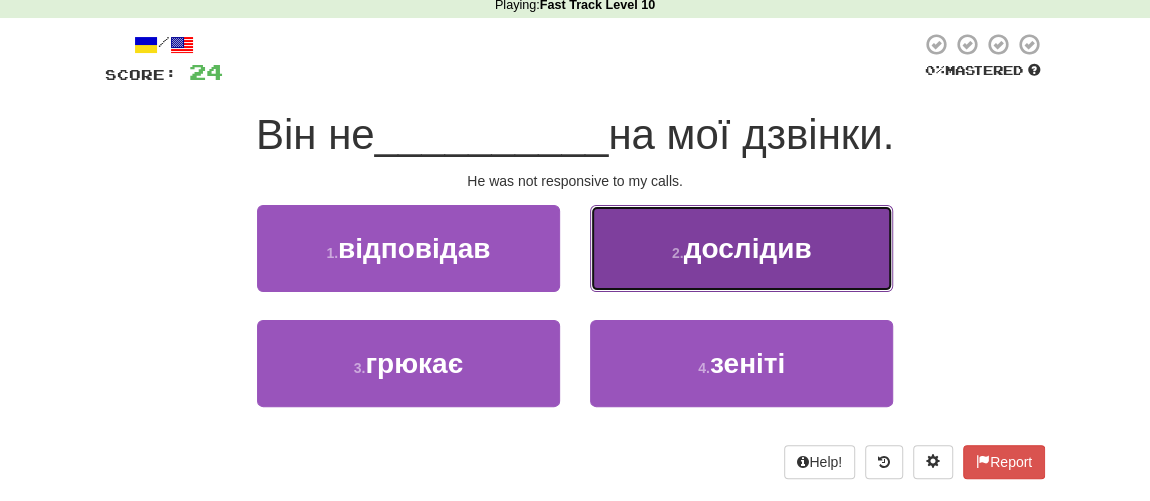 click on "дослідив" at bounding box center (748, 248) 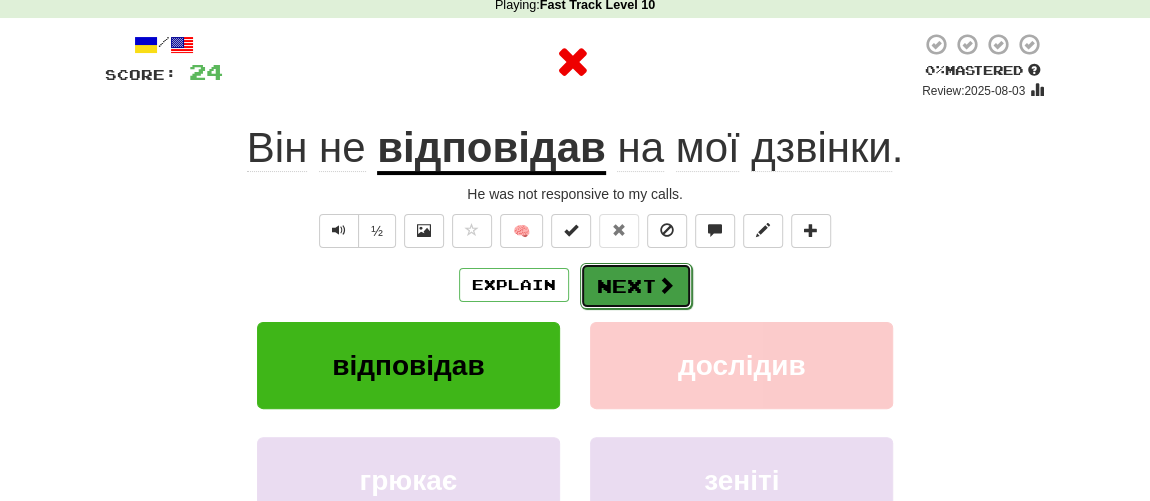 click on "Next" at bounding box center [636, 286] 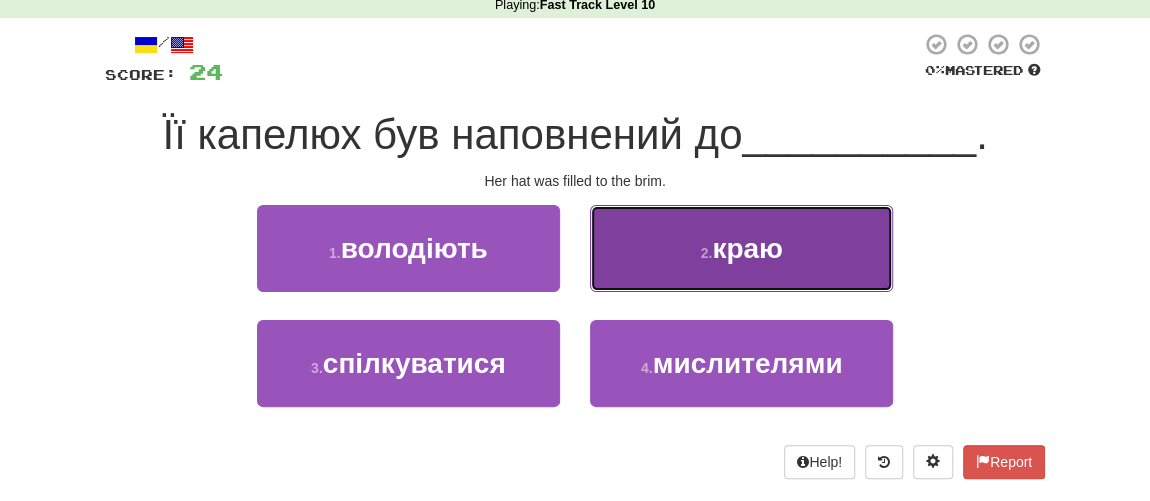 click on "2 .  краю" at bounding box center (741, 248) 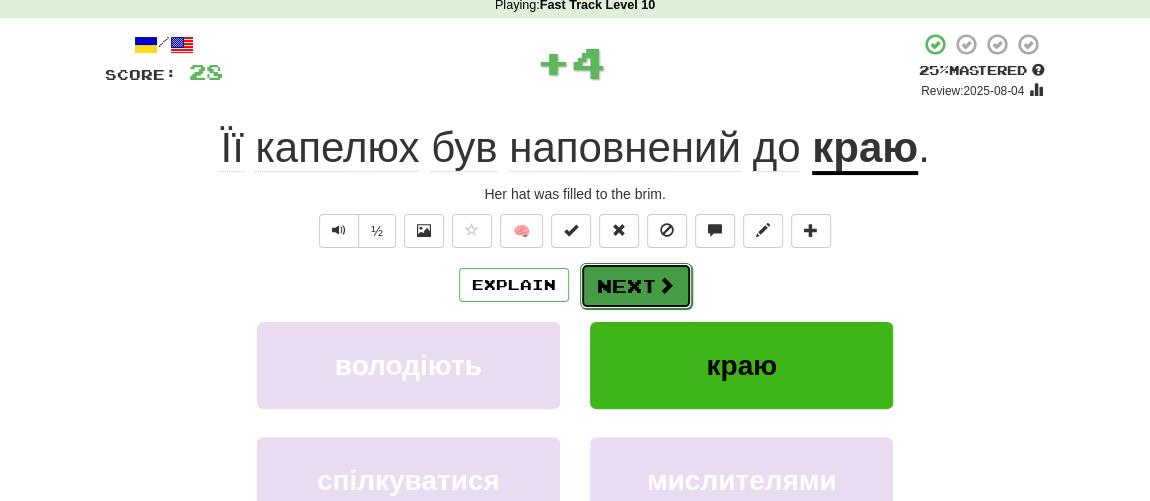 click at bounding box center (666, 285) 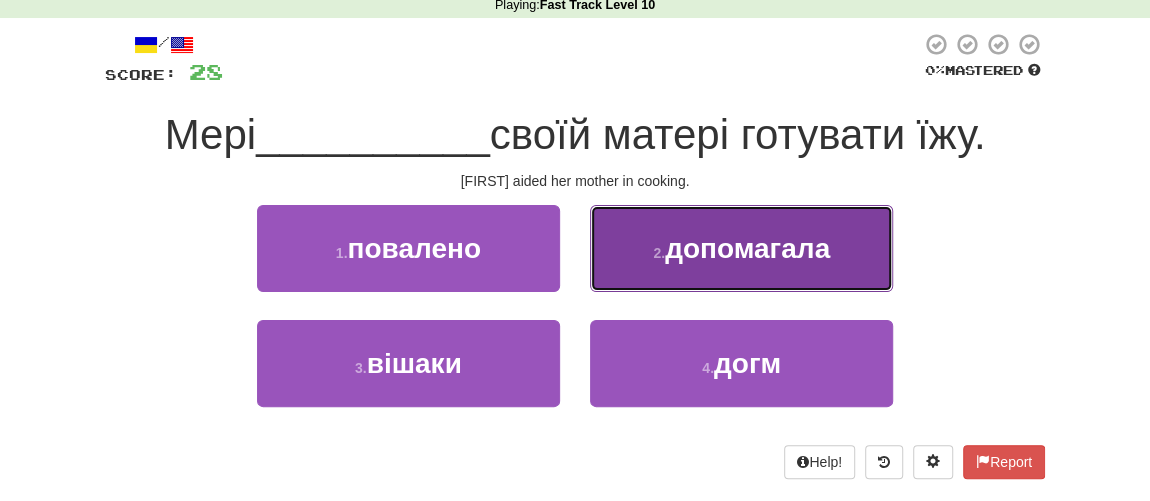 click on "допомагала" at bounding box center (747, 248) 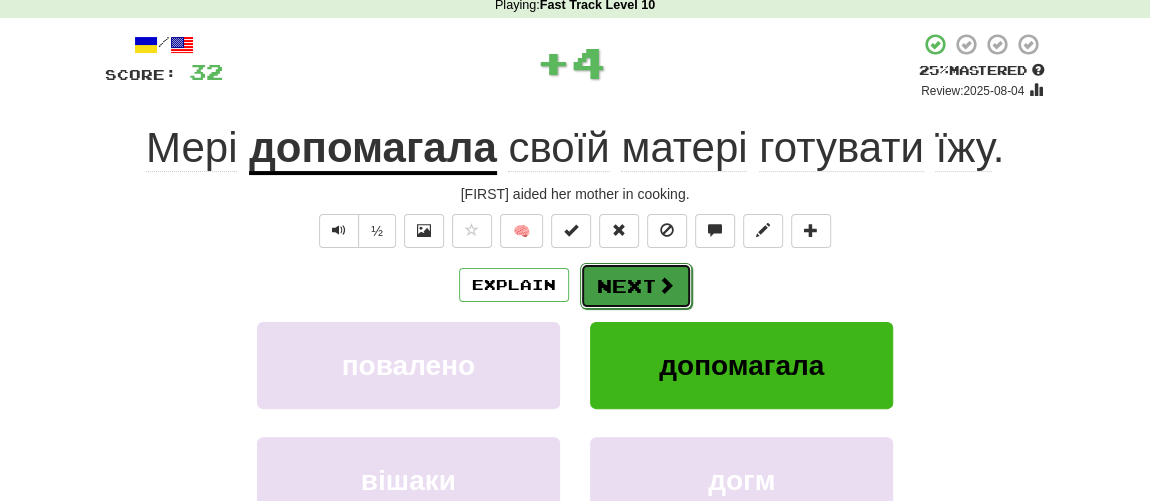 click at bounding box center (666, 285) 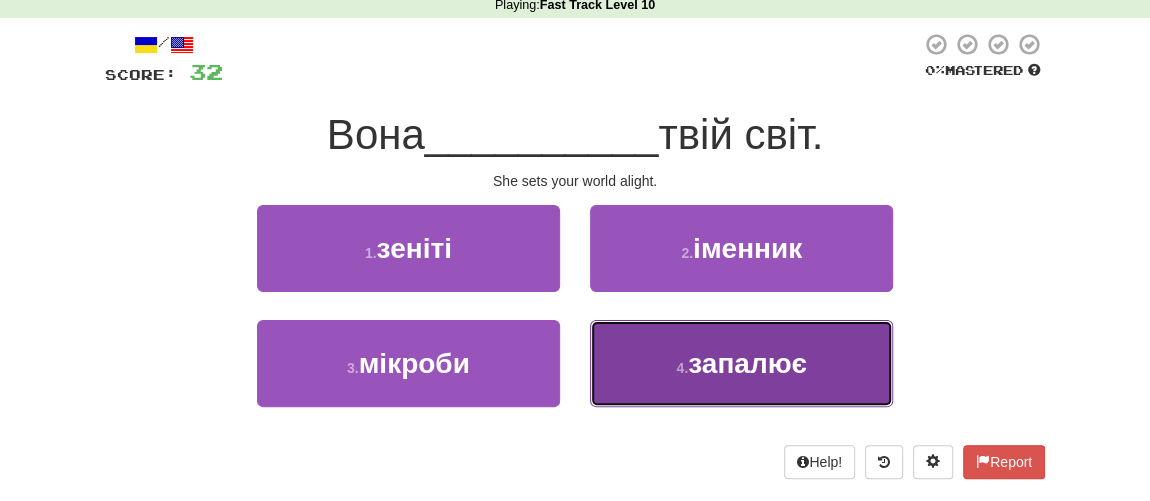 click on "4 ." at bounding box center [682, 368] 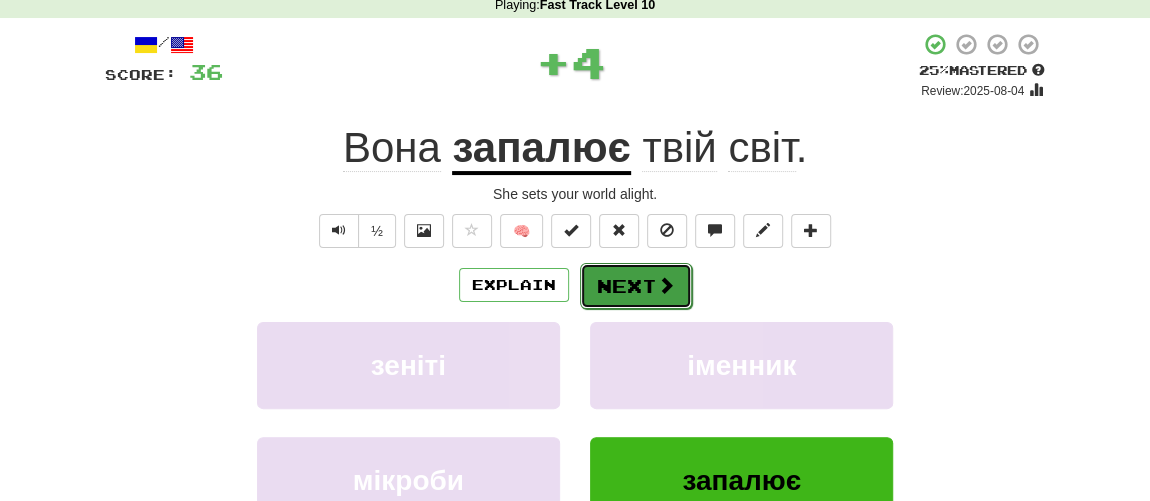 click on "Next" at bounding box center [636, 286] 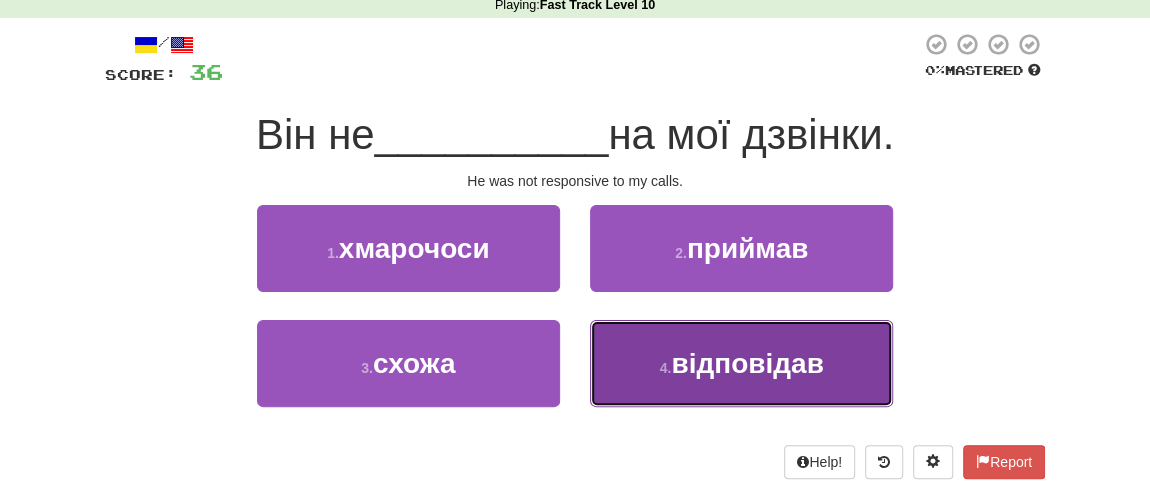 click on "відповідав" at bounding box center (747, 363) 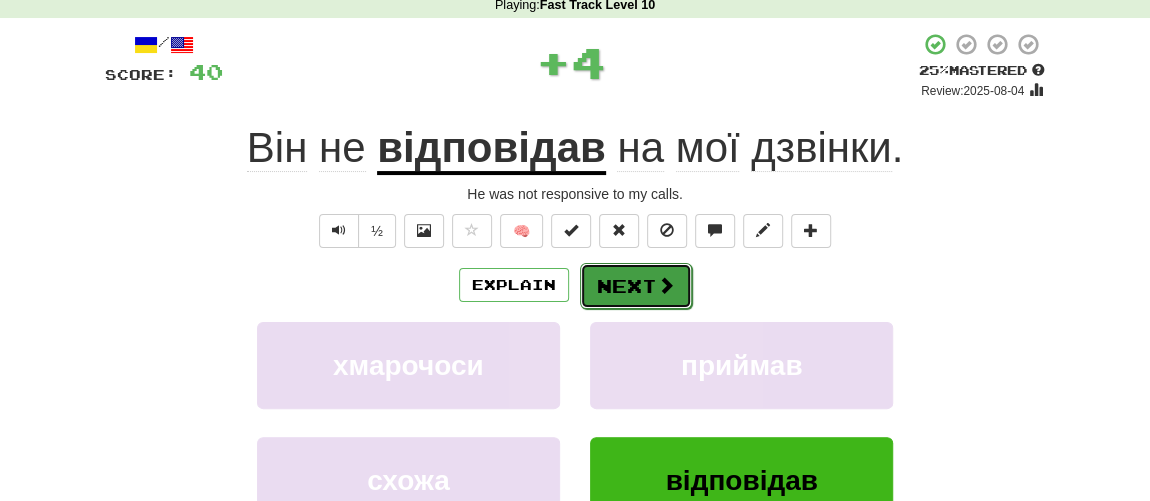 click on "Next" at bounding box center [636, 286] 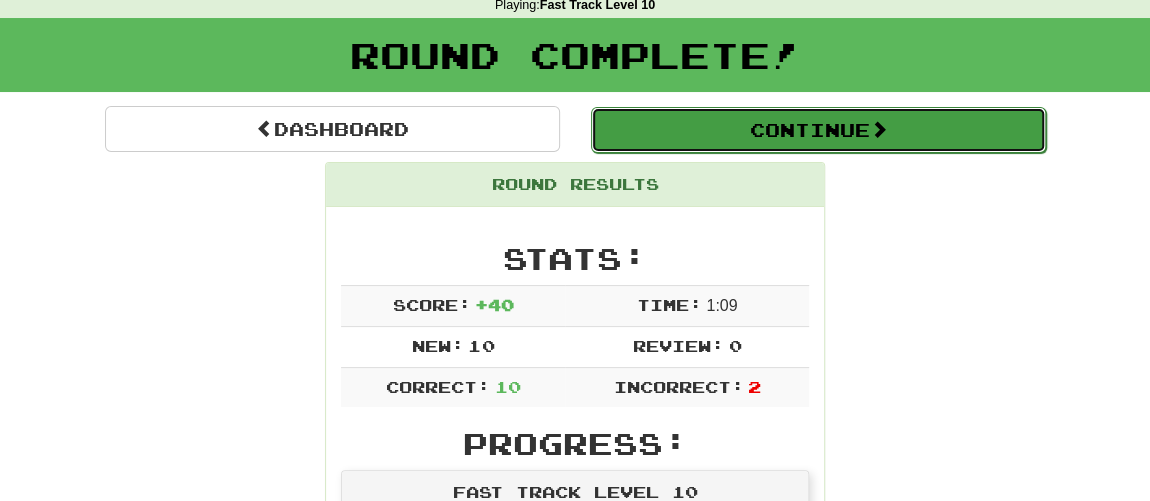 click on "Continue" at bounding box center [818, 130] 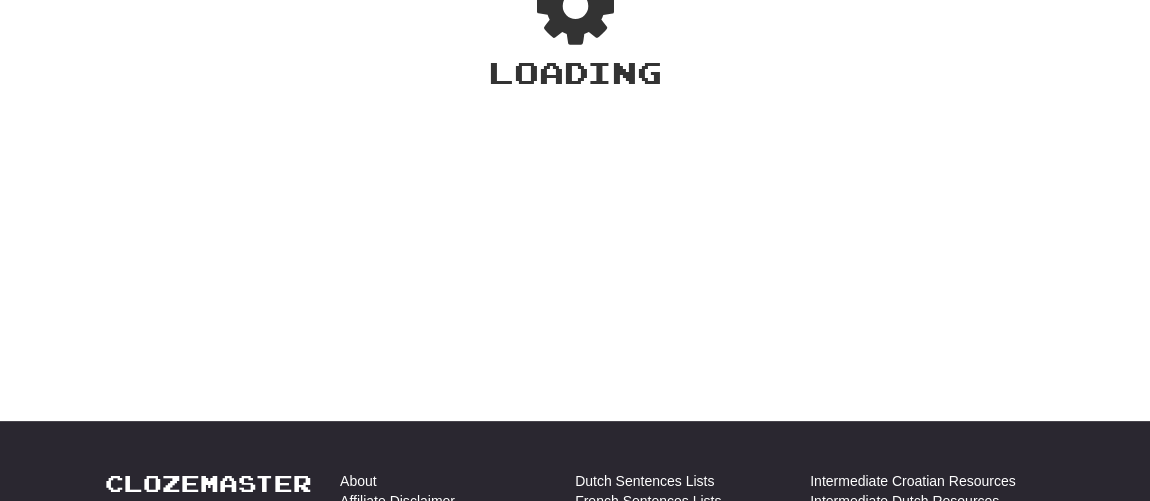 scroll, scrollTop: 90, scrollLeft: 0, axis: vertical 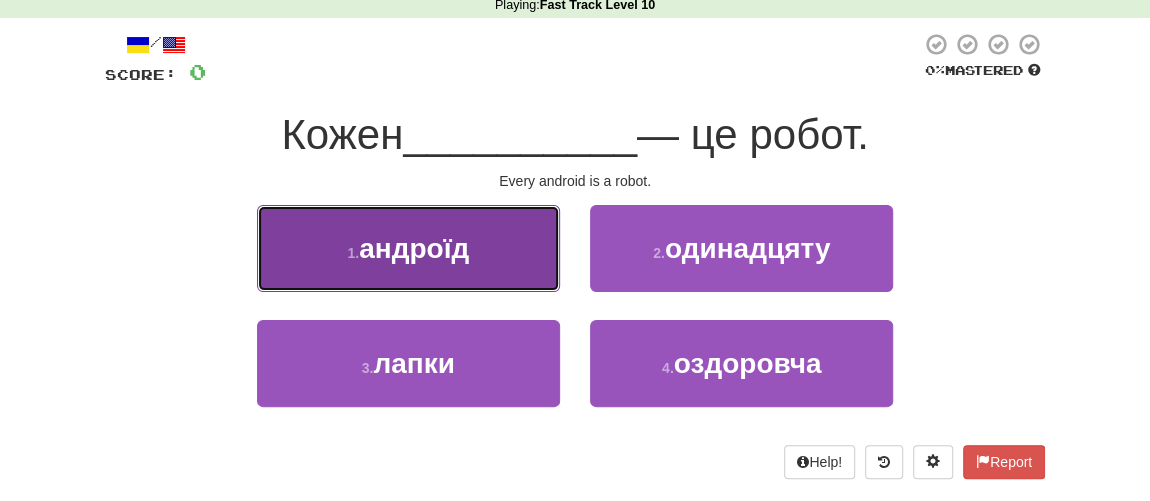 click on "андроїд" at bounding box center [414, 248] 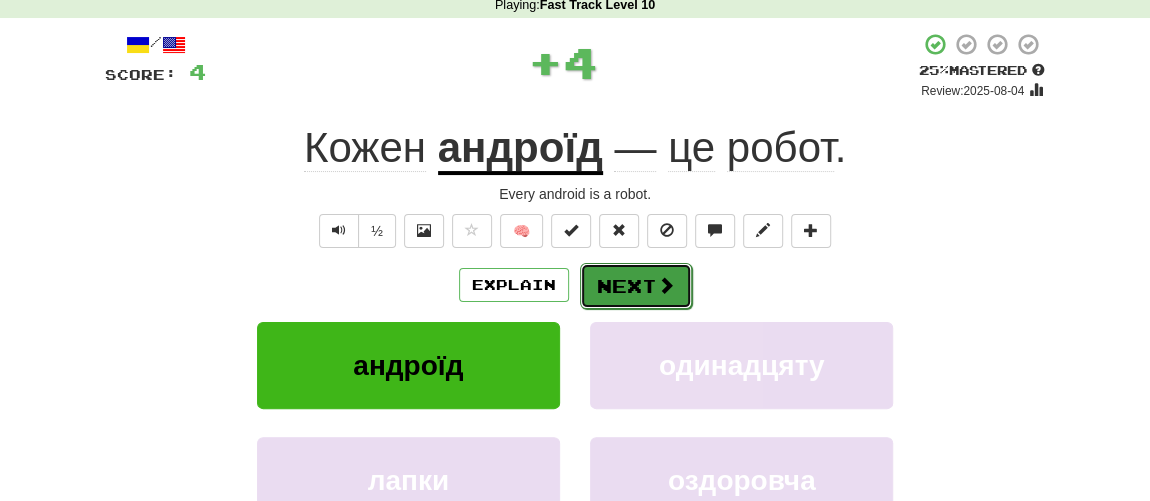 click on "Next" at bounding box center (636, 286) 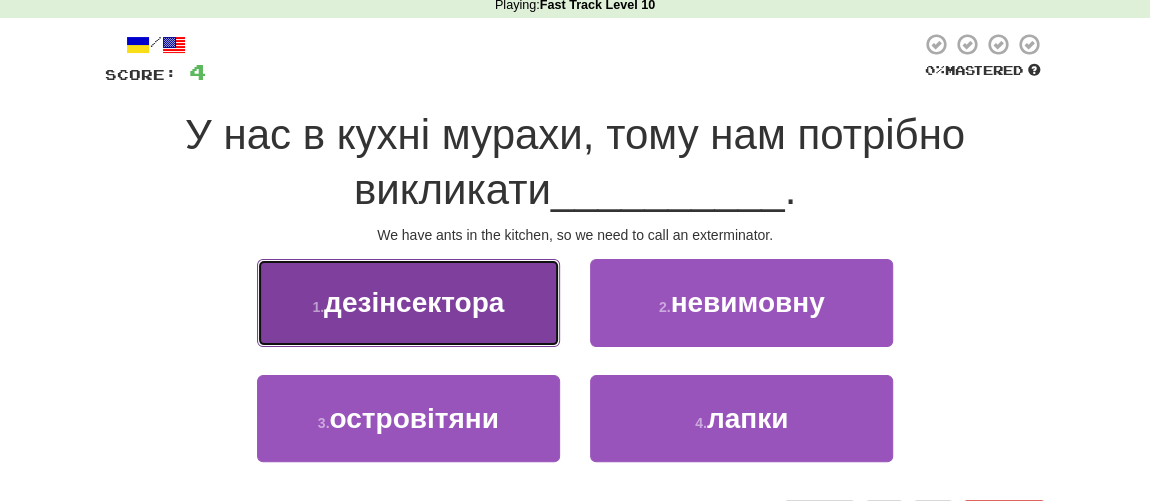 click on "дезінсектора" at bounding box center [414, 302] 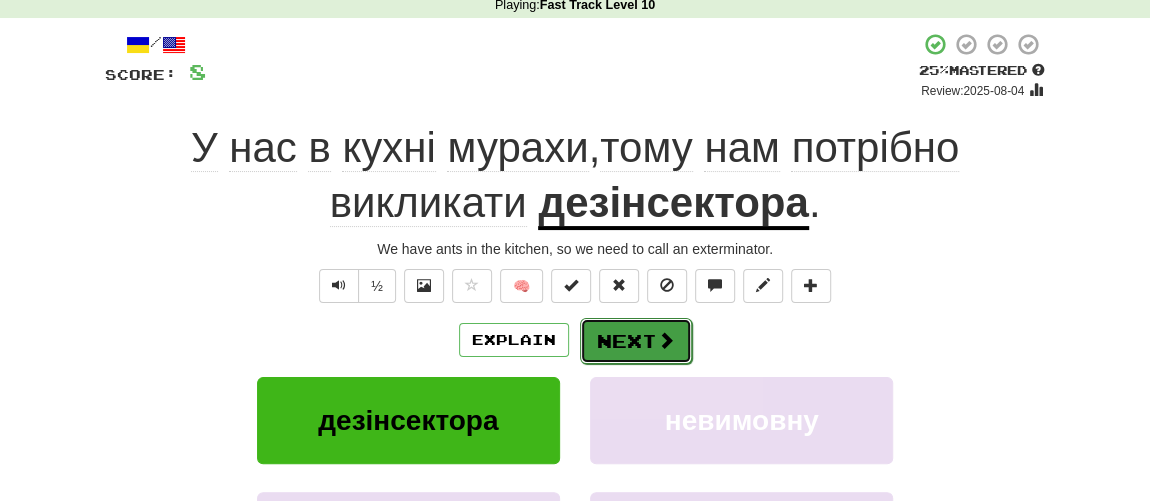 click on "Next" at bounding box center [636, 341] 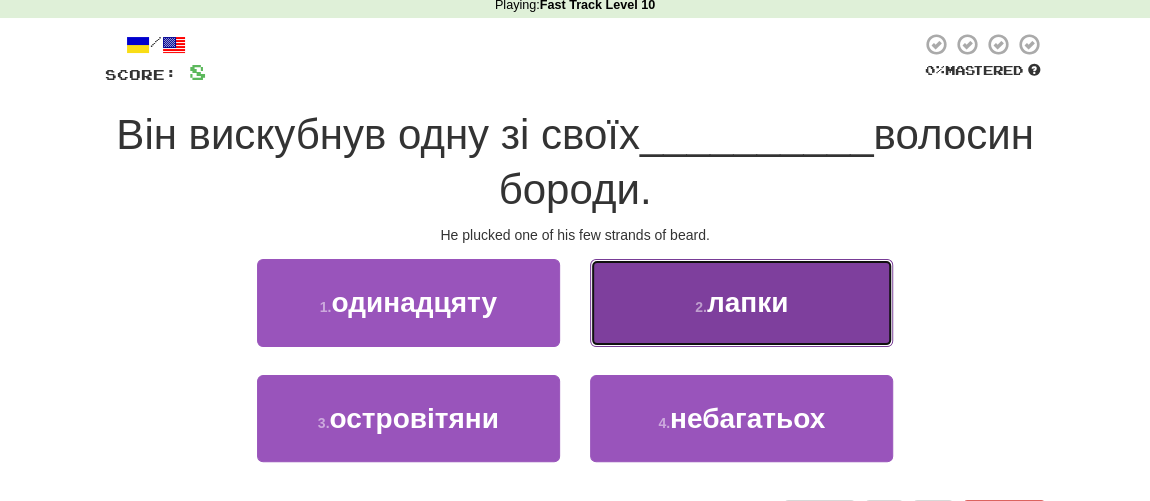 click on "2 .  лапки" at bounding box center [741, 302] 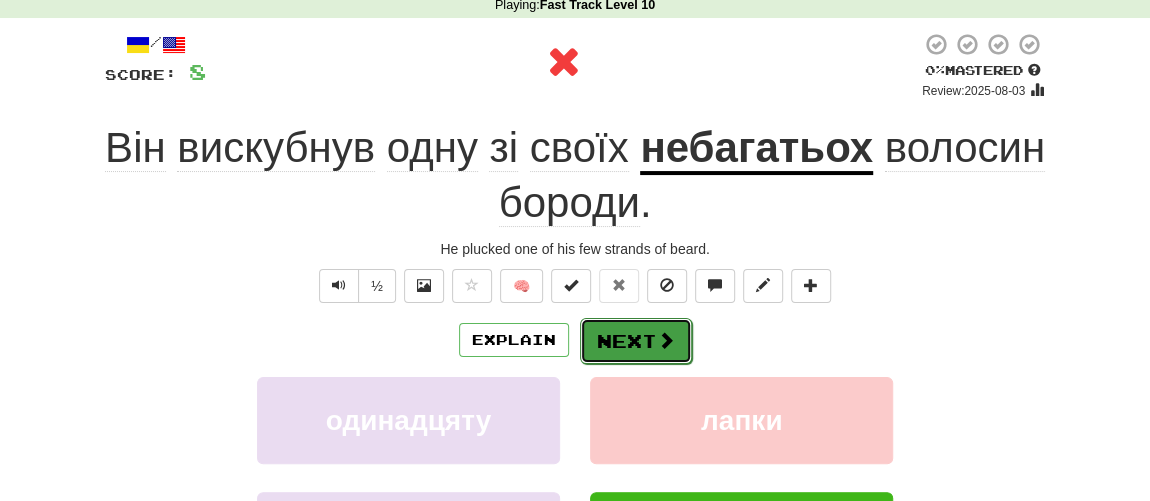 click on "Next" at bounding box center (636, 341) 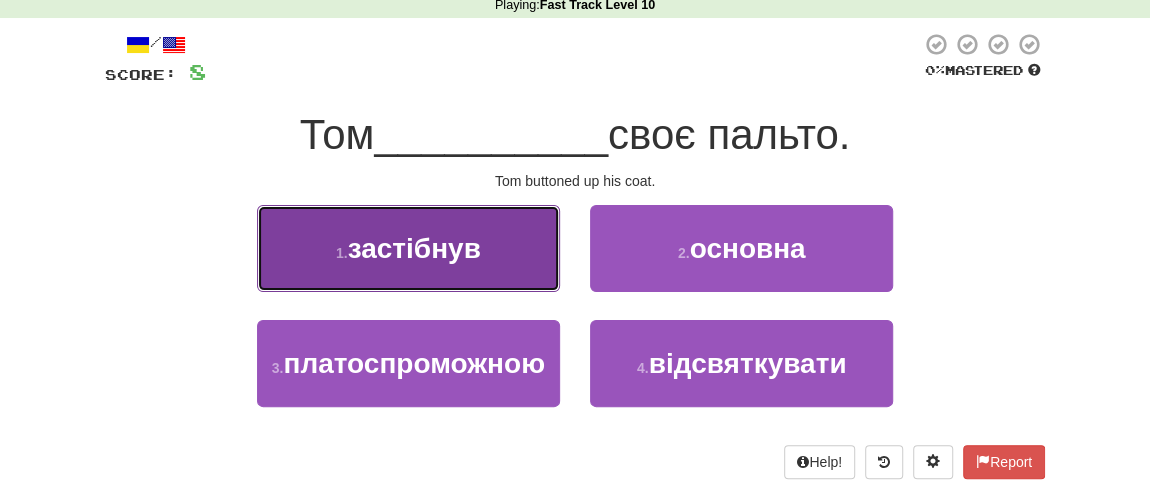 click on "застібнув" at bounding box center (414, 248) 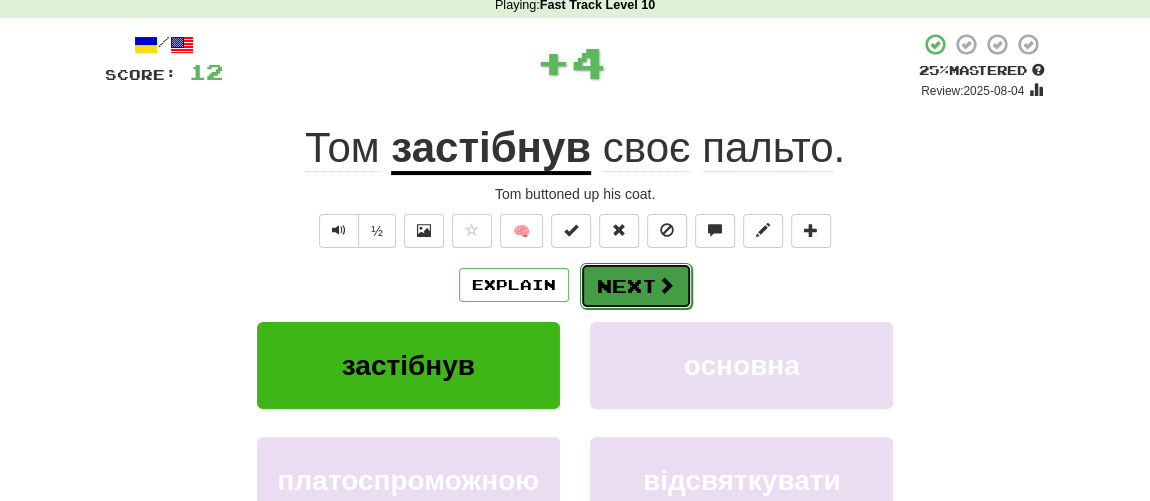 click on "Next" at bounding box center [636, 286] 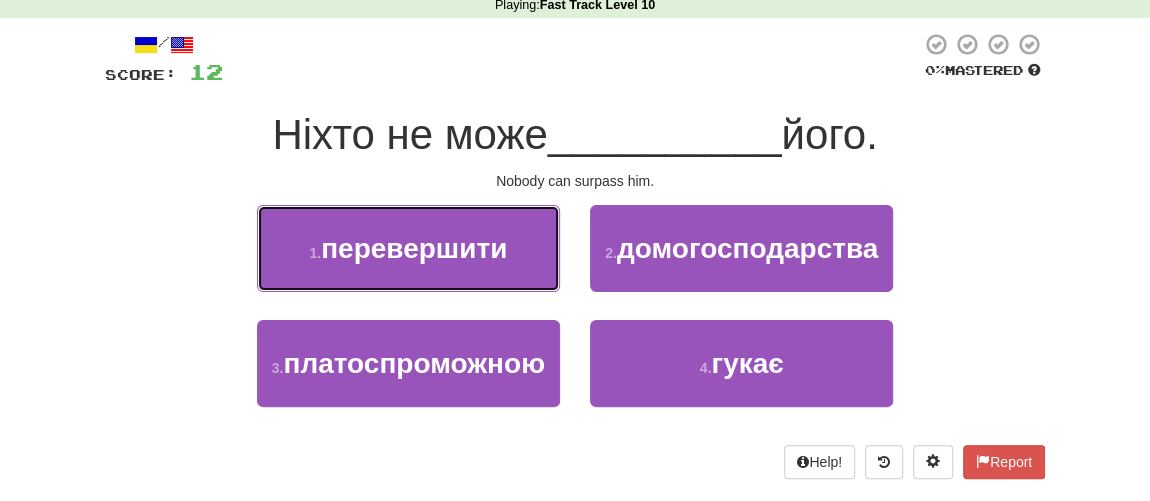 click on "перевершити" at bounding box center [414, 248] 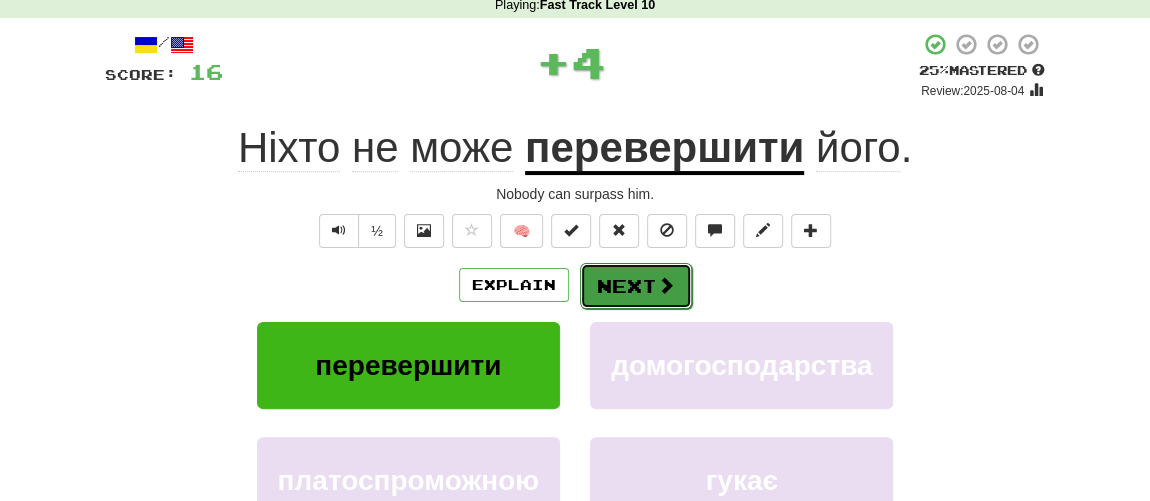 click on "Next" at bounding box center [636, 286] 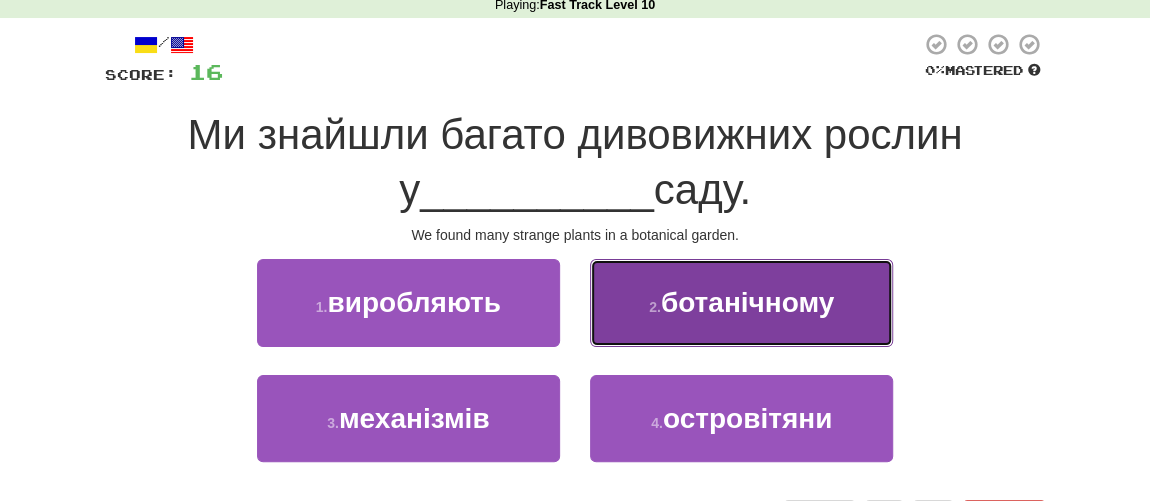 click on "ботанічному" at bounding box center (748, 302) 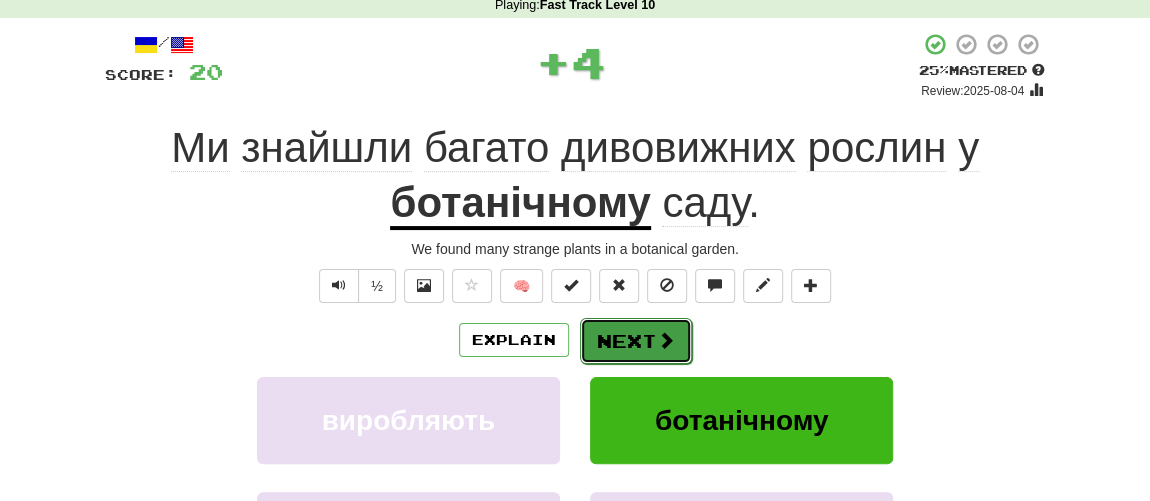 click on "Next" at bounding box center [636, 341] 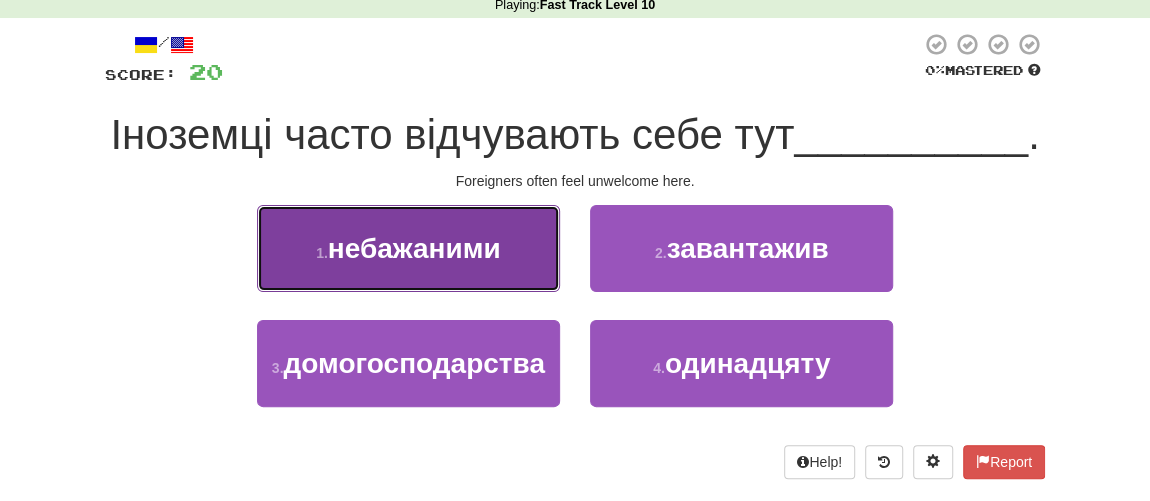 click on "небажаними" at bounding box center [414, 248] 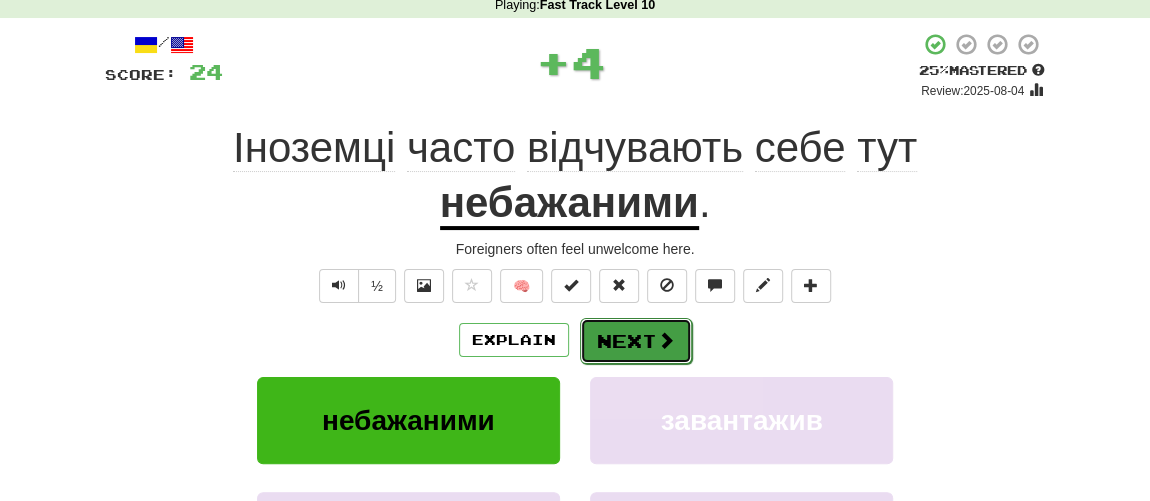 click on "Next" at bounding box center [636, 341] 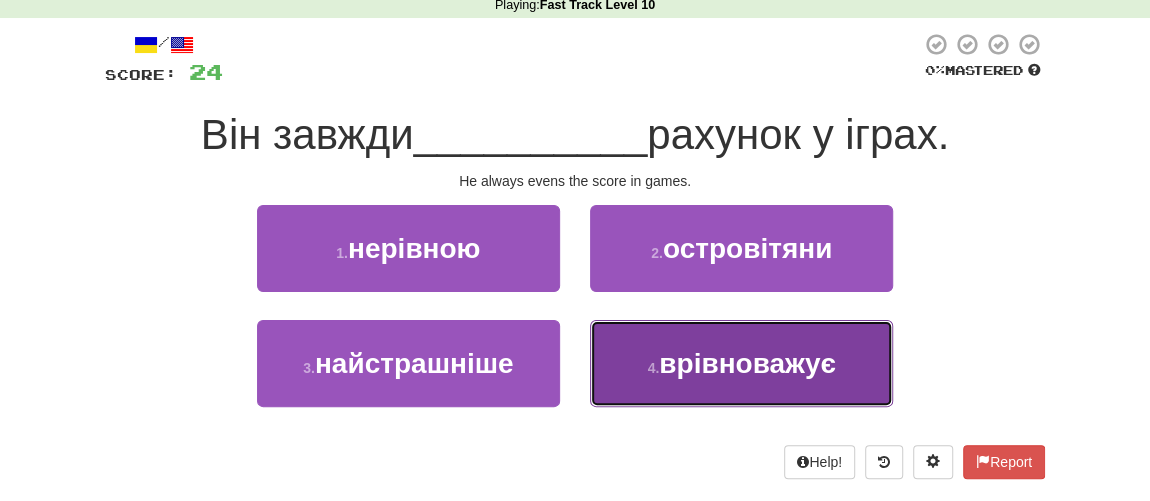click on "врівноважує" at bounding box center (747, 363) 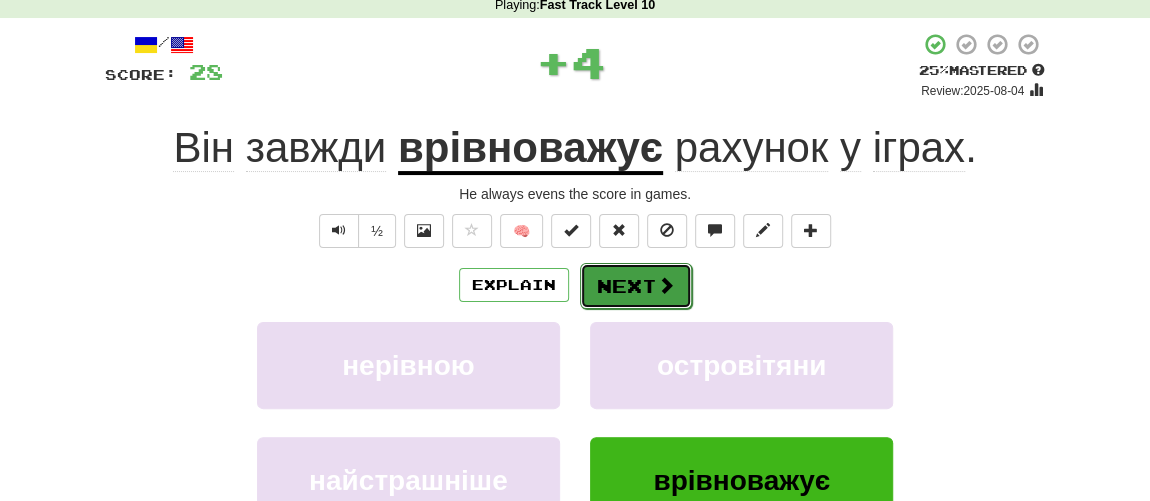 click on "Next" at bounding box center [636, 286] 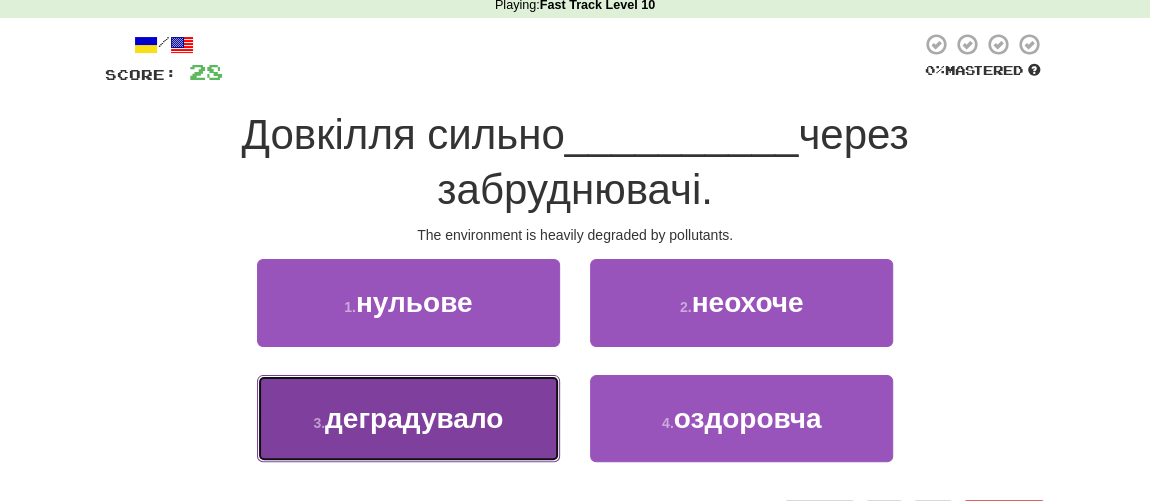 click on "деградувало" at bounding box center (414, 418) 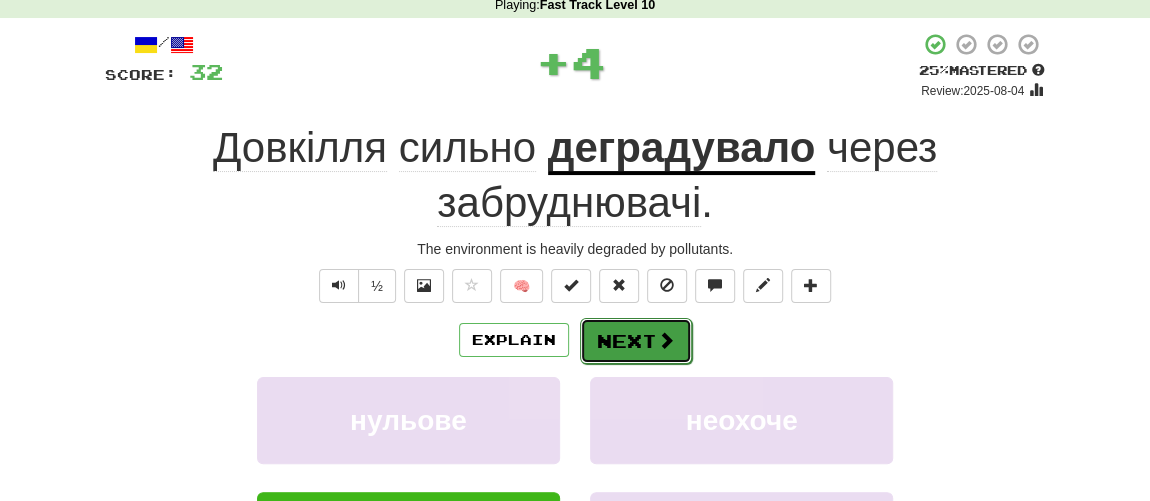 click on "Next" at bounding box center [636, 341] 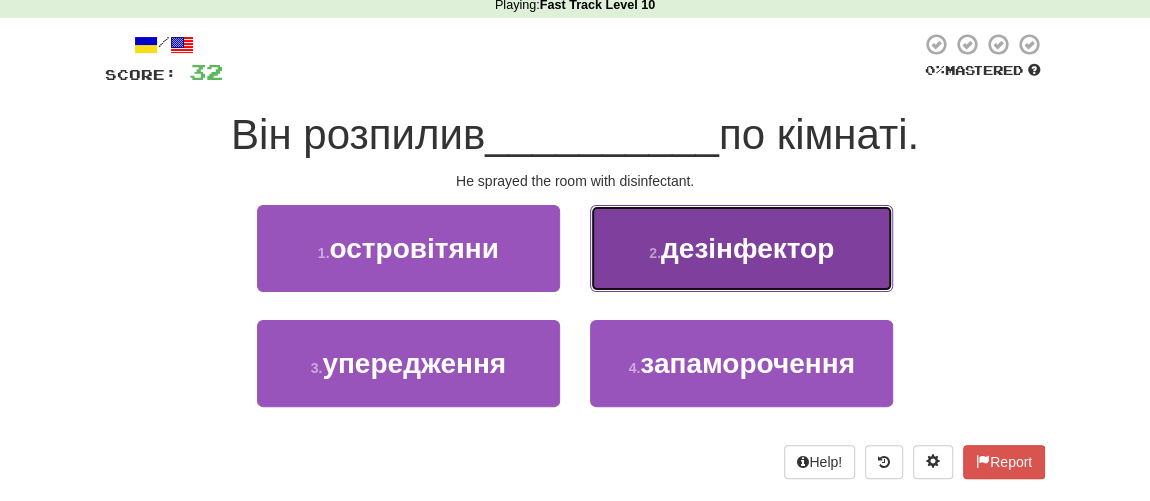 click on "2 .  дезінфектор" at bounding box center [741, 248] 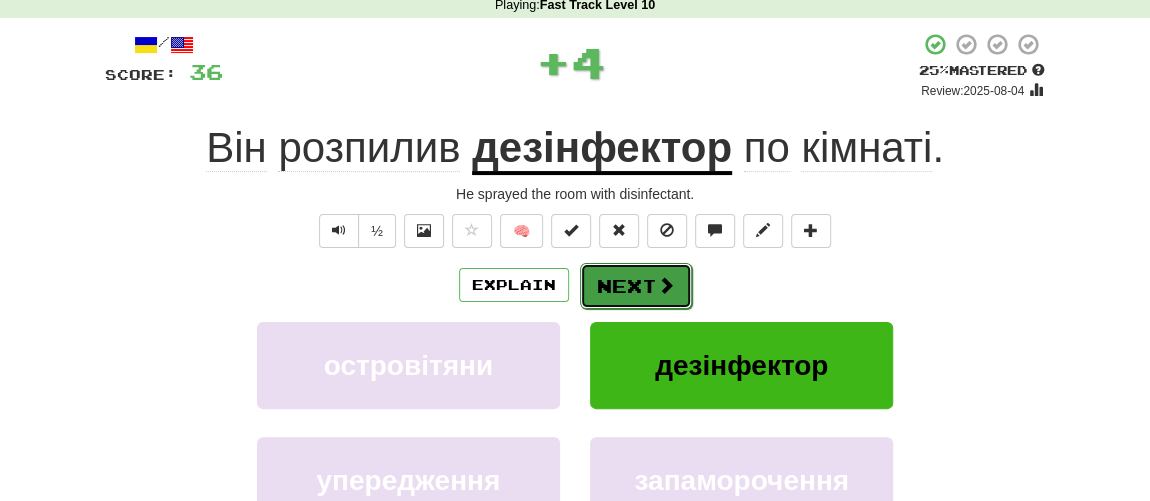 click on "Next" at bounding box center [636, 286] 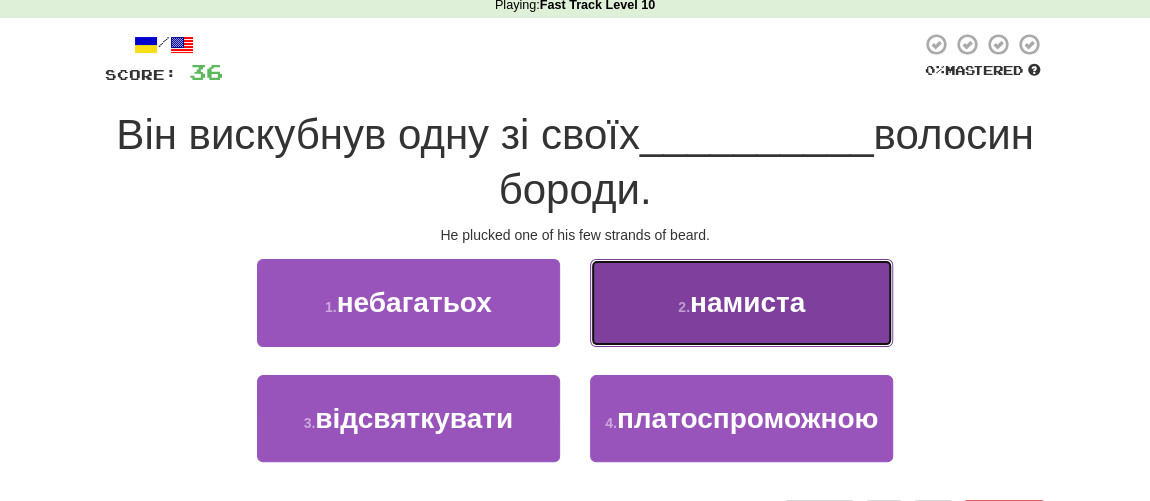 click on "намиста" at bounding box center (747, 302) 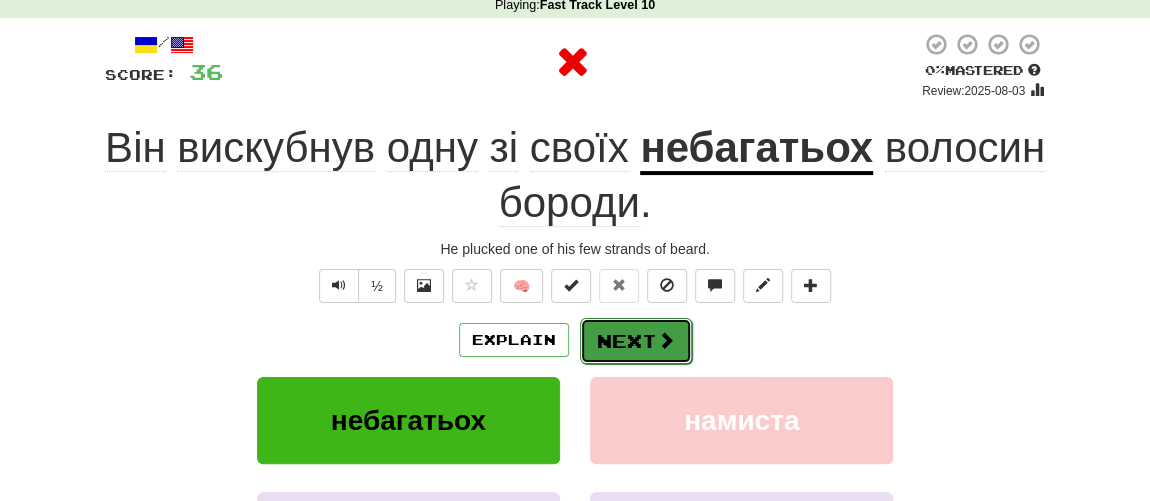 click on "Next" at bounding box center [636, 341] 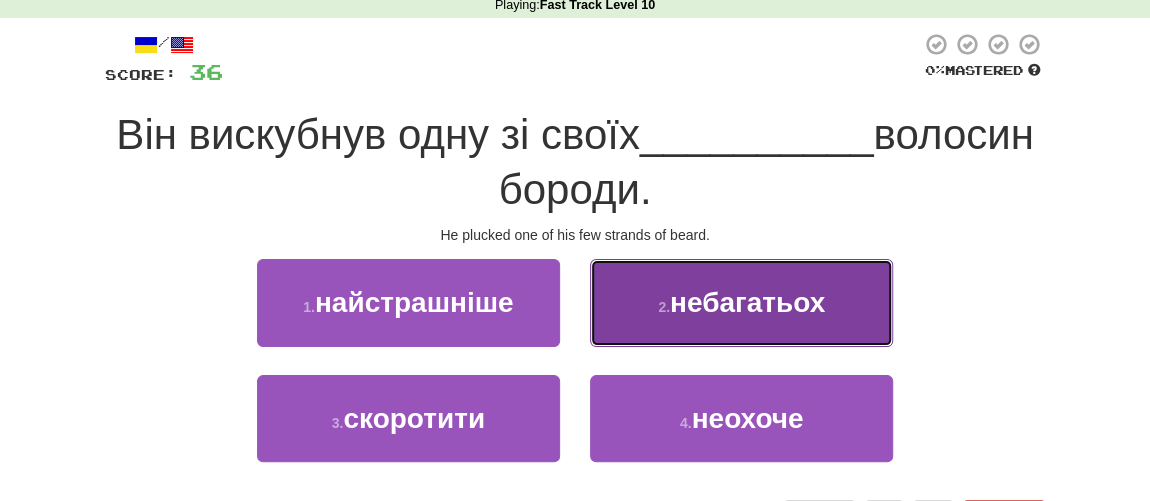 click on "небагатьох" at bounding box center [747, 302] 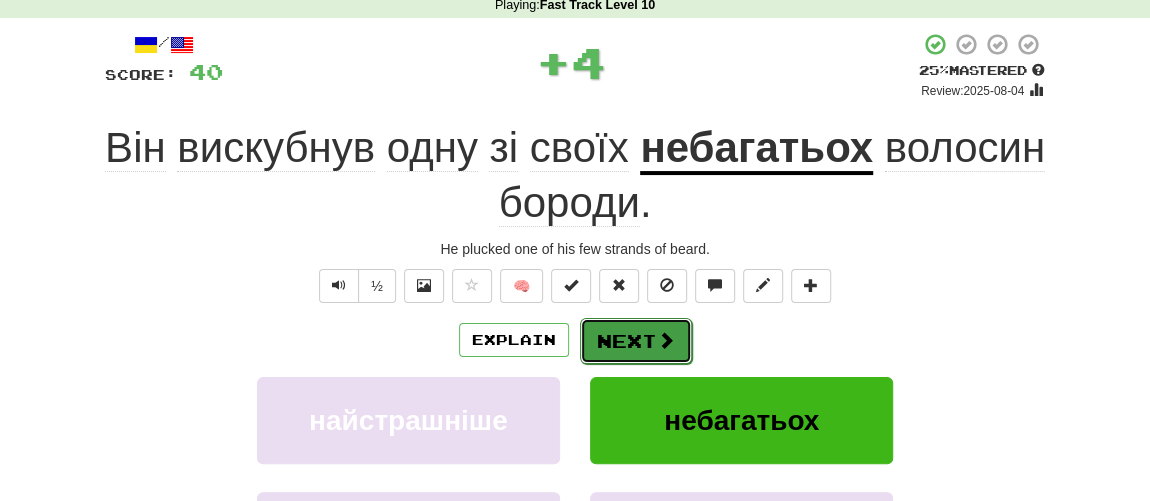 click on "Next" at bounding box center [636, 341] 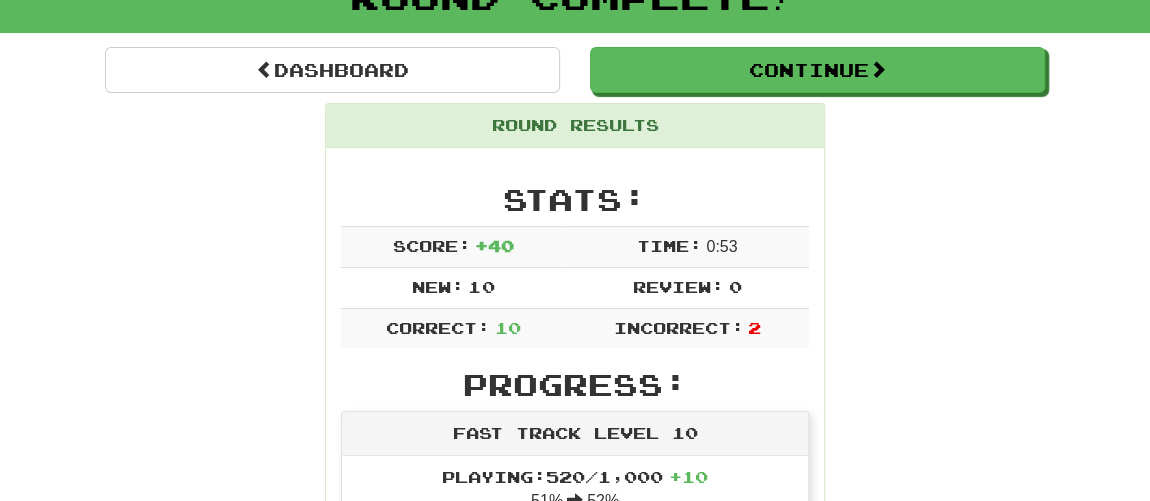 scroll, scrollTop: 0, scrollLeft: 0, axis: both 